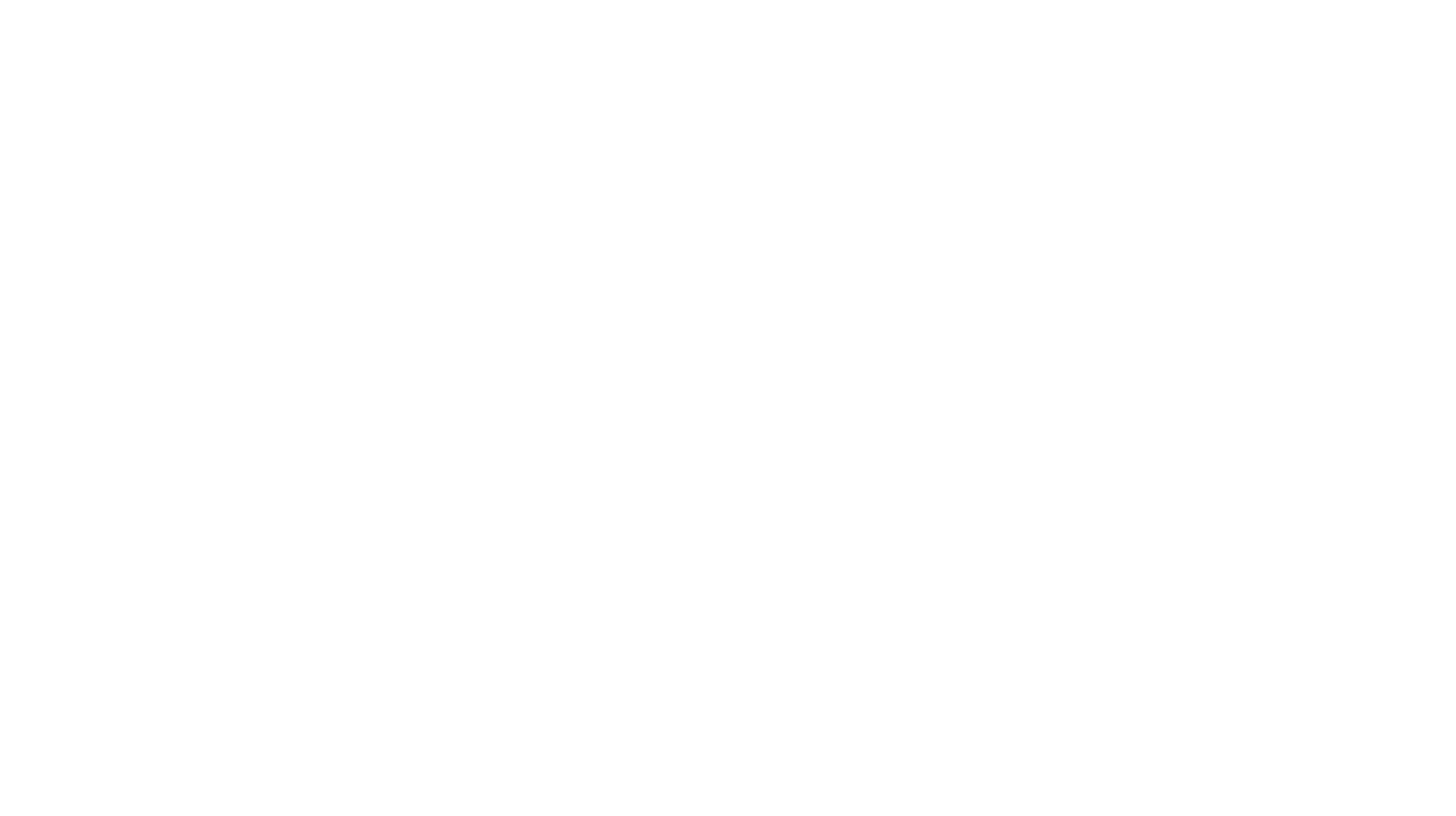 scroll, scrollTop: 0, scrollLeft: 0, axis: both 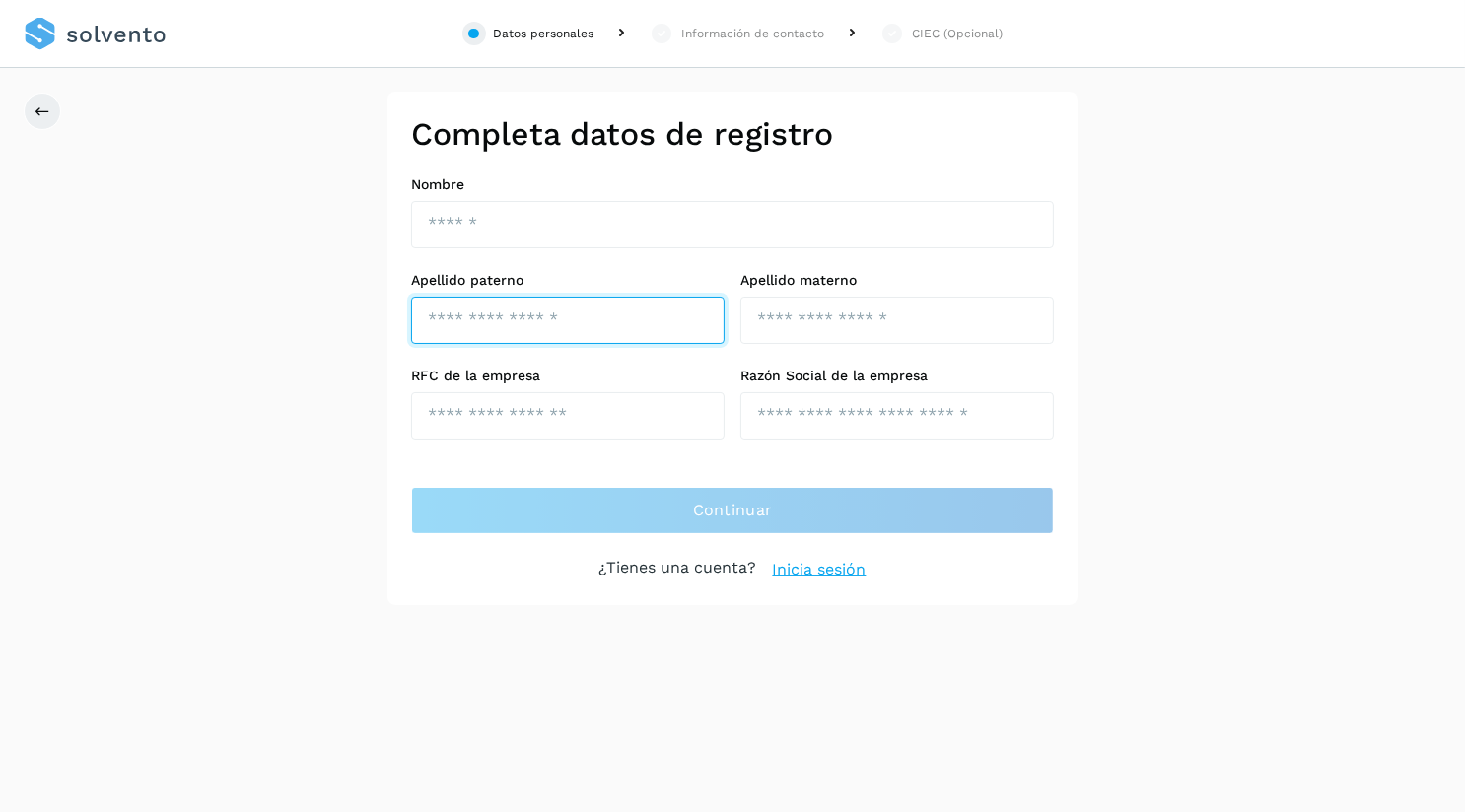 click at bounding box center (568, 320) 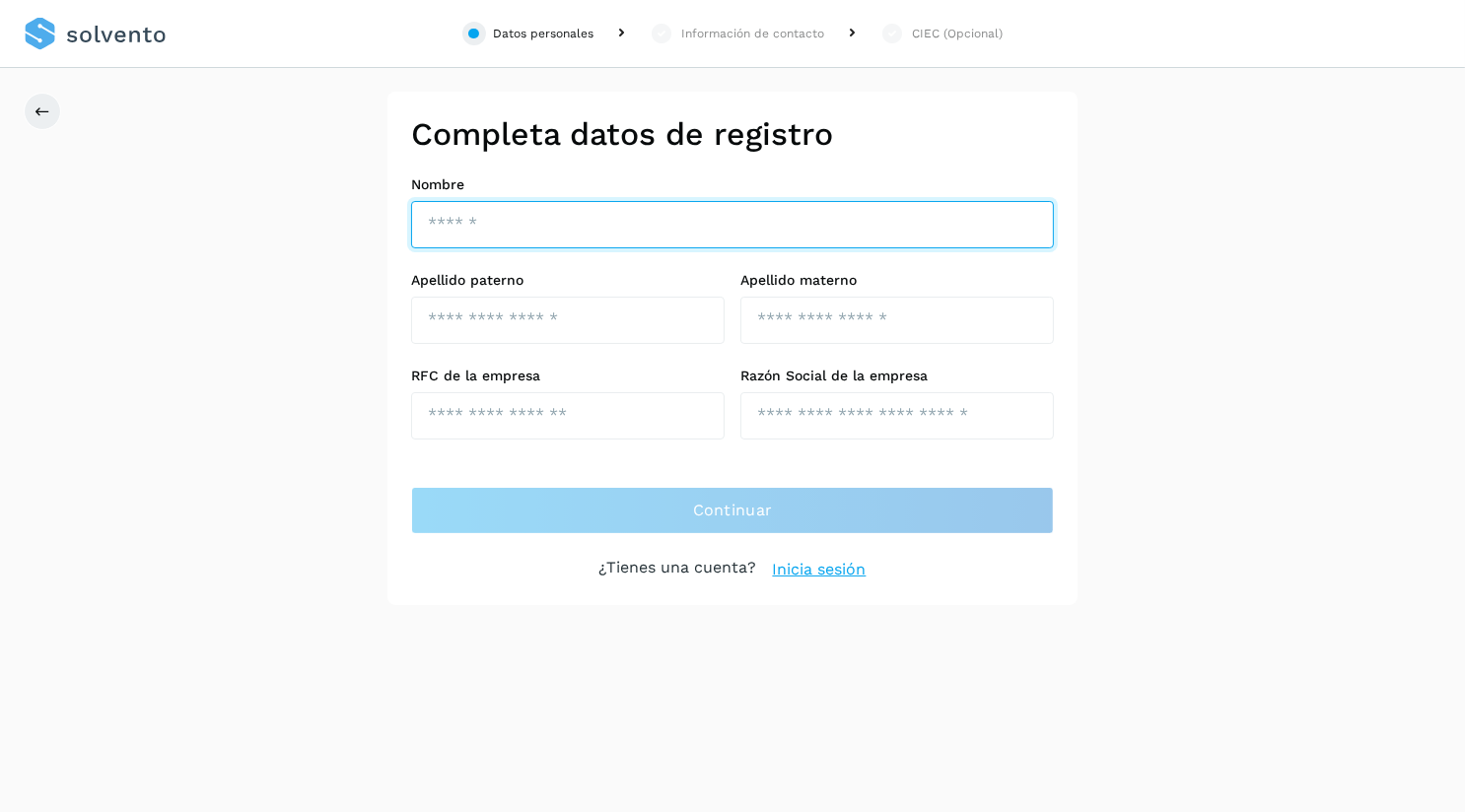 click at bounding box center (732, 225) 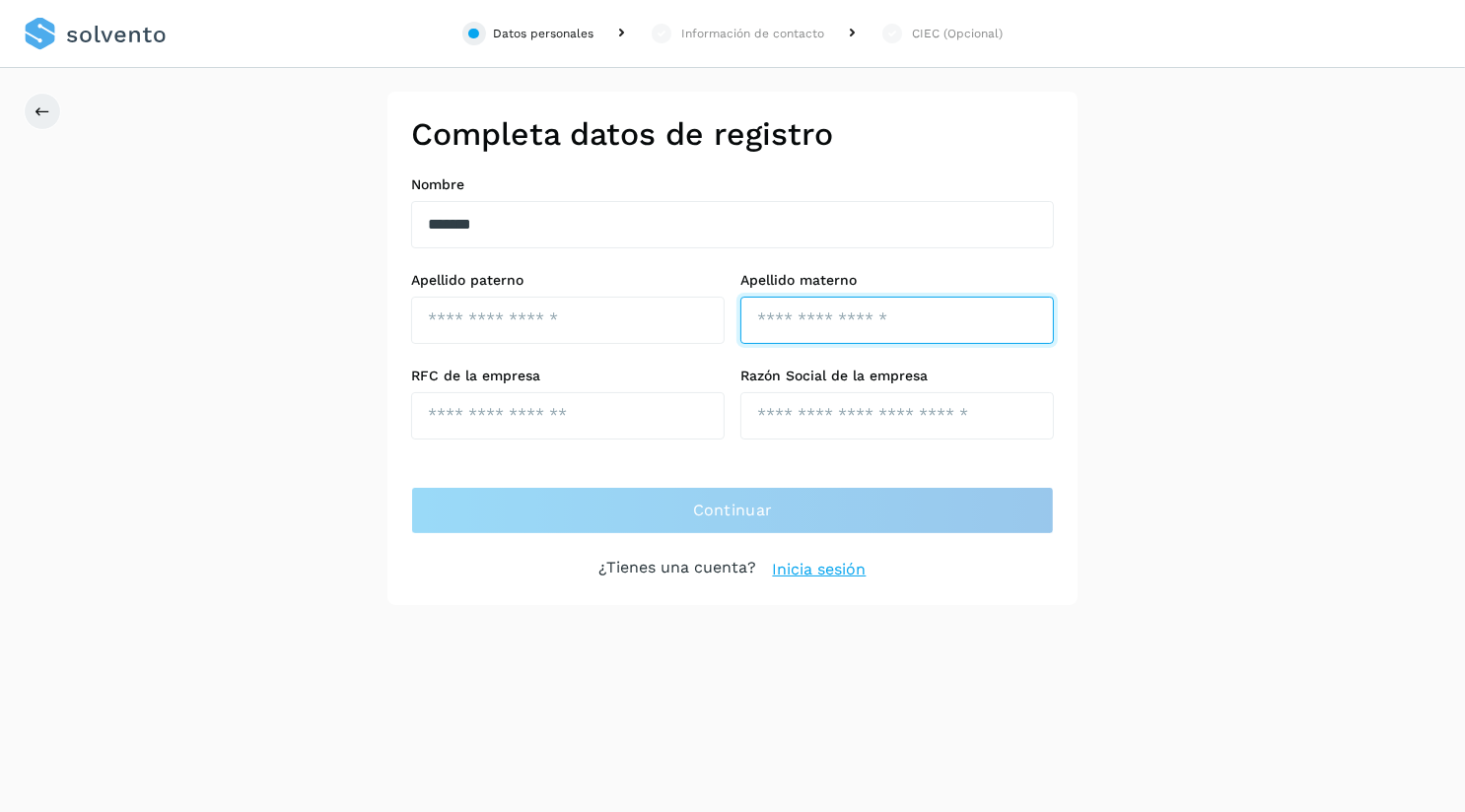 type on "*********" 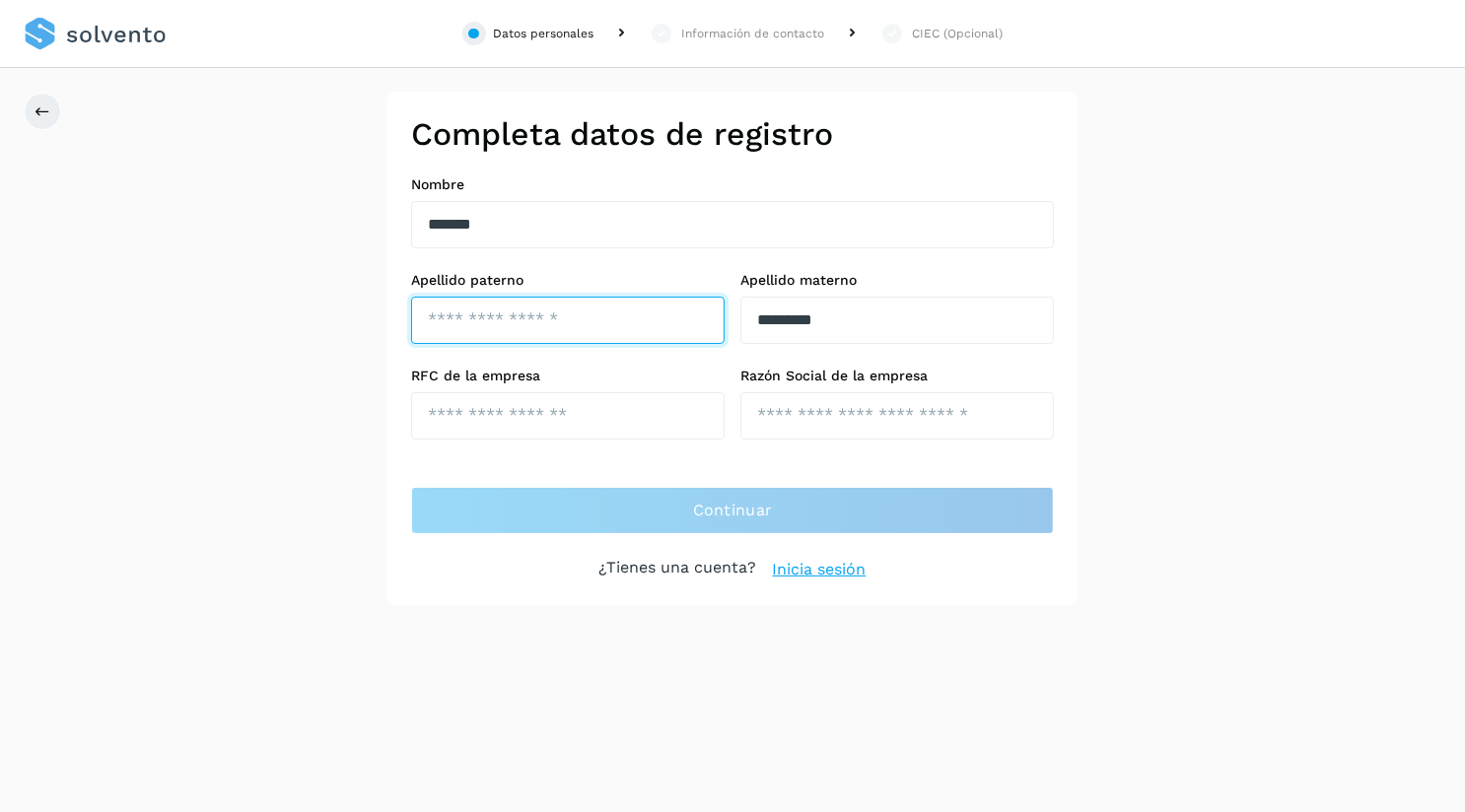 click at bounding box center [568, 320] 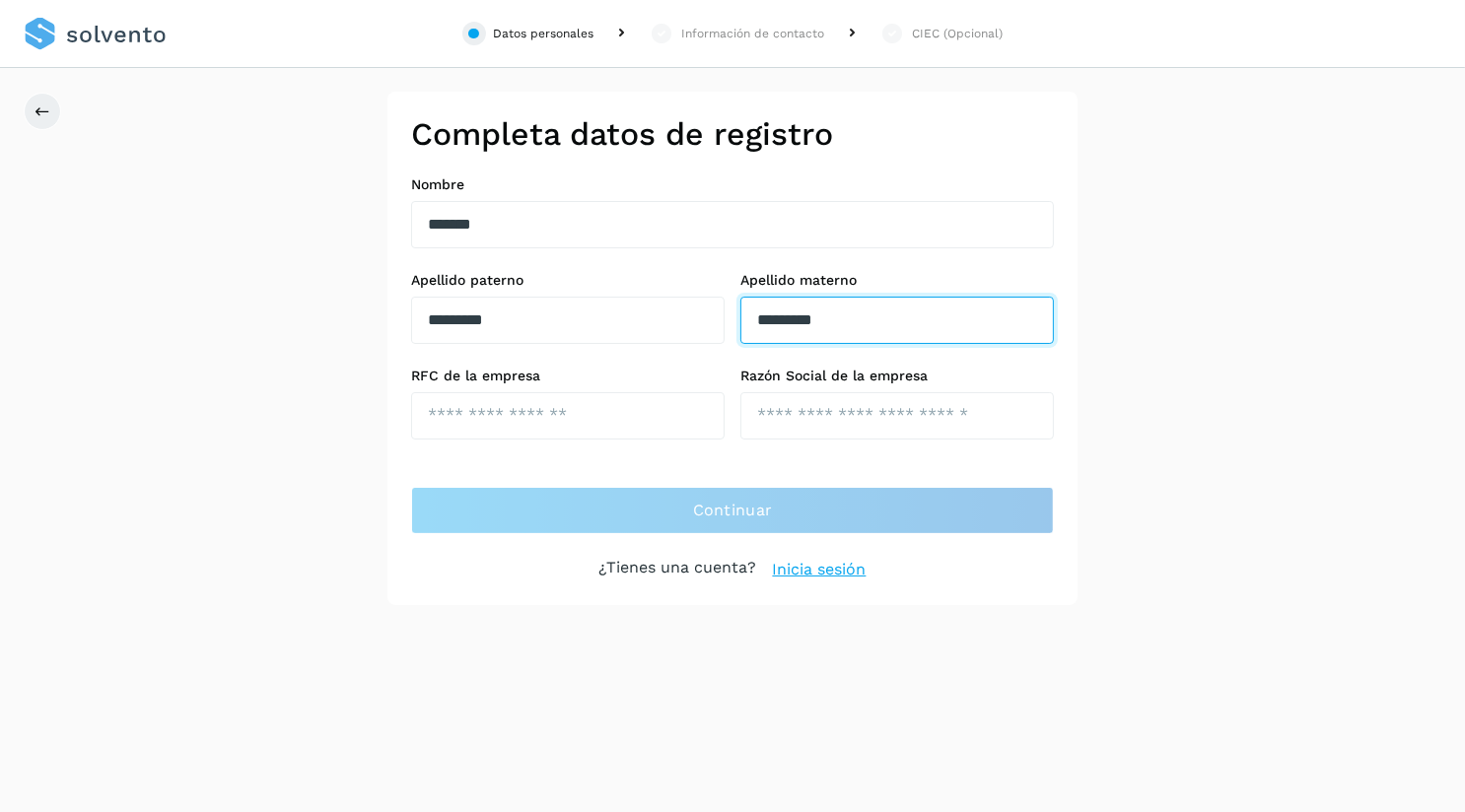 click on "*********" at bounding box center (897, 320) 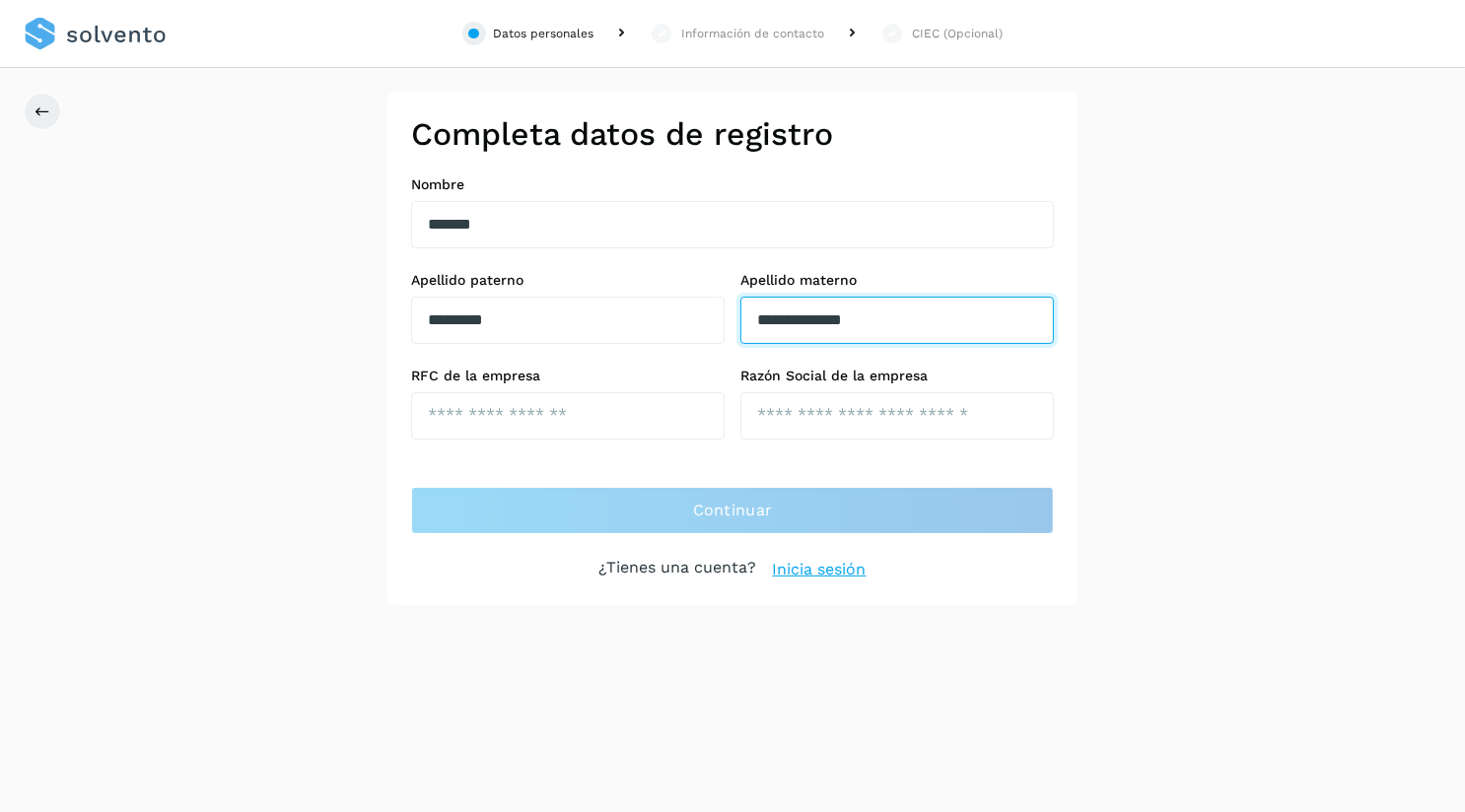 drag, startPoint x: 828, startPoint y: 316, endPoint x: 582, endPoint y: 375, distance: 252.9763 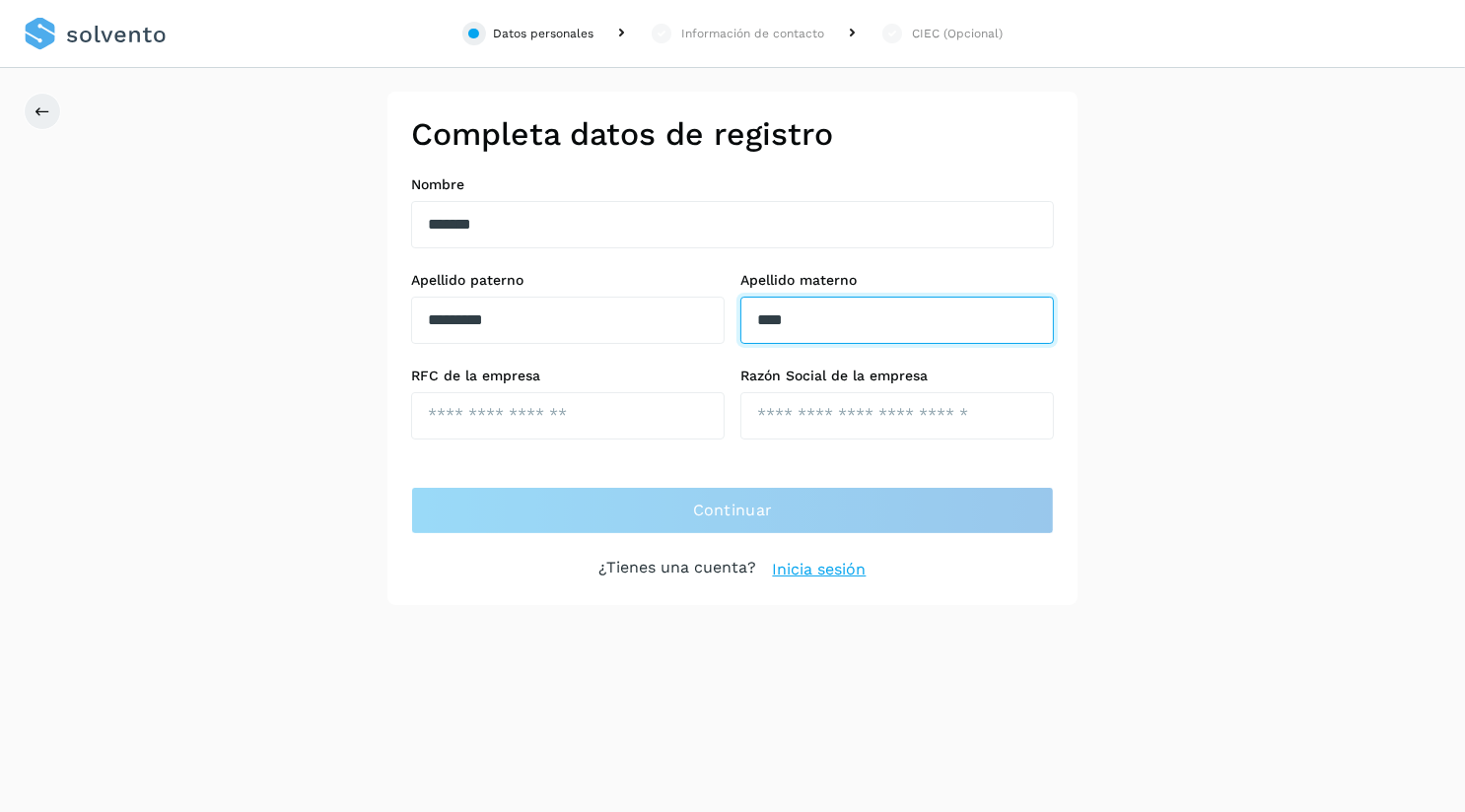type on "****" 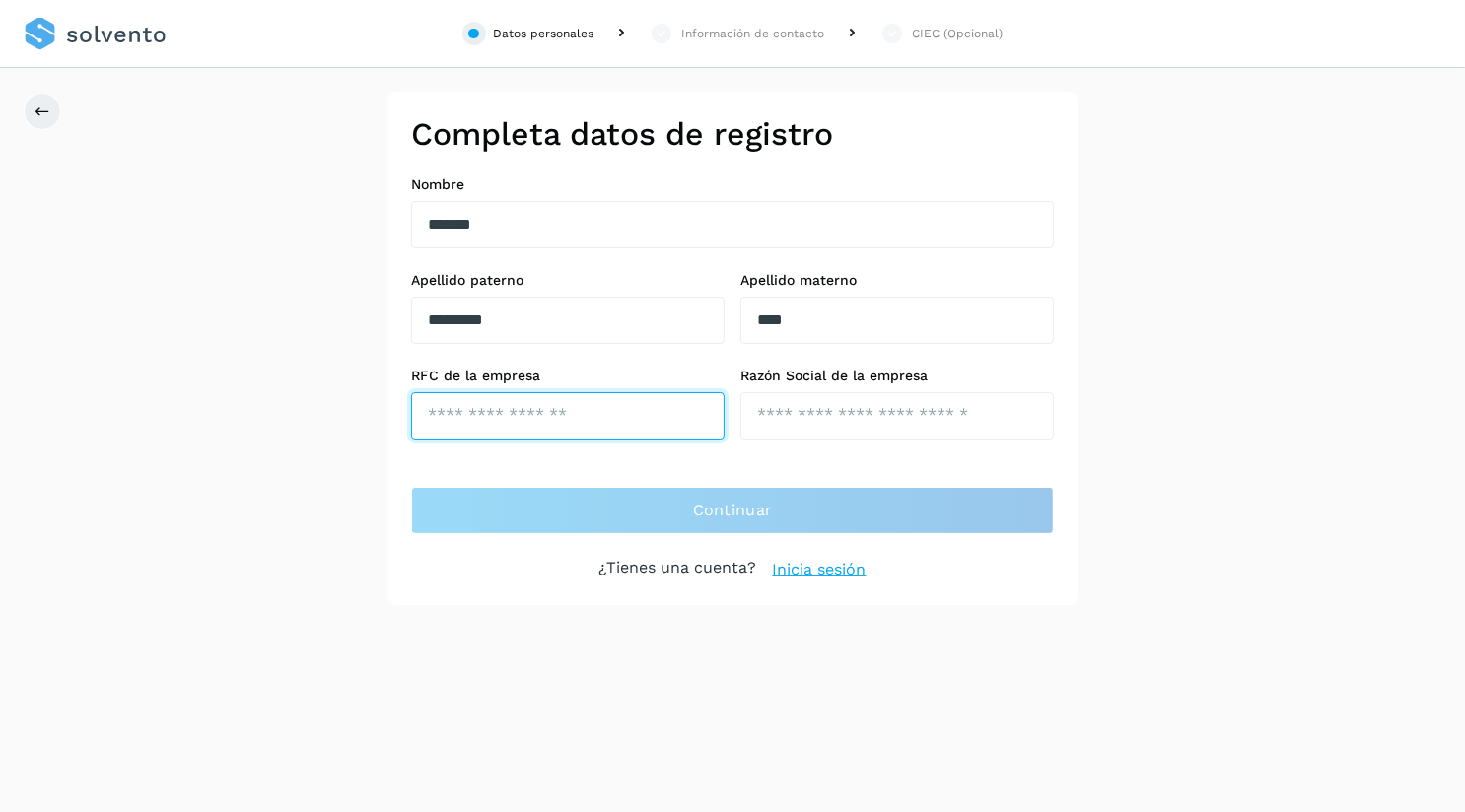 type on "*" 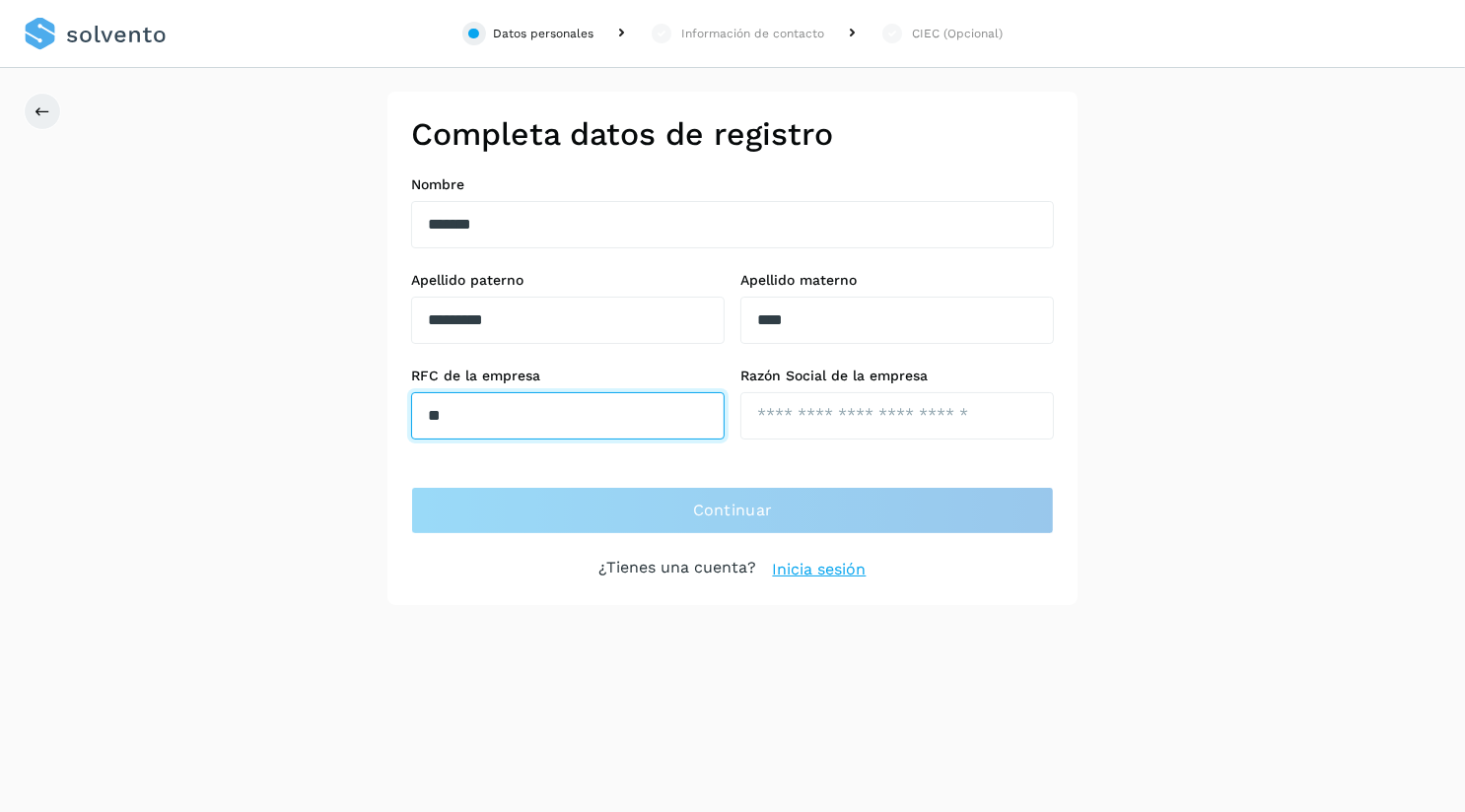 type on "*" 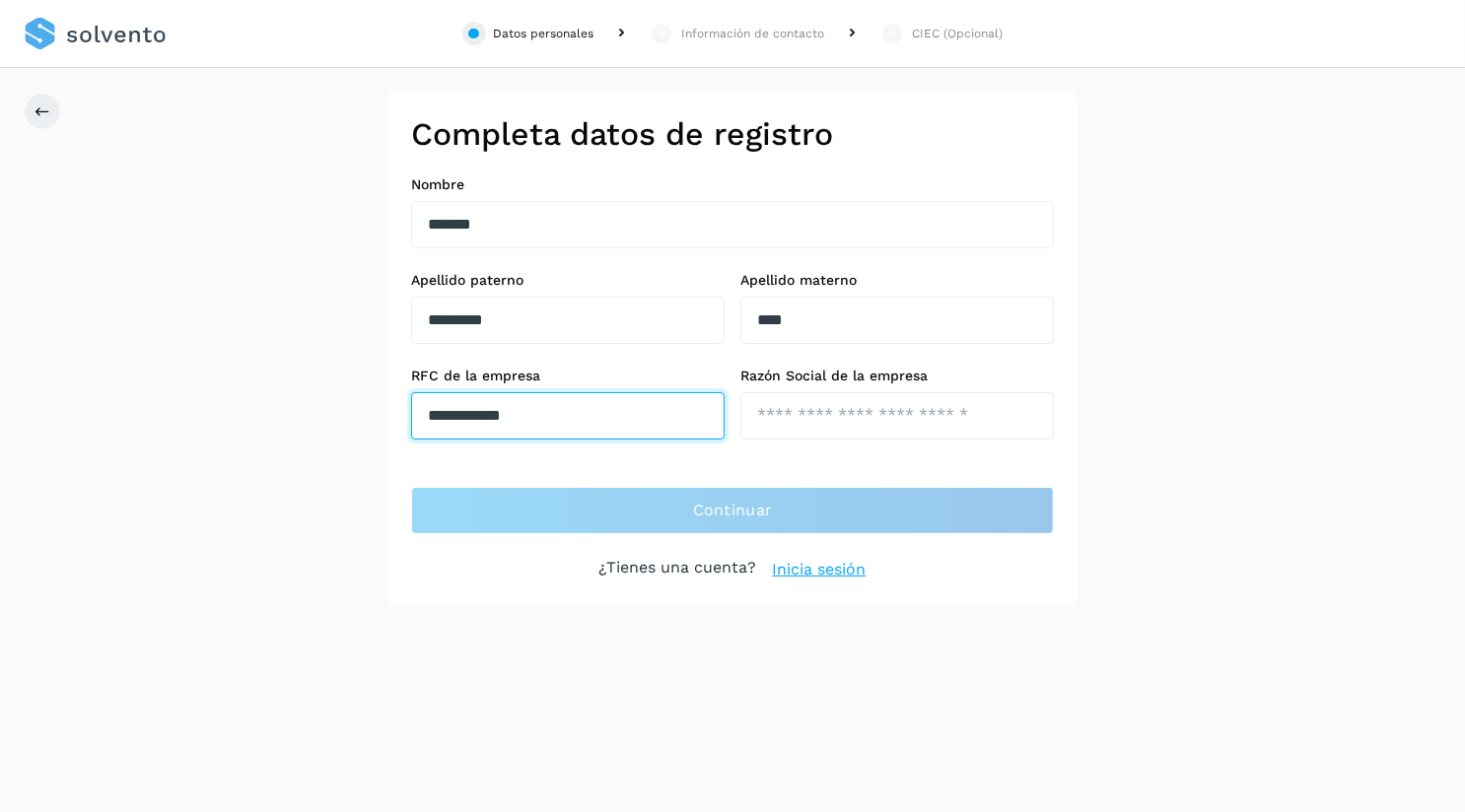 type on "**********" 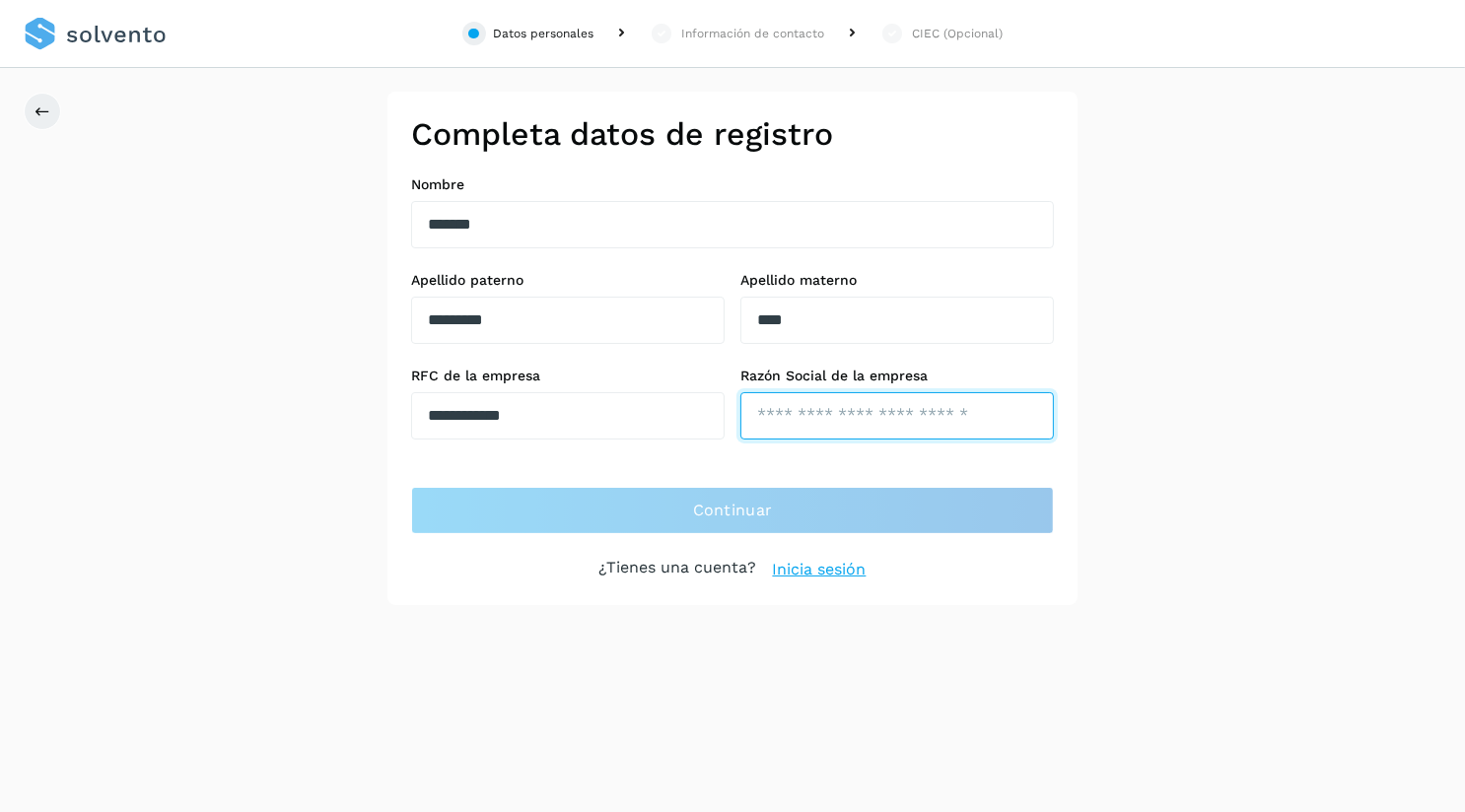 click at bounding box center (897, 416) 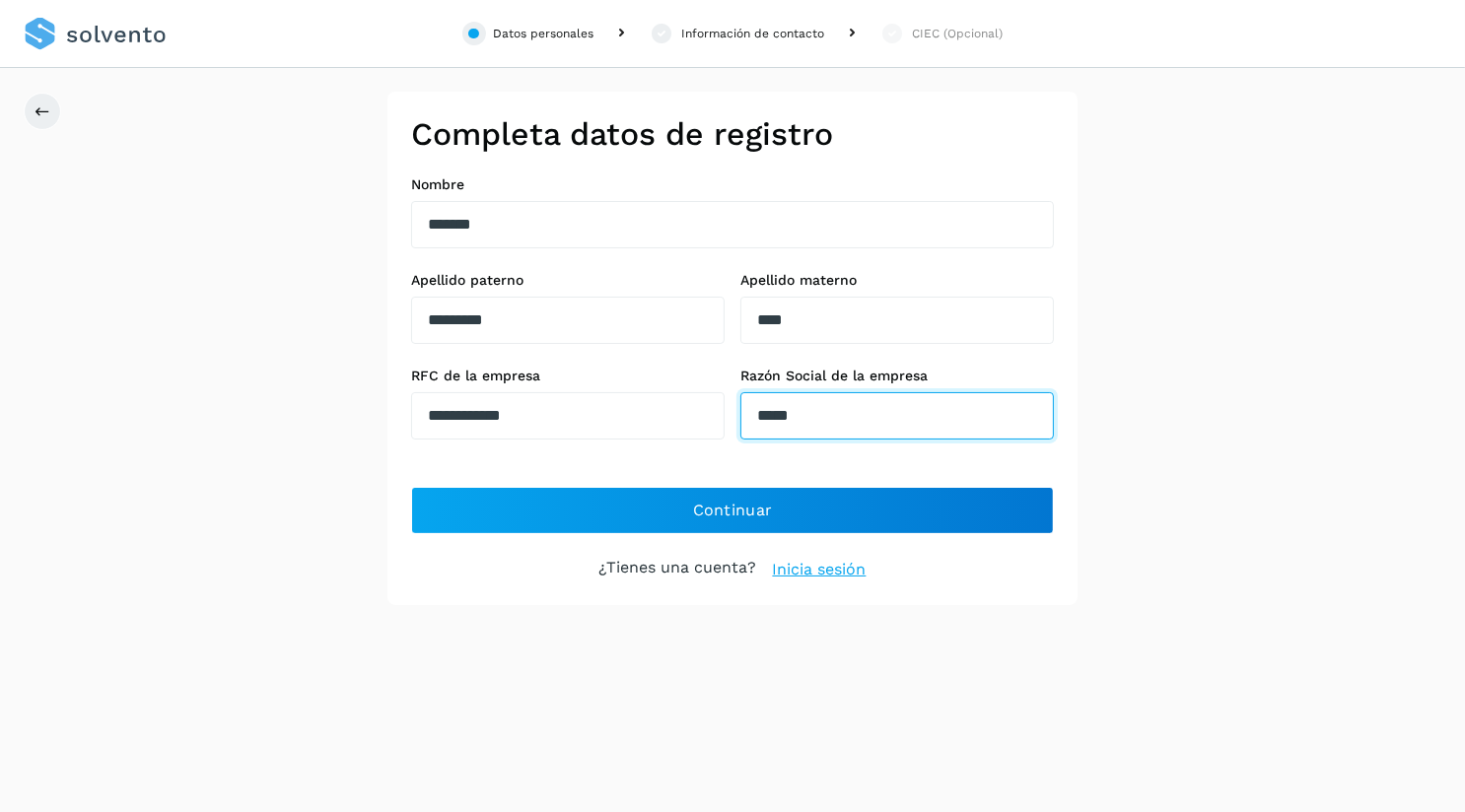 type on "**********" 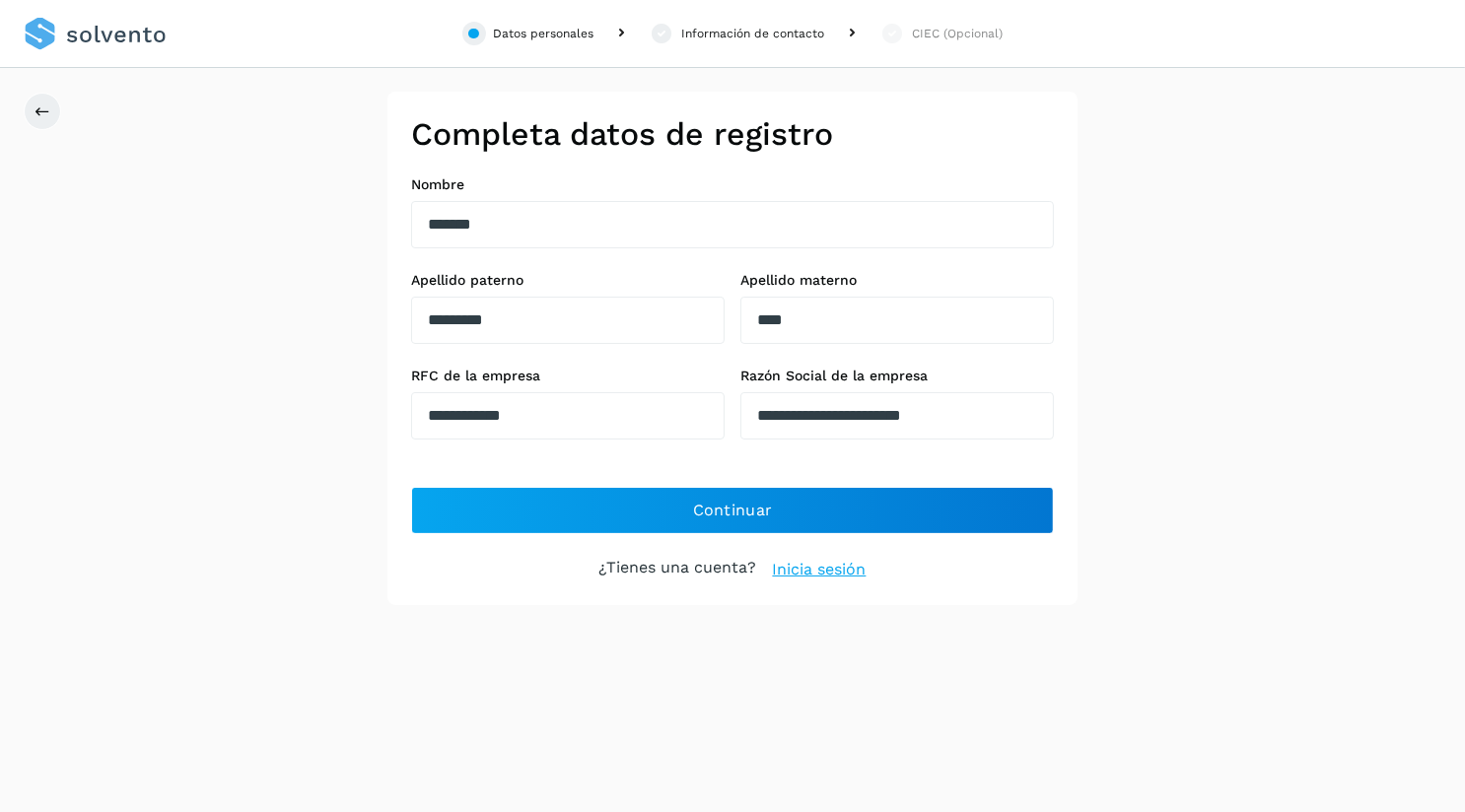 click on "Continuar ¿Tienes una cuenta? Inicia sesión" at bounding box center (732, 534) 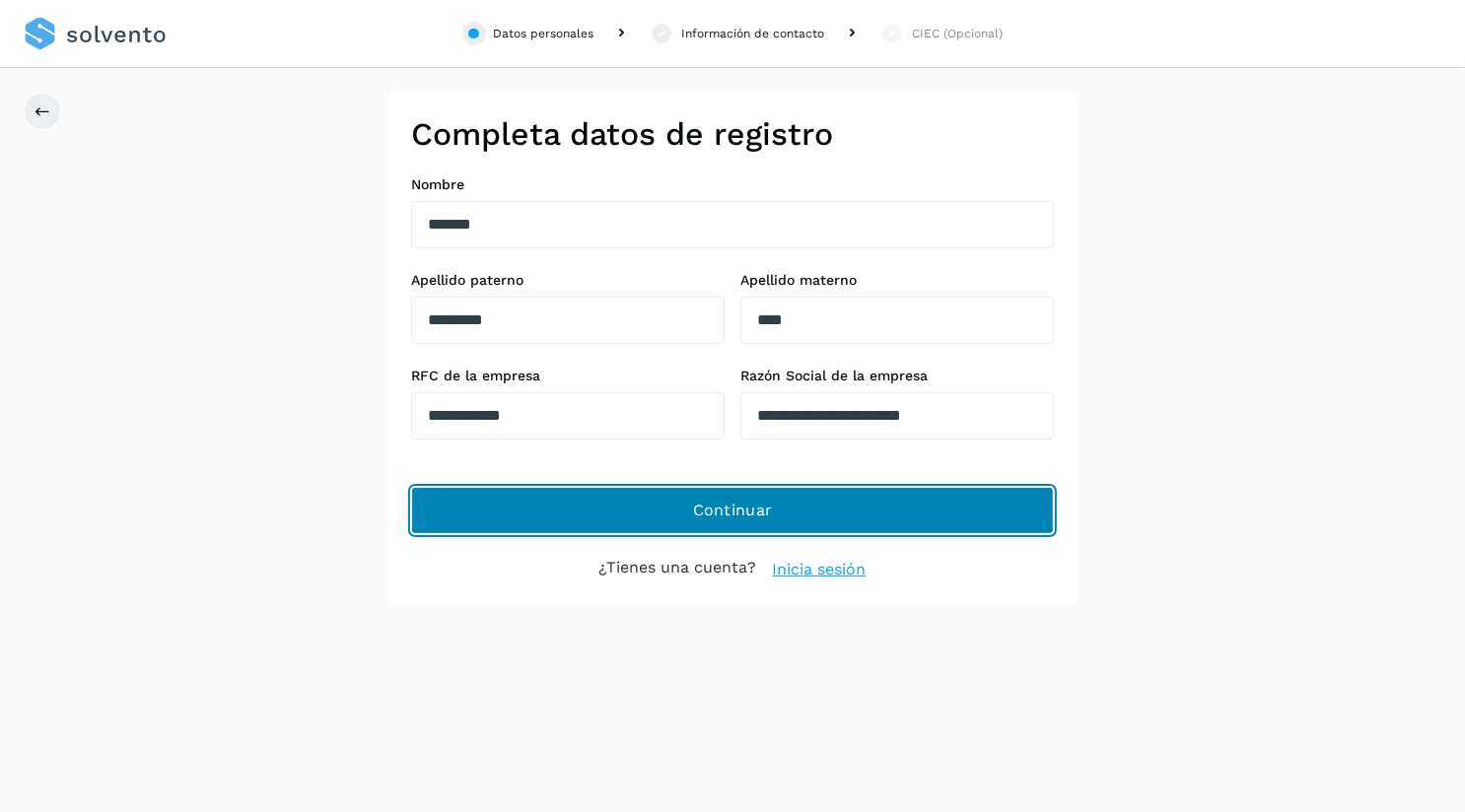 click on "Continuar" 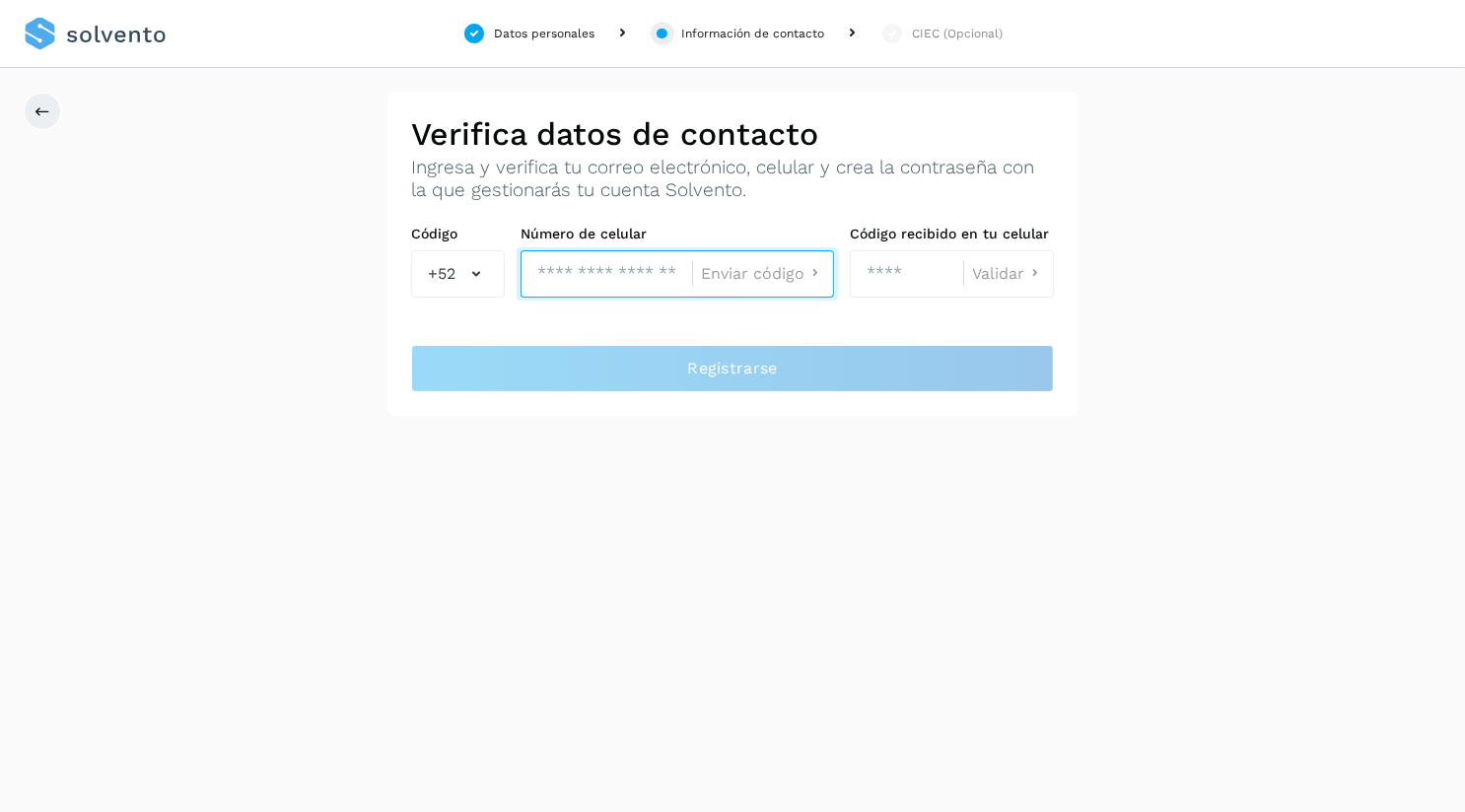 click at bounding box center [606, 274] 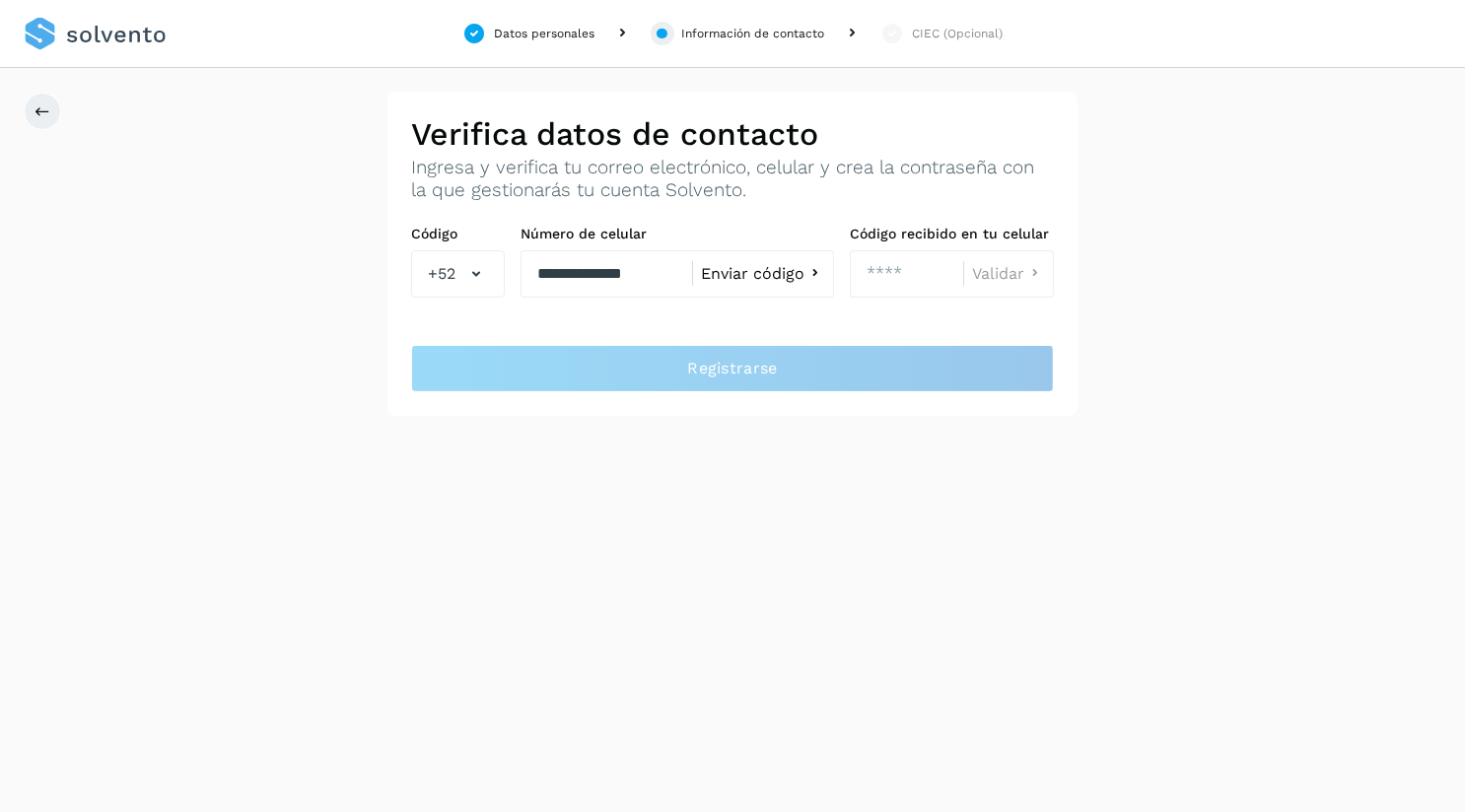 click on "Enviar código" 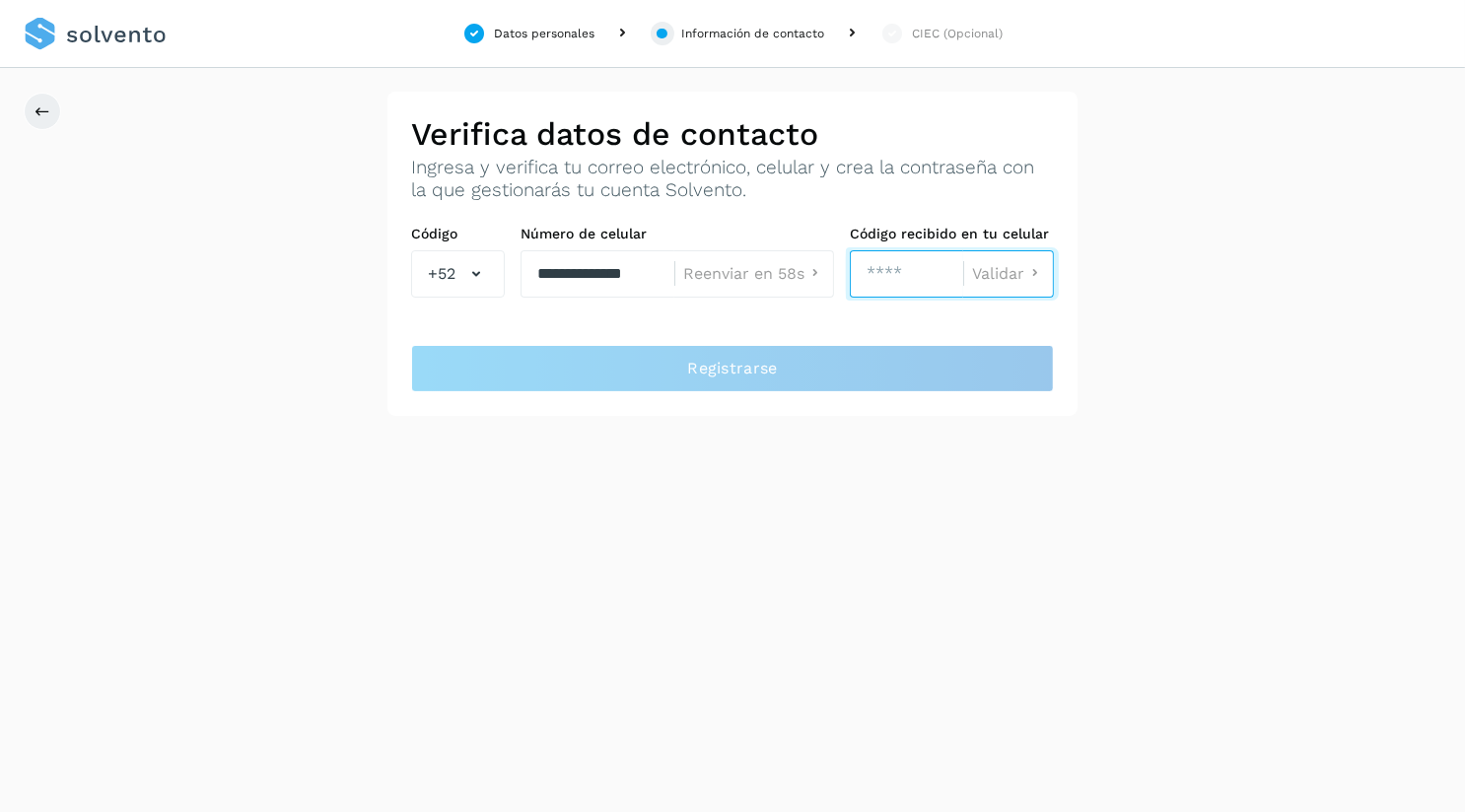 click at bounding box center [906, 274] 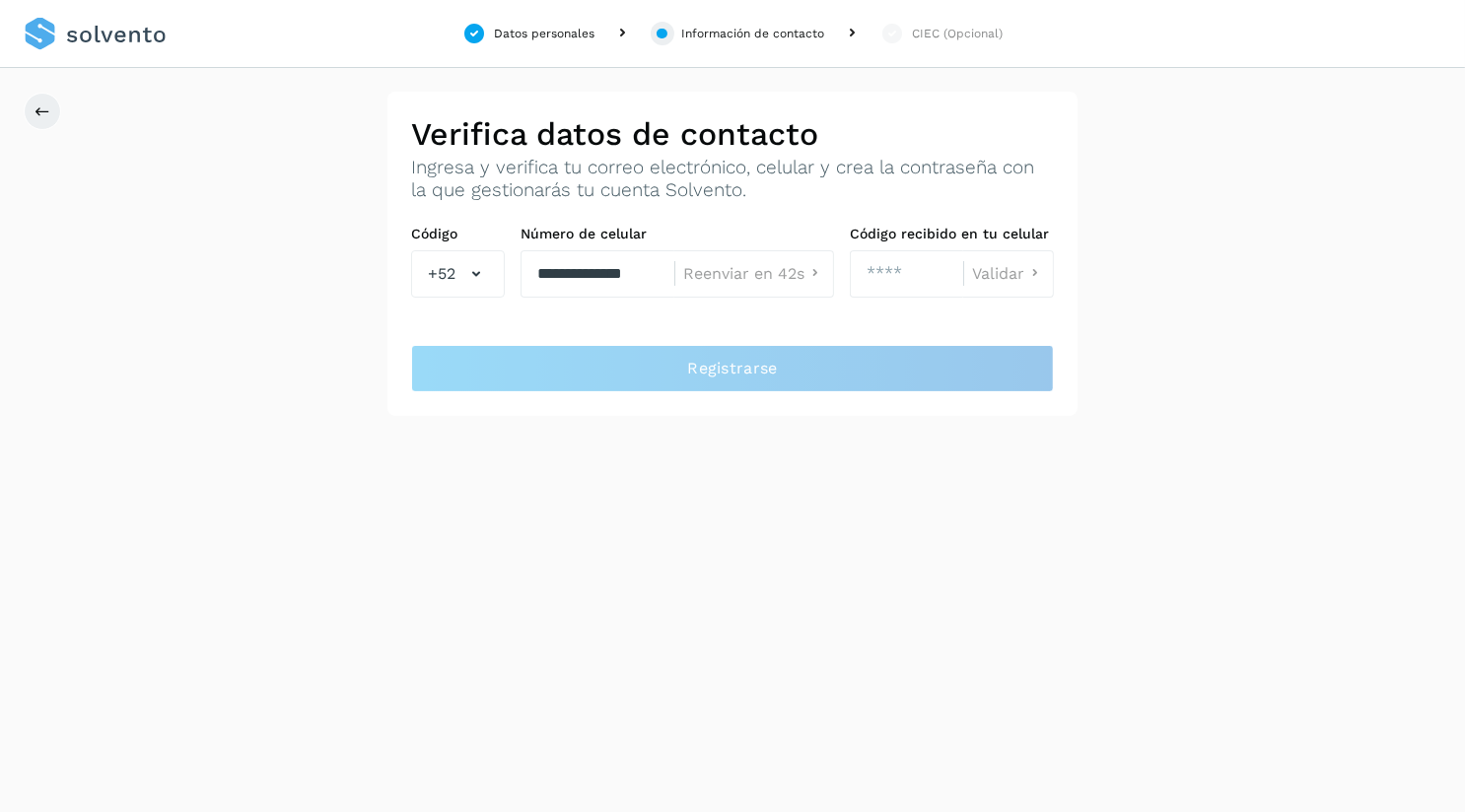 click on "Datos personales Información de contacto CIEC (Opcional) Completa datos de registro Nombre  [FIRST] Apellido paterno  [LAST] Apellido materno  [LAST] RFC de la empresa  [RFC] Razón Social de la empresa  [COMPANY_NAME] Continuar ¿Tienes una cuenta? Inicia sesión Verifica datos de contacto Ingresa y verifica tu correo electrónico, celular y crea la contraseña con la que gestionarás tu cuenta Solvento. Código  +52 Número de celular  [PHONE] Reenviar en 42s Código recibido en tu celular  [CODE] Validar Registrarse Autorización de consulta de historial crediticio  Por este conducto autorizo expresamente a BOCAV, S.A.P.I DE CV SOFOM E.N.R, para que por conducto de sus funcionarios facultados lleve a cabo Investigaciones, sobre mi comportamiento Crediticio en las Sociedades de Información Crediticia que estime conveniente." 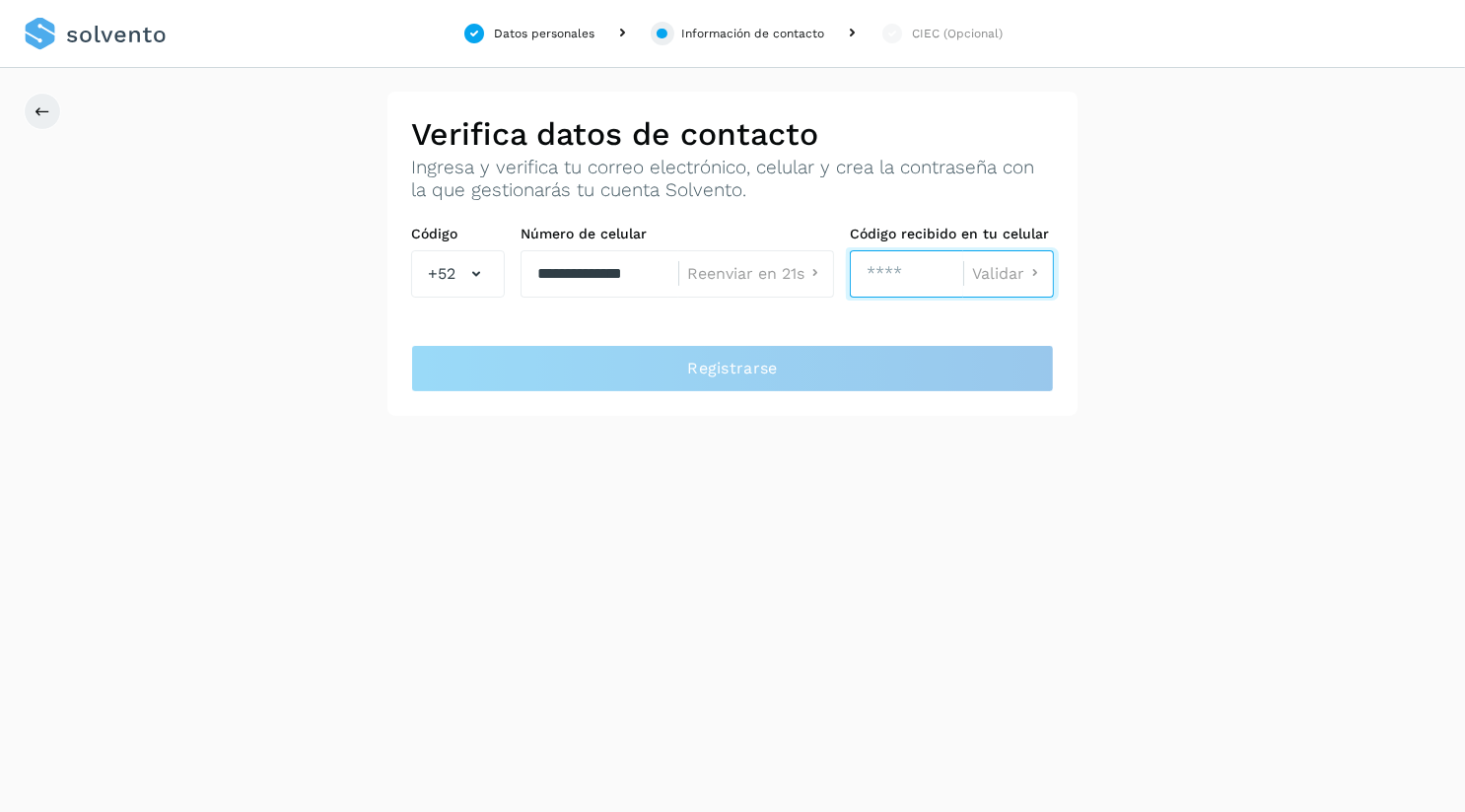 click at bounding box center (906, 274) 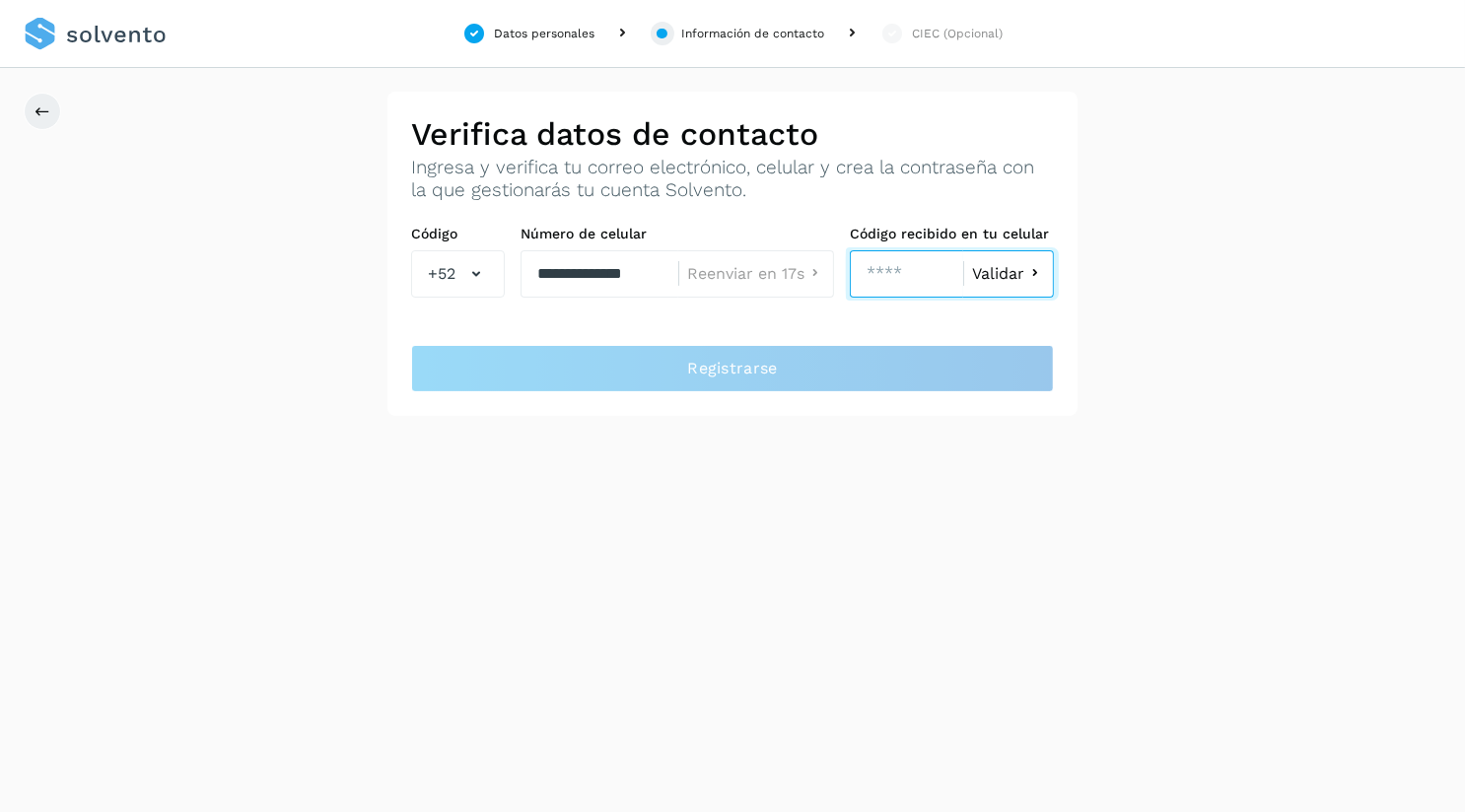 type on "****" 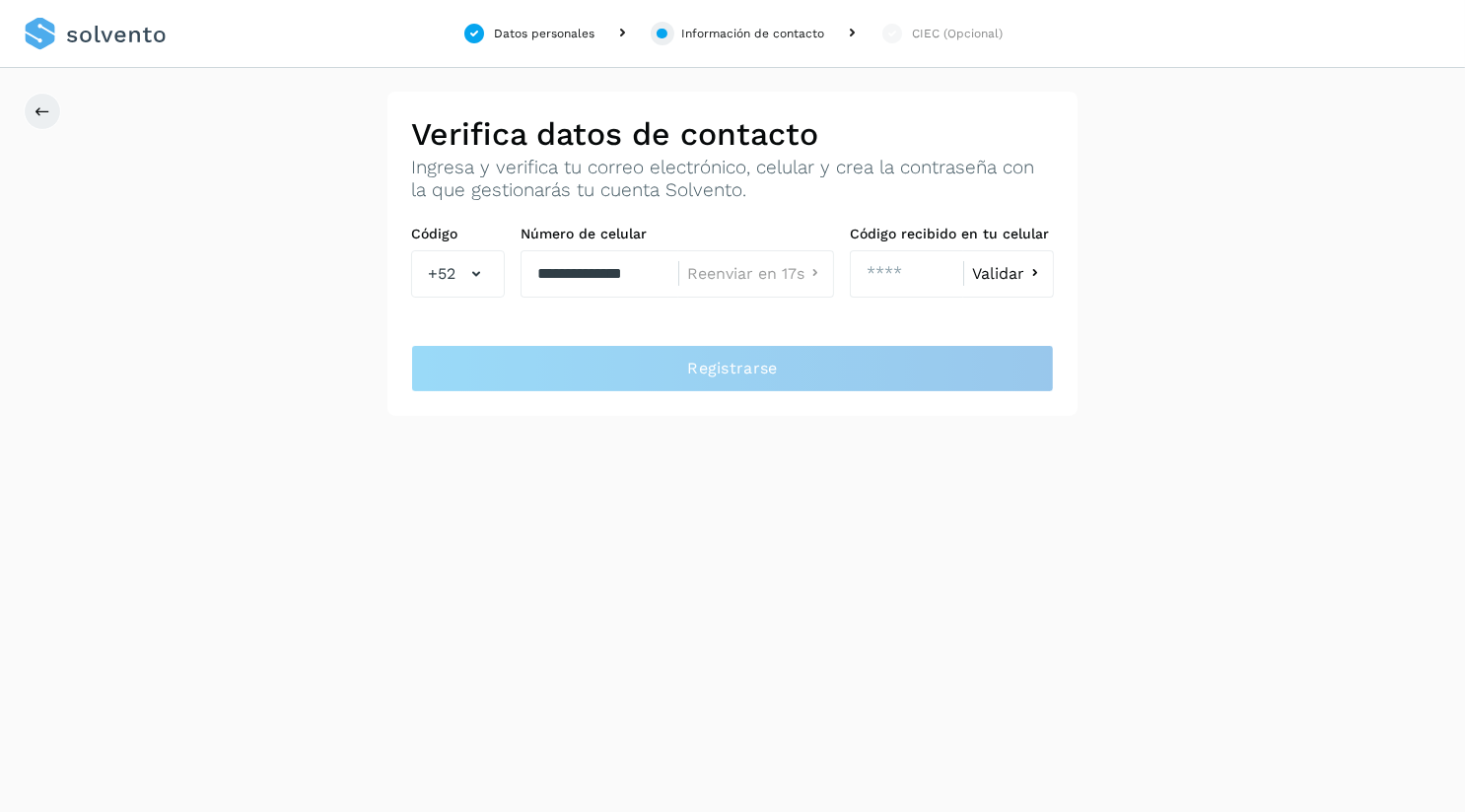 click on "Validar" at bounding box center [1009, 273] 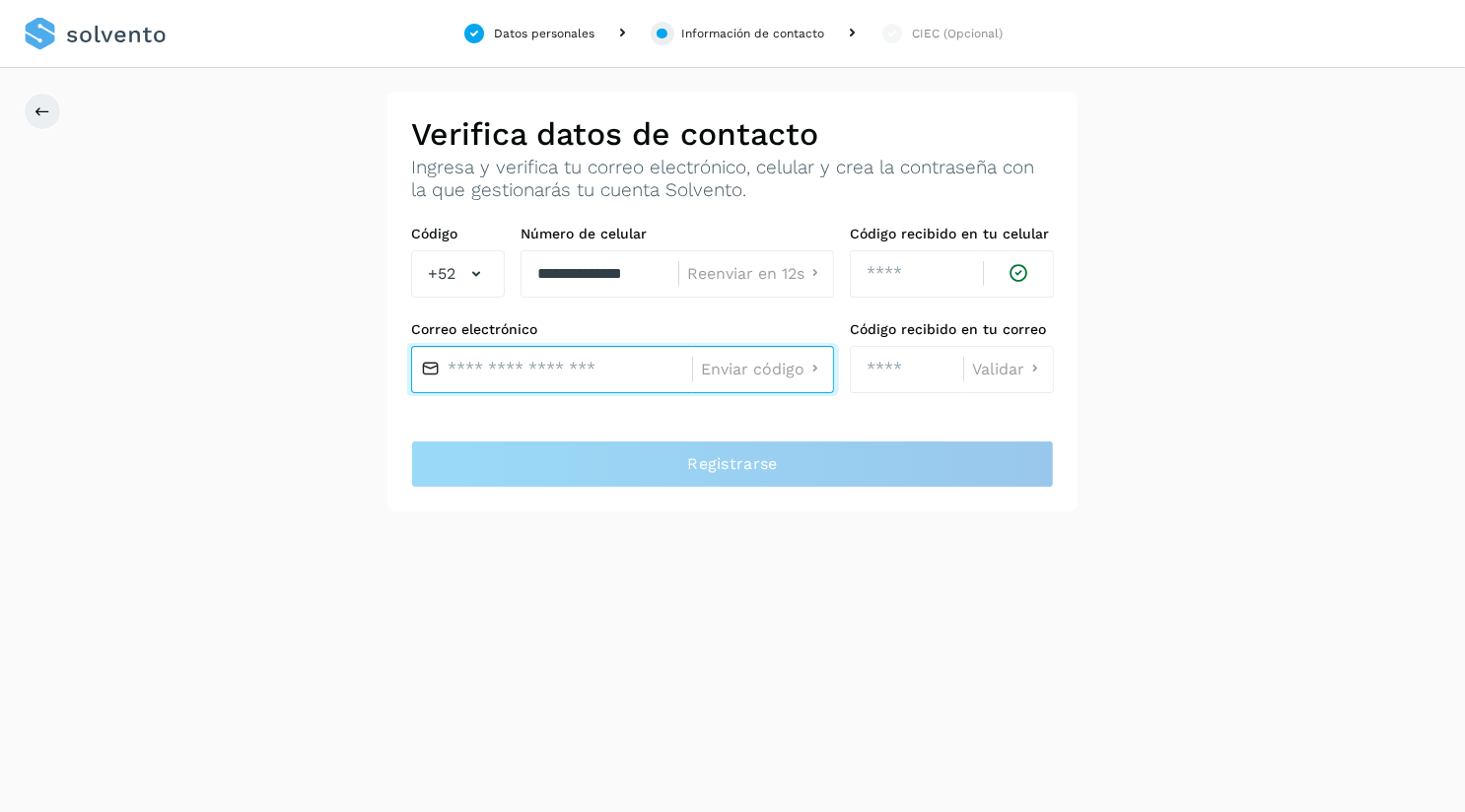 click at bounding box center [551, 370] 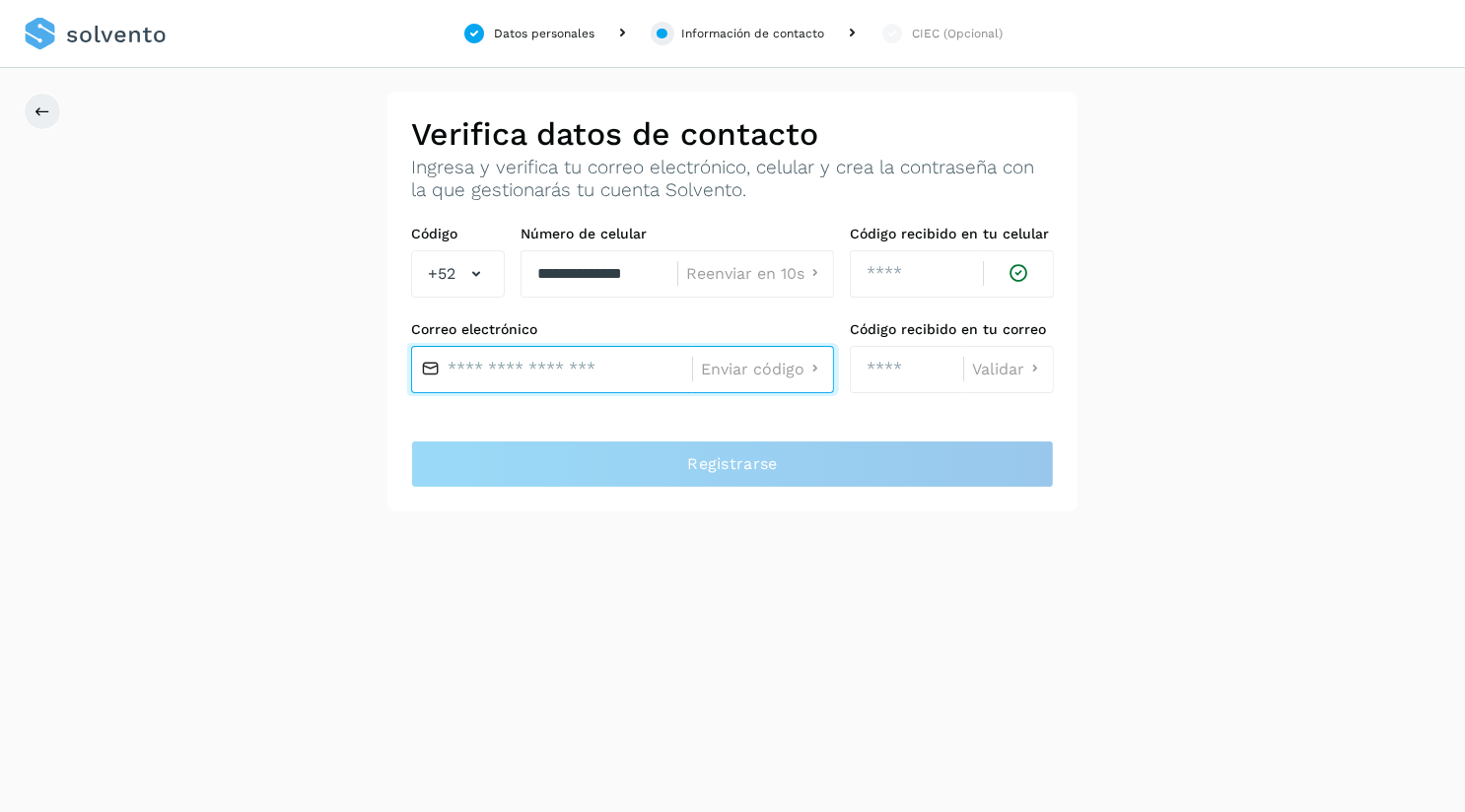type on "**********" 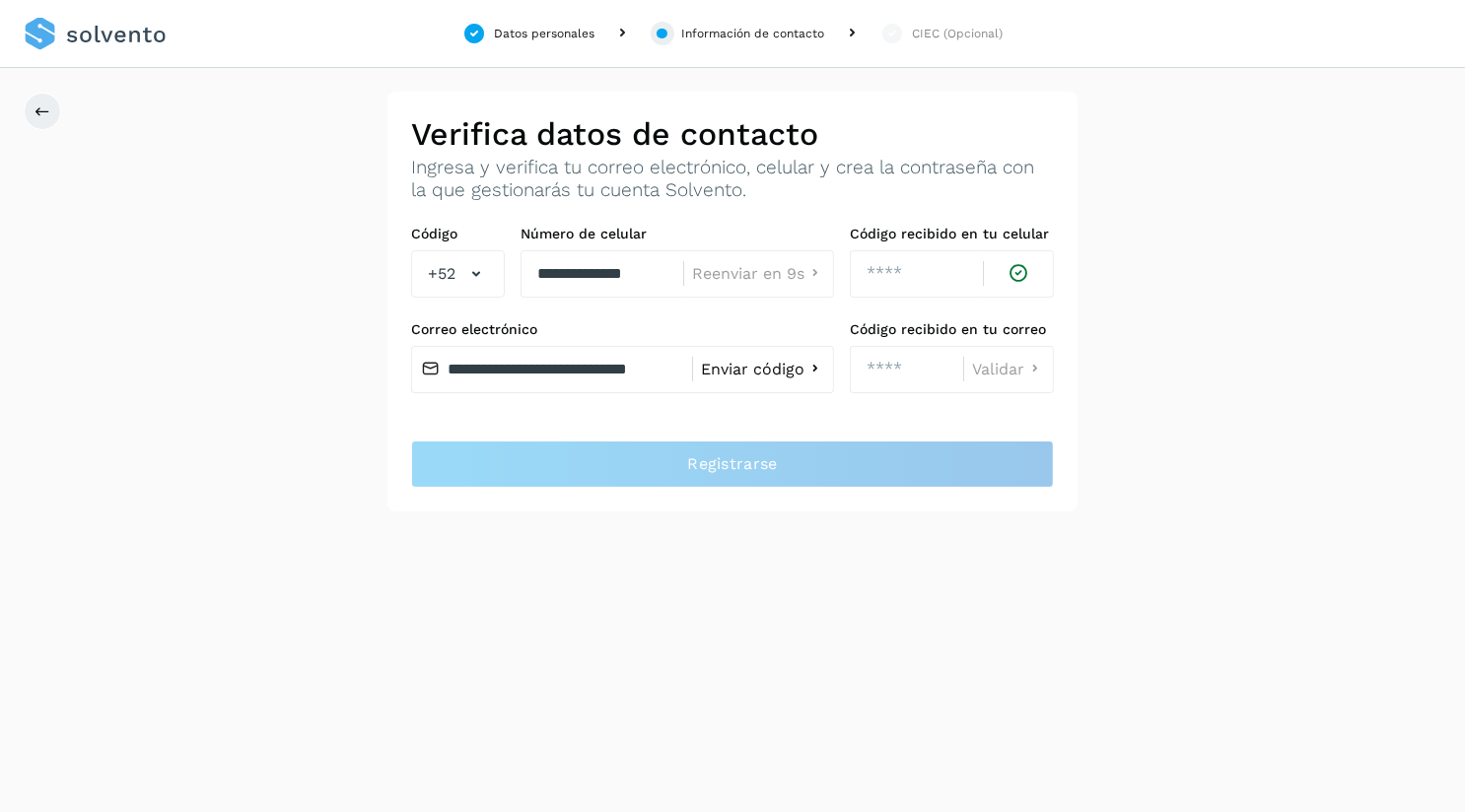 click on "Enviar código" 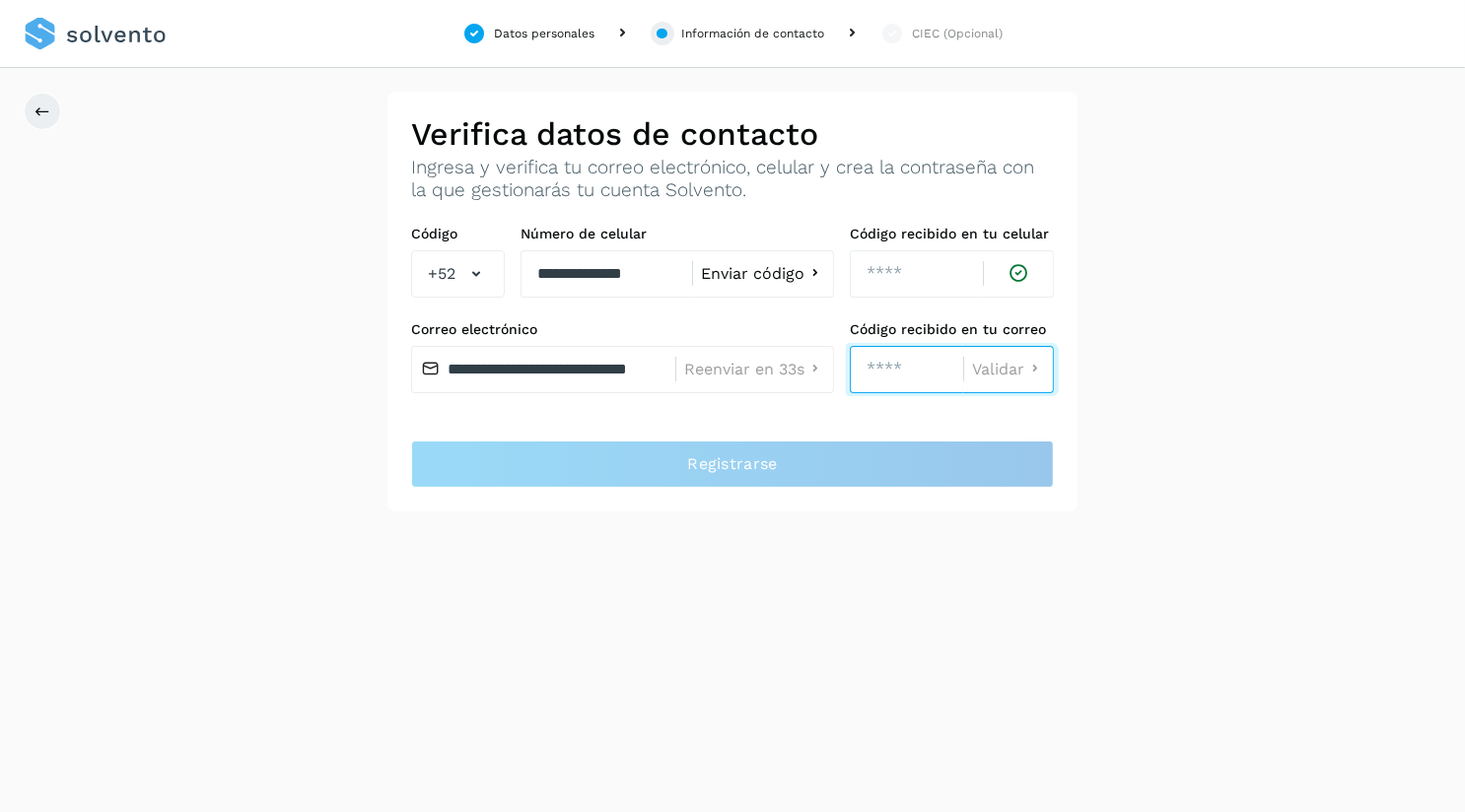 click at bounding box center (906, 370) 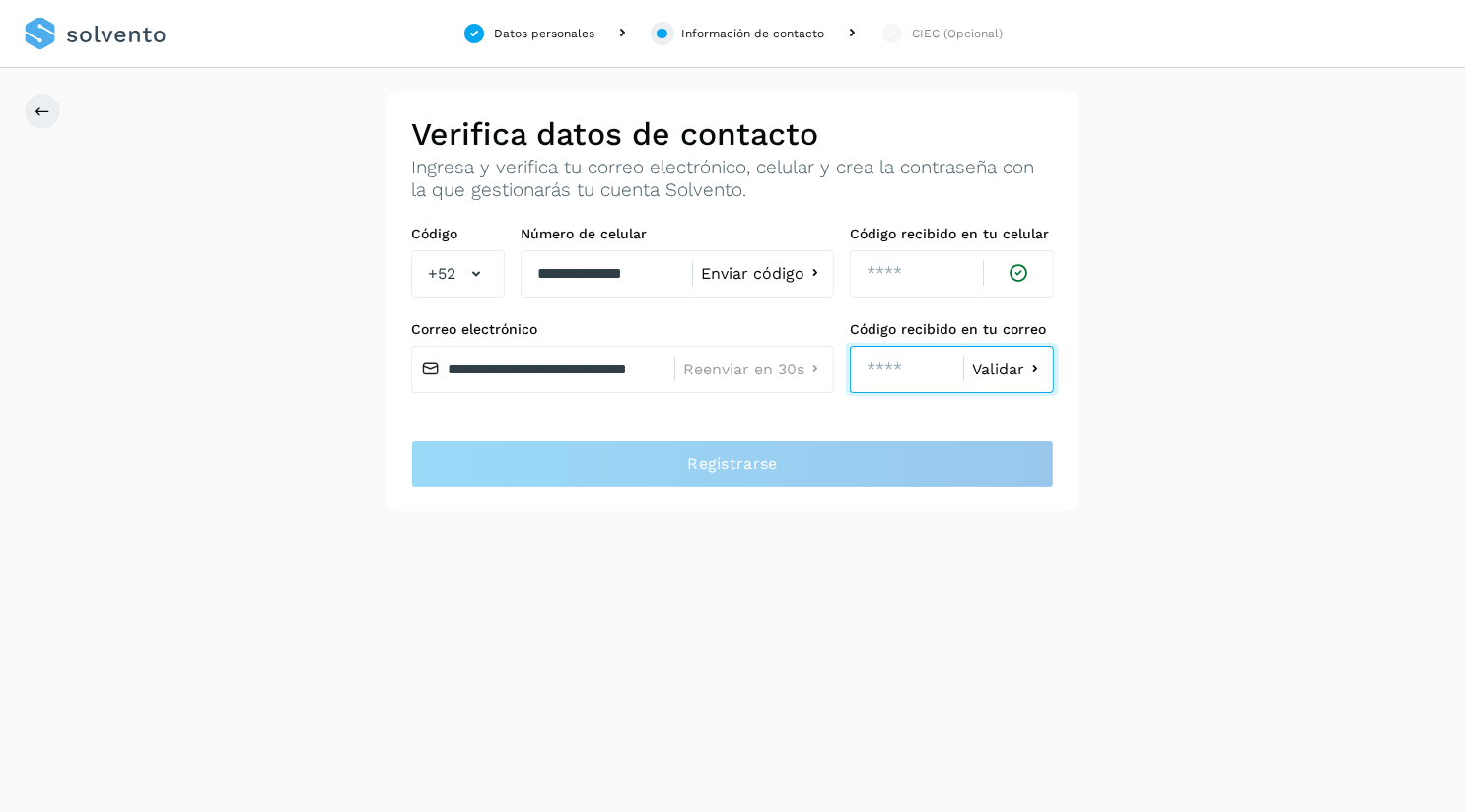 type on "****" 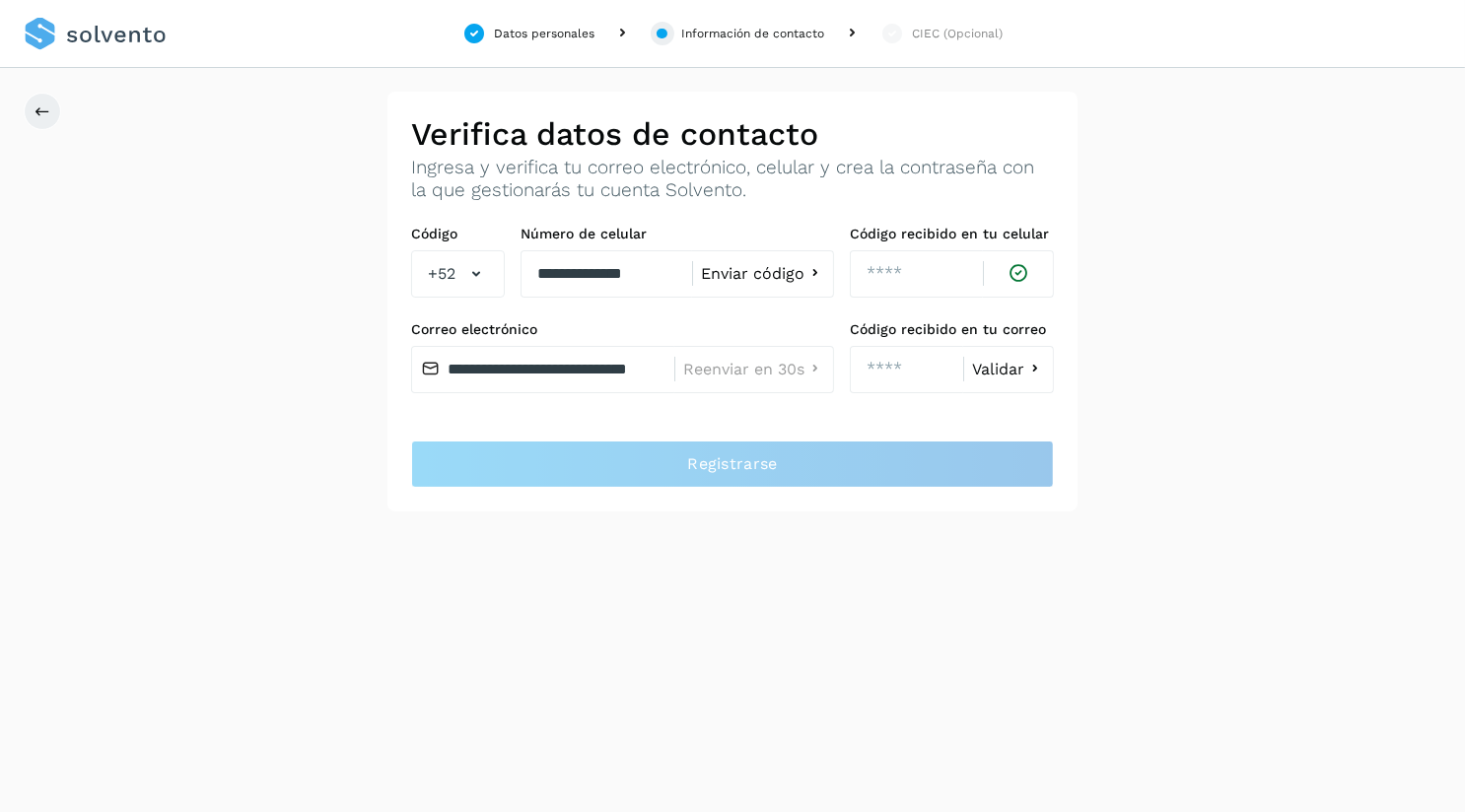 click on "Validar" 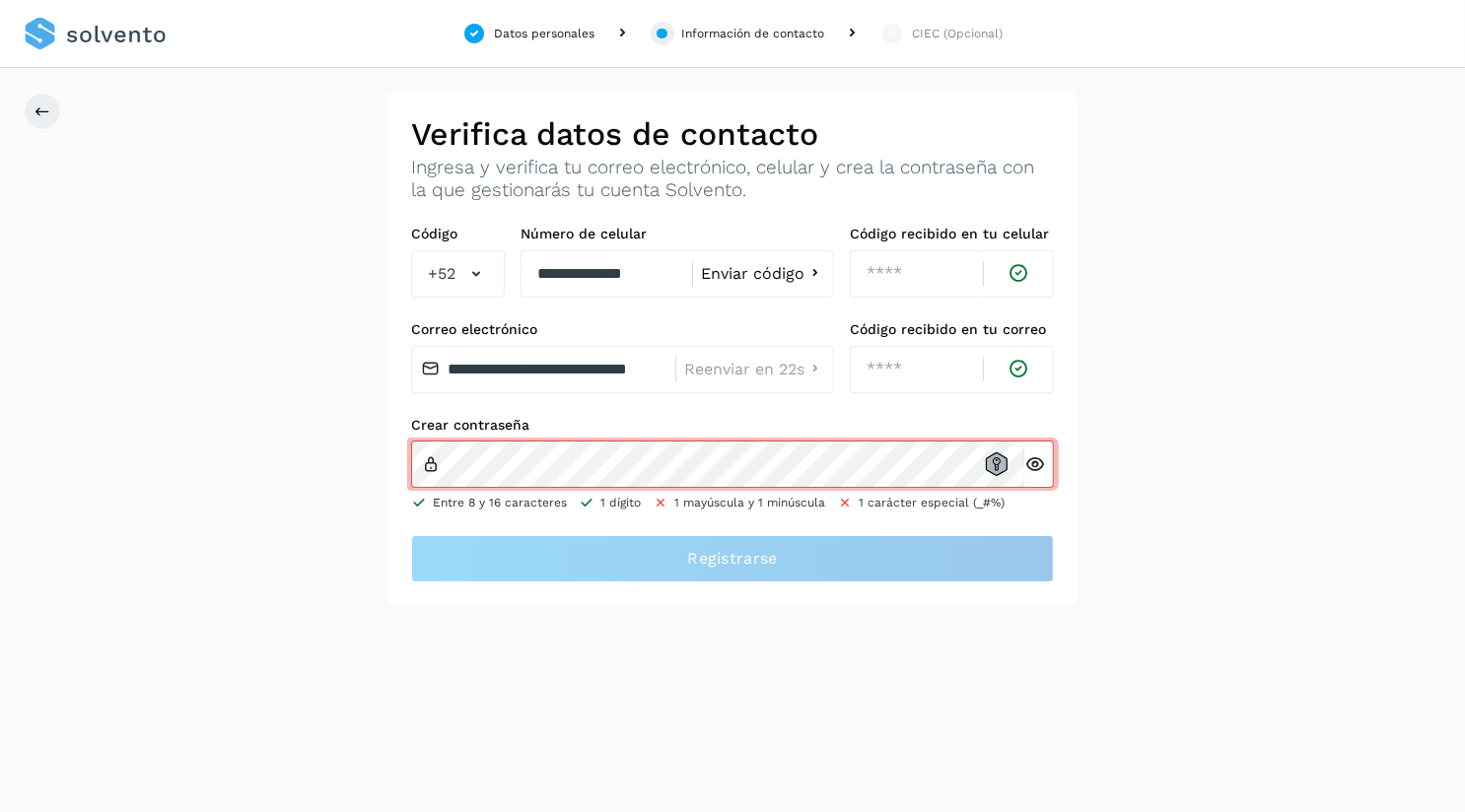 click at bounding box center (1034, 464) 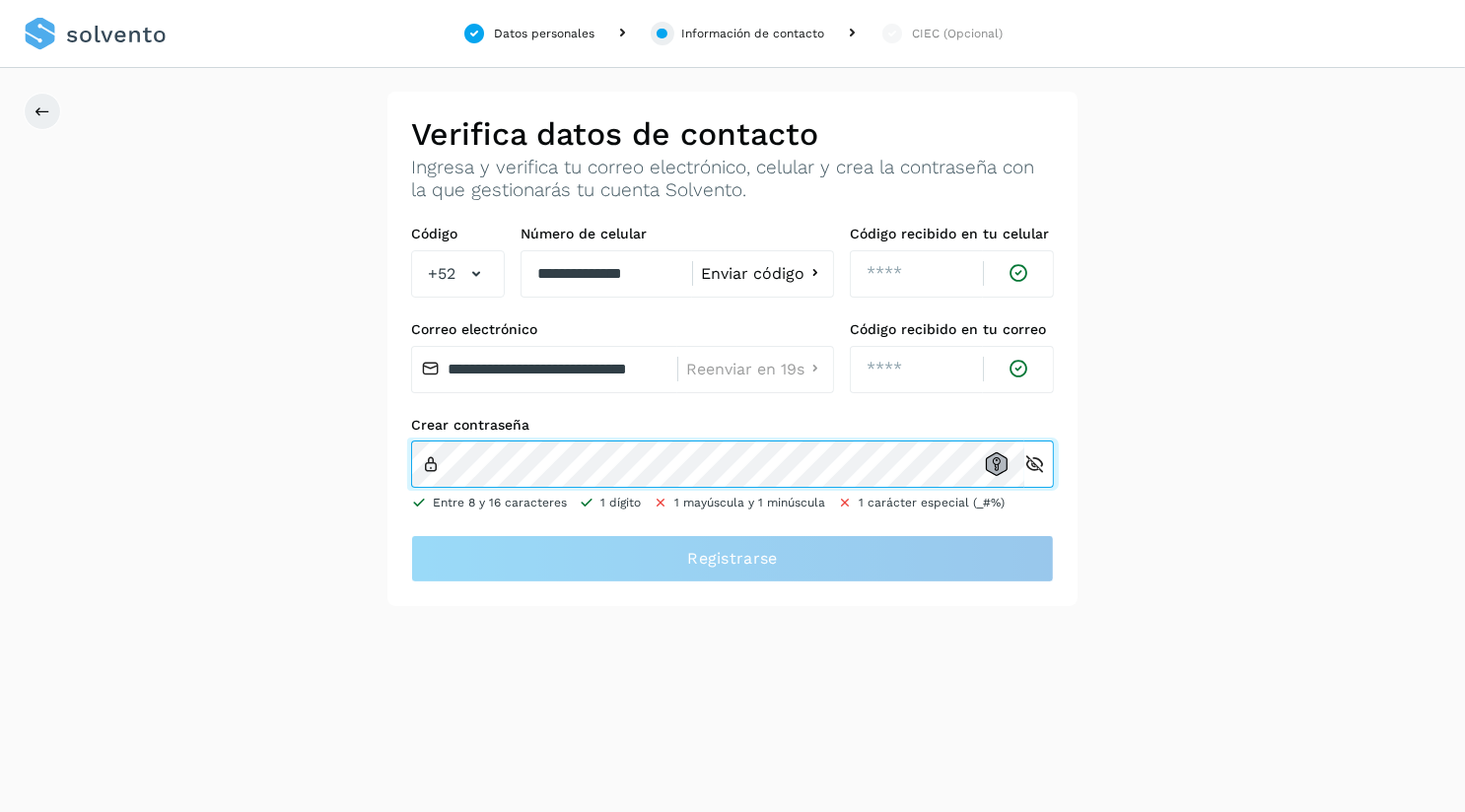 click on "Completa datos de registro Nombre  [FIRST] Apellido paterno  [LAST] Apellido materno  [LAST] RFC de la empresa  [RFC] Razón Social de la empresa  [COMPANY_NAME] Continuar ¿Tienes una cuenta? Inicia sesión Verifica datos de contacto Ingresa y verifica tu correo electrónico, celular y crea la contraseña con la que gestionarás tu cuenta Solvento. Código  +52 Número de celular  [PHONE] Enviar código Código recibido en tu celular  [CODE] Correo electrónico  [EMAIL] Reenviar en 19s Código recibido en tu correo  [CODE] Crear contraseña   Entre 8 y 16 caracteres  1 dígito  1 mayúscula y 1 minúscula  1 carácter especial (_#%)  Registrarse Autorización de consulta de historial crediticio  Por este conducto autorizo expresamente a BOCAV, S.A.P.I DE CV SOFOM E.N.R, para que por conducto de sus funcionarios facultados lleve a cabo Investigaciones, sobre mi comportamiento Crediticio en las Sociedades de Información Crediticia que estime conveniente." at bounding box center [732, 349] 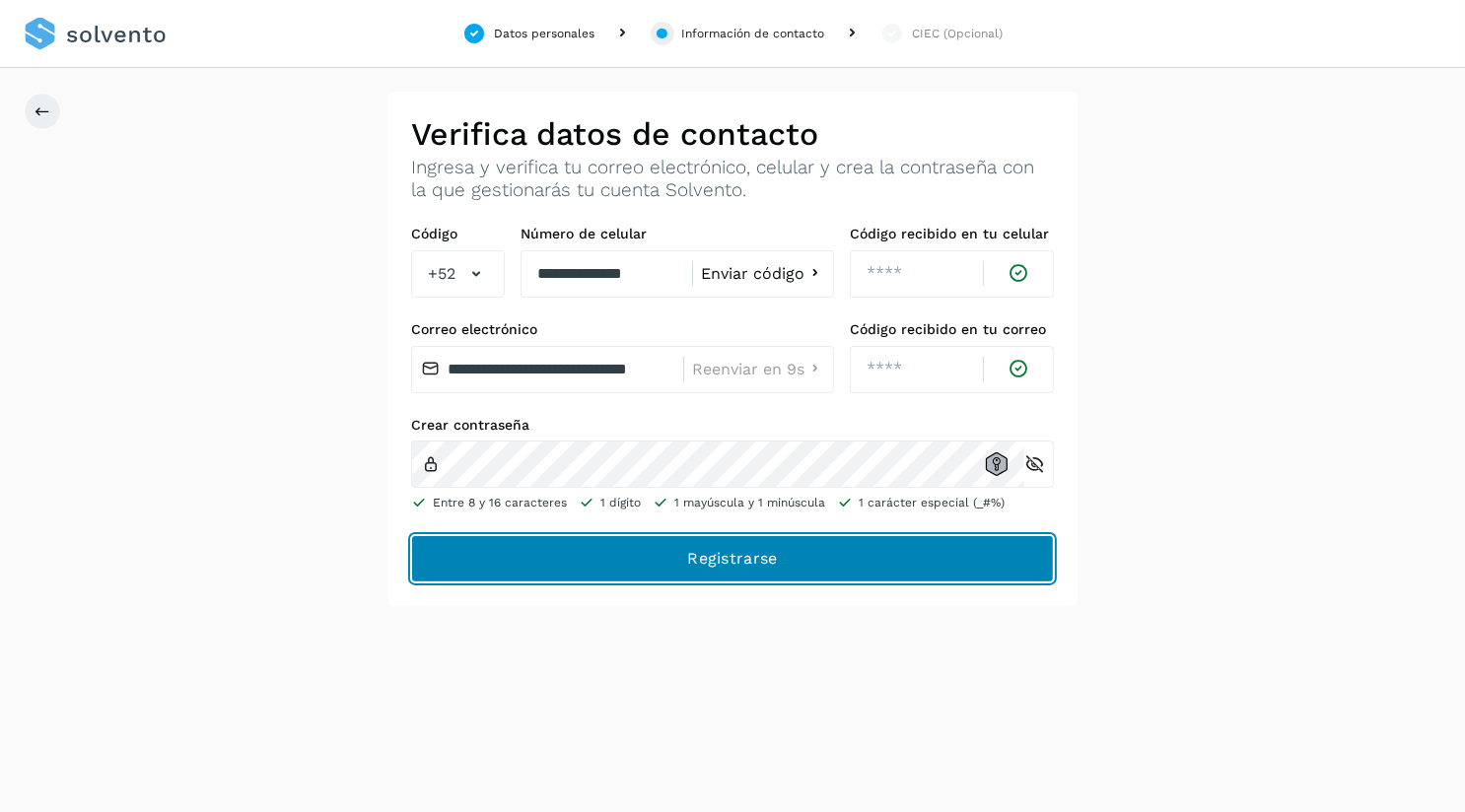 click on "Registrarse" at bounding box center [0, 0] 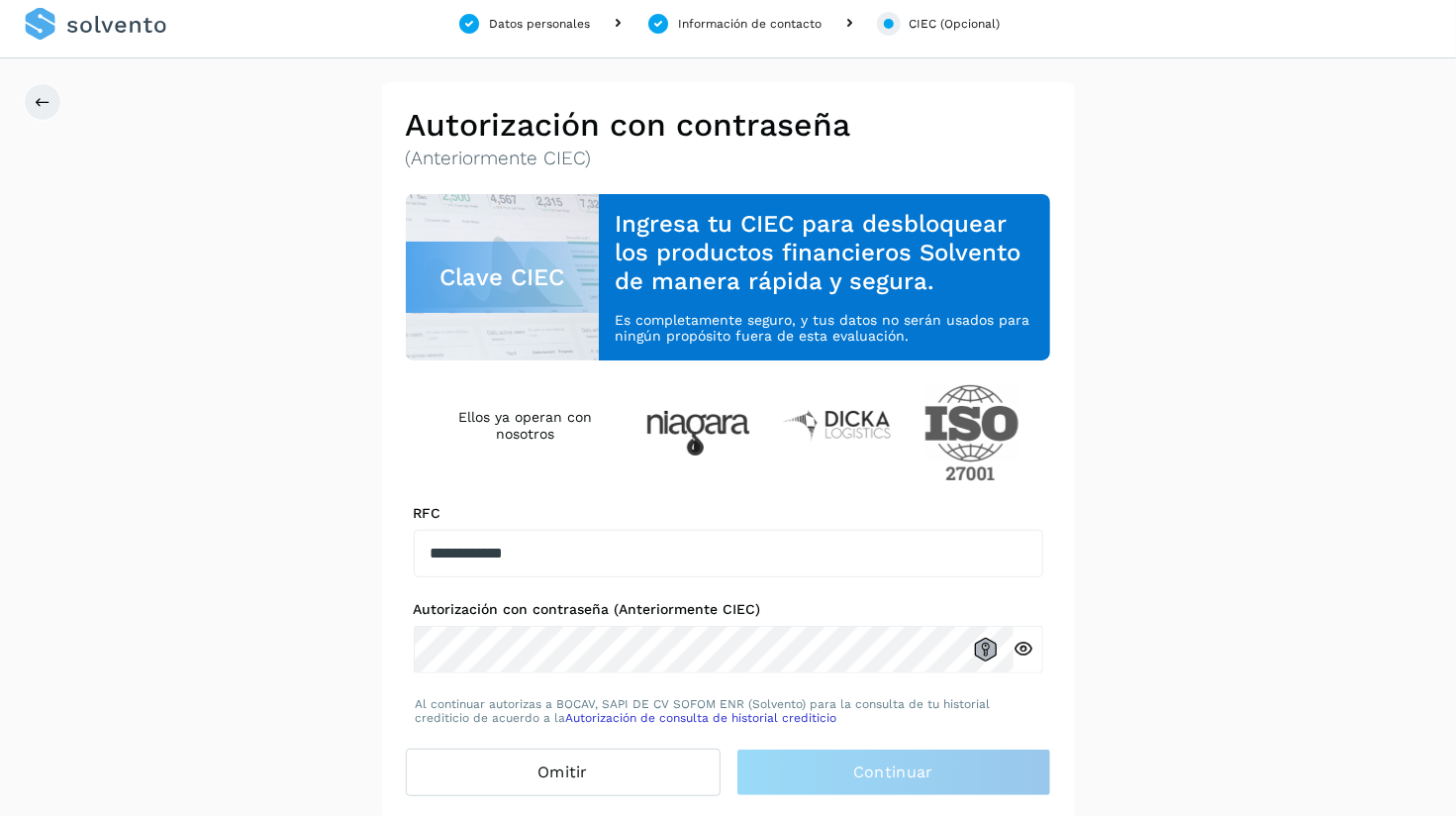 scroll, scrollTop: 13, scrollLeft: 0, axis: vertical 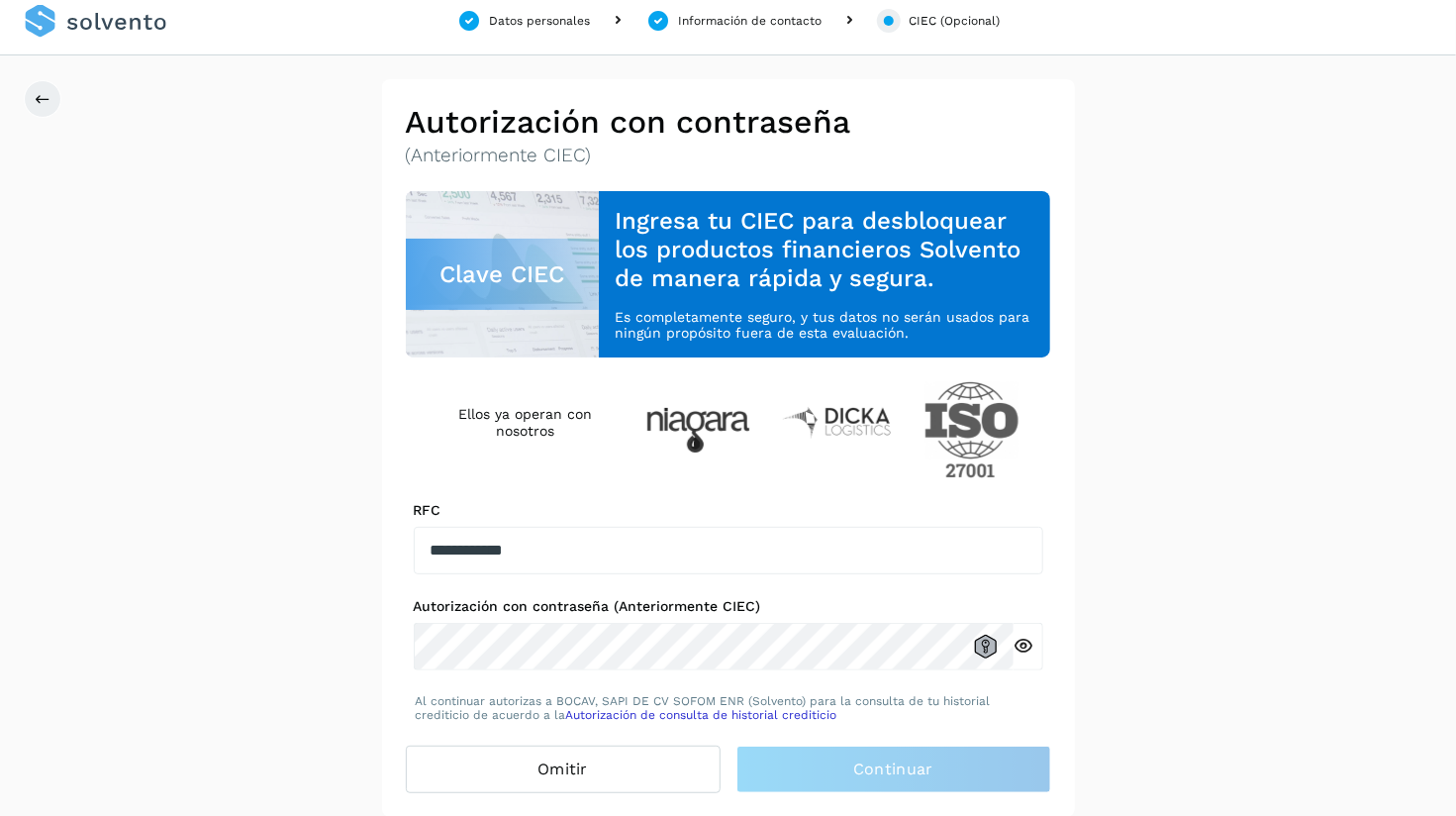 click on "Autorización con contraseña (Anteriormente CIEC)" at bounding box center [728, 606] 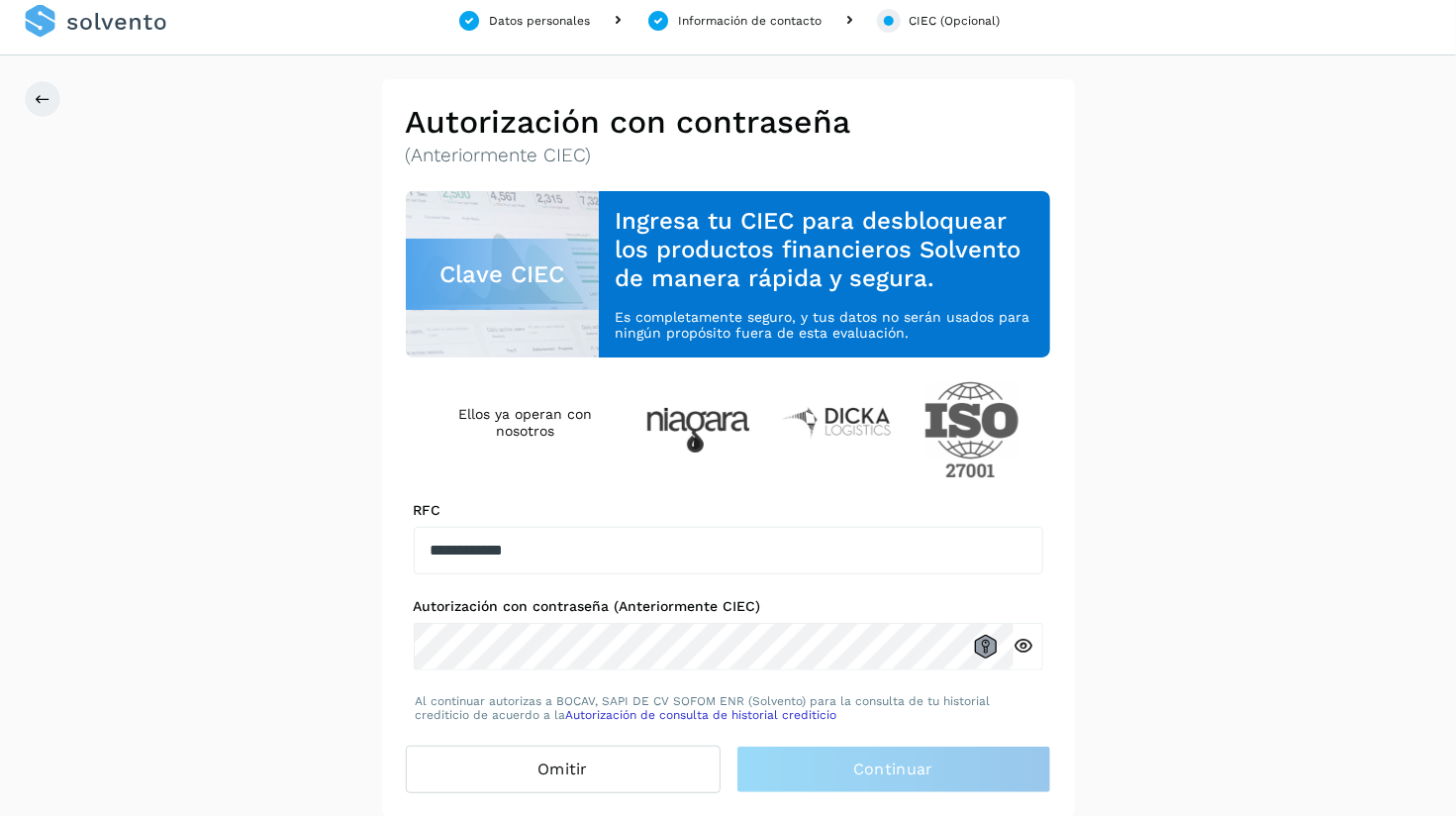 click 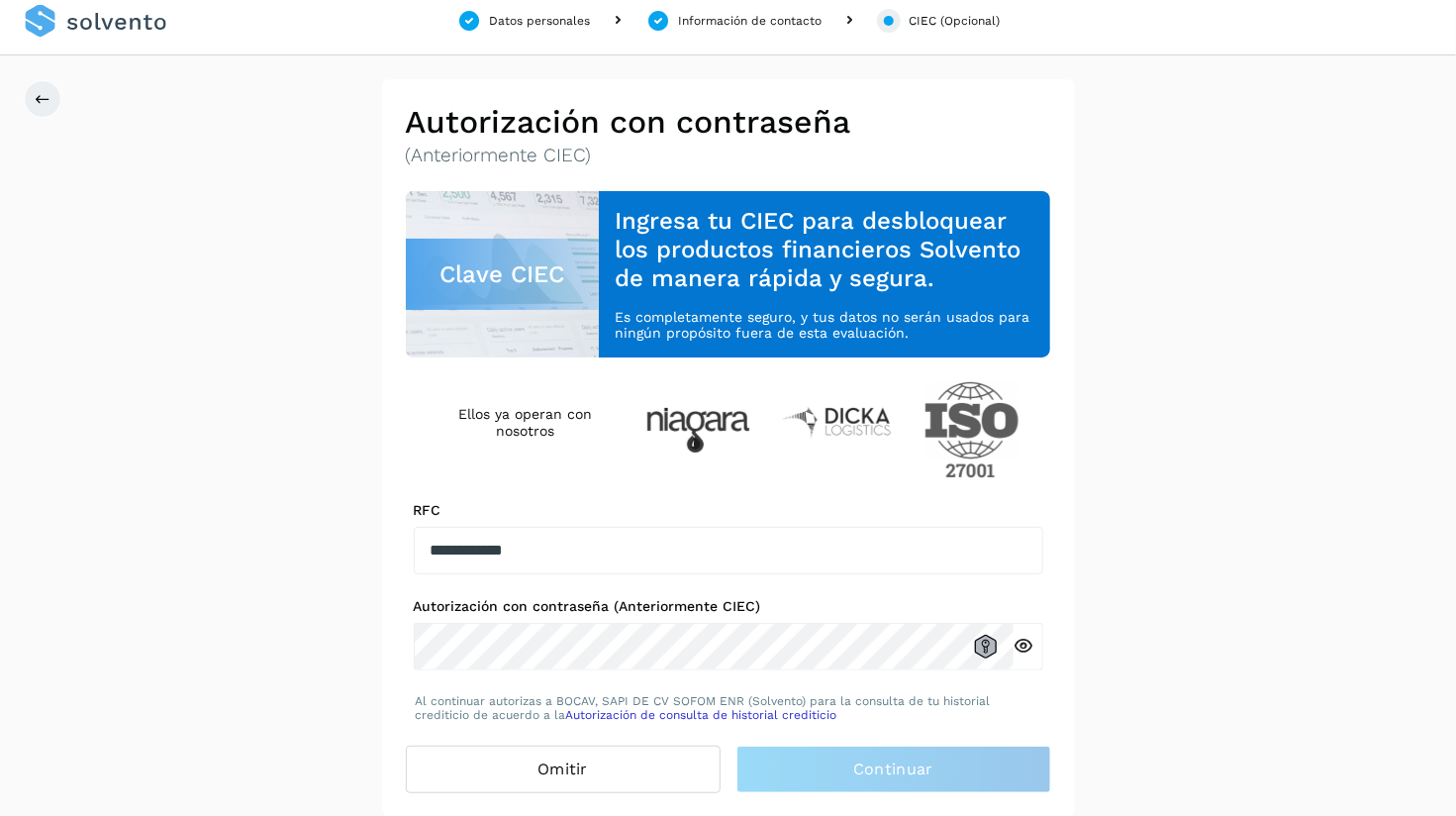 click on "Completa datos de registro Nombre  [FIRST] Apellido paterno  [LAST] Apellido materno  [LAST] RFC de la empresa  [RFC] Razón Social de la empresa  [COMPANY_NAME] Continuar ¿Tienes una cuenta? Inicia sesión Verifica datos de contacto Ingresa y verifica tu correo electrónico, celular y crea la contraseña con la que gestionarás tu cuenta Solvento. Código  +52 Número de celular  [PHONE] Enviar código Código recibido en tu celular  [CODE] Correo electrónico  [EMAIL] Enviar código Código recibido en tu correo  [CODE] Crear contraseña   Entre 8 y 16 caracteres  1 dígito  1 mayúscula y 1 minúscula  1 carácter especial (_#%)  Registrarse Autorización con contraseña (Anteriormente CIEC) Clave CIEC Ingresa tu CIEC para desbloquear los productos financieros Solvento de manera rápida y segura. Es completamente seguro, y tus datos no serán usados para ningún propósito fuera de esta evaluación. Ellos ya operan con nosotros RFC  [RFC] Omitir Continuar" at bounding box center (728, 448) 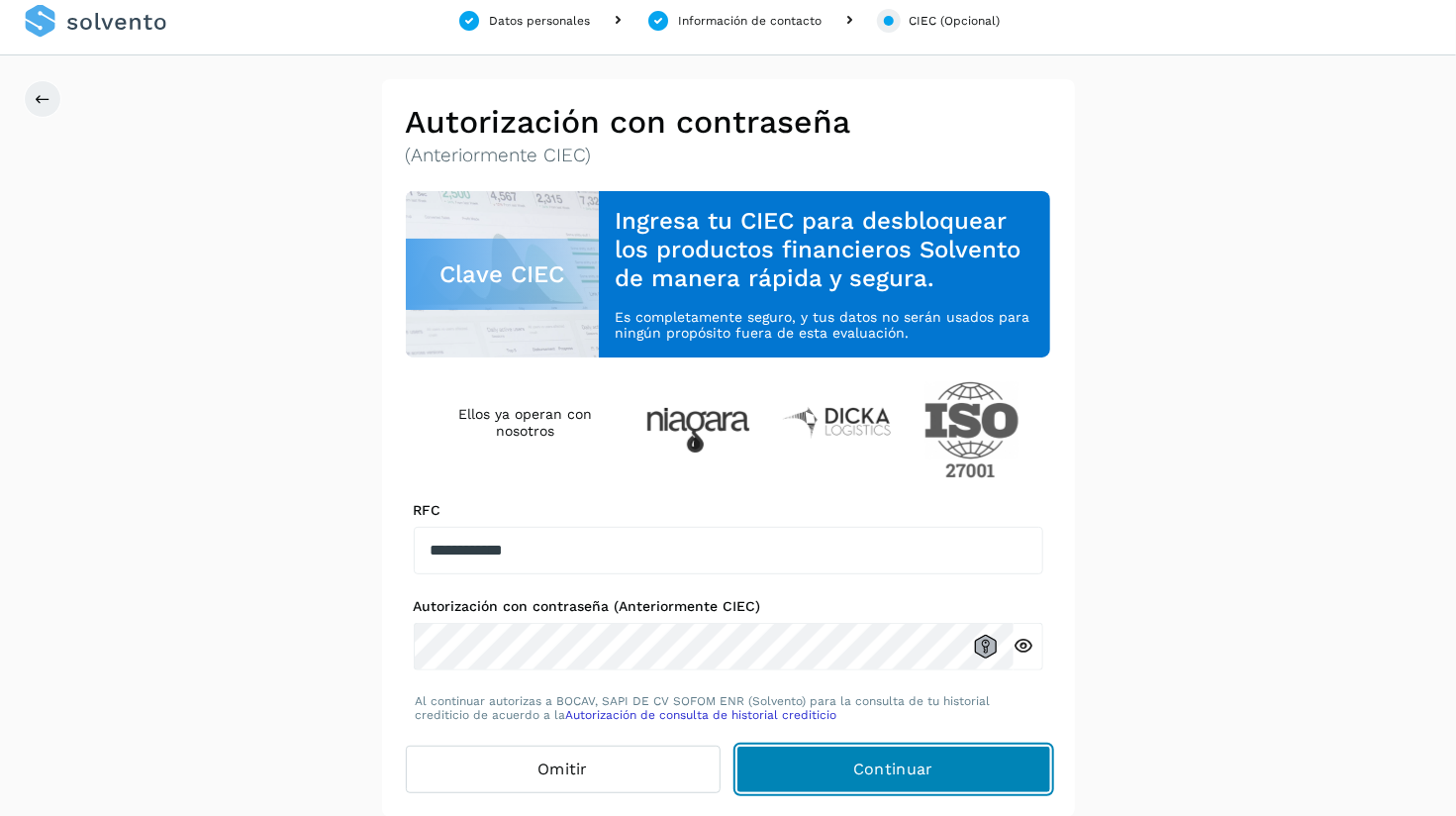 click on "Continuar" at bounding box center (894, 769) 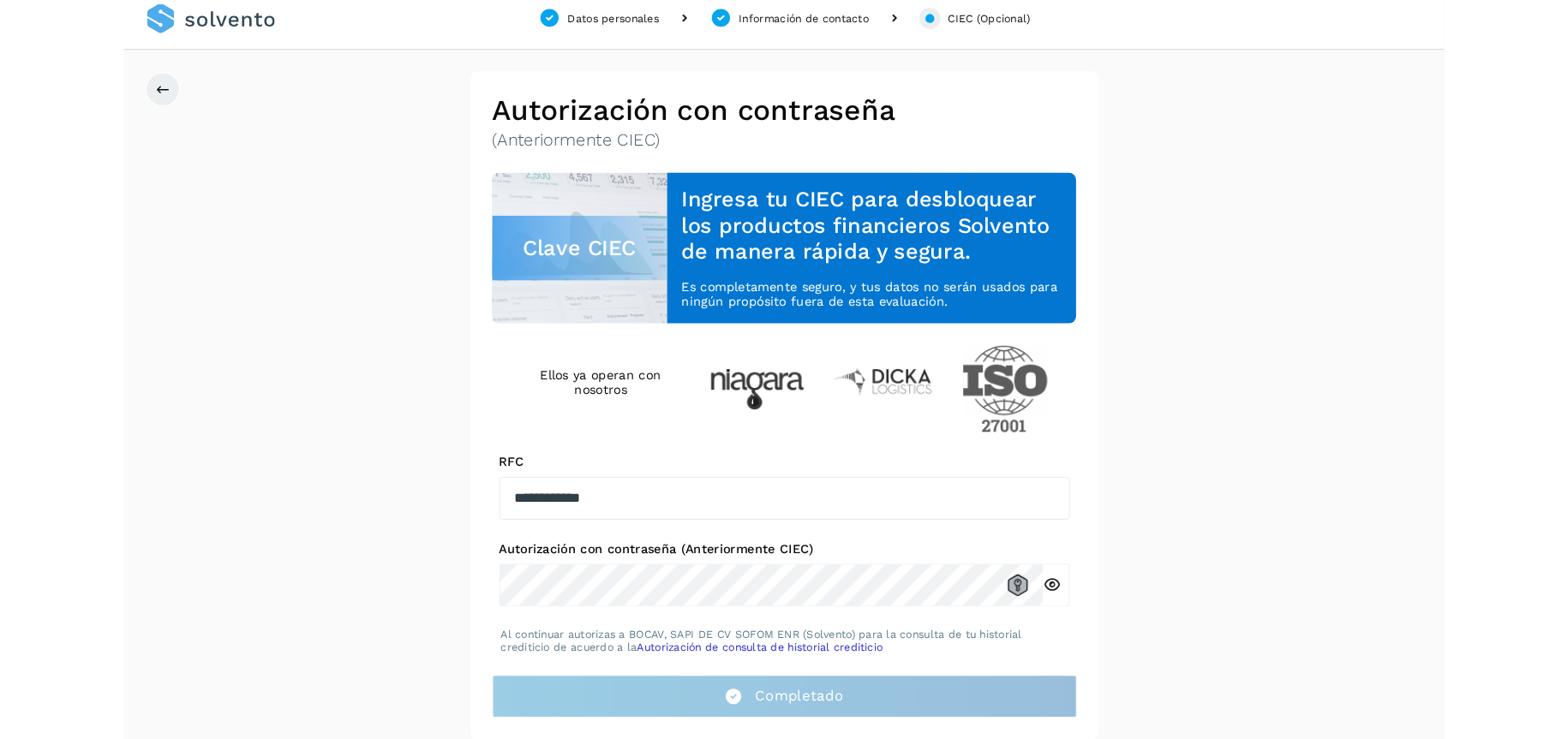 scroll, scrollTop: 0, scrollLeft: 0, axis: both 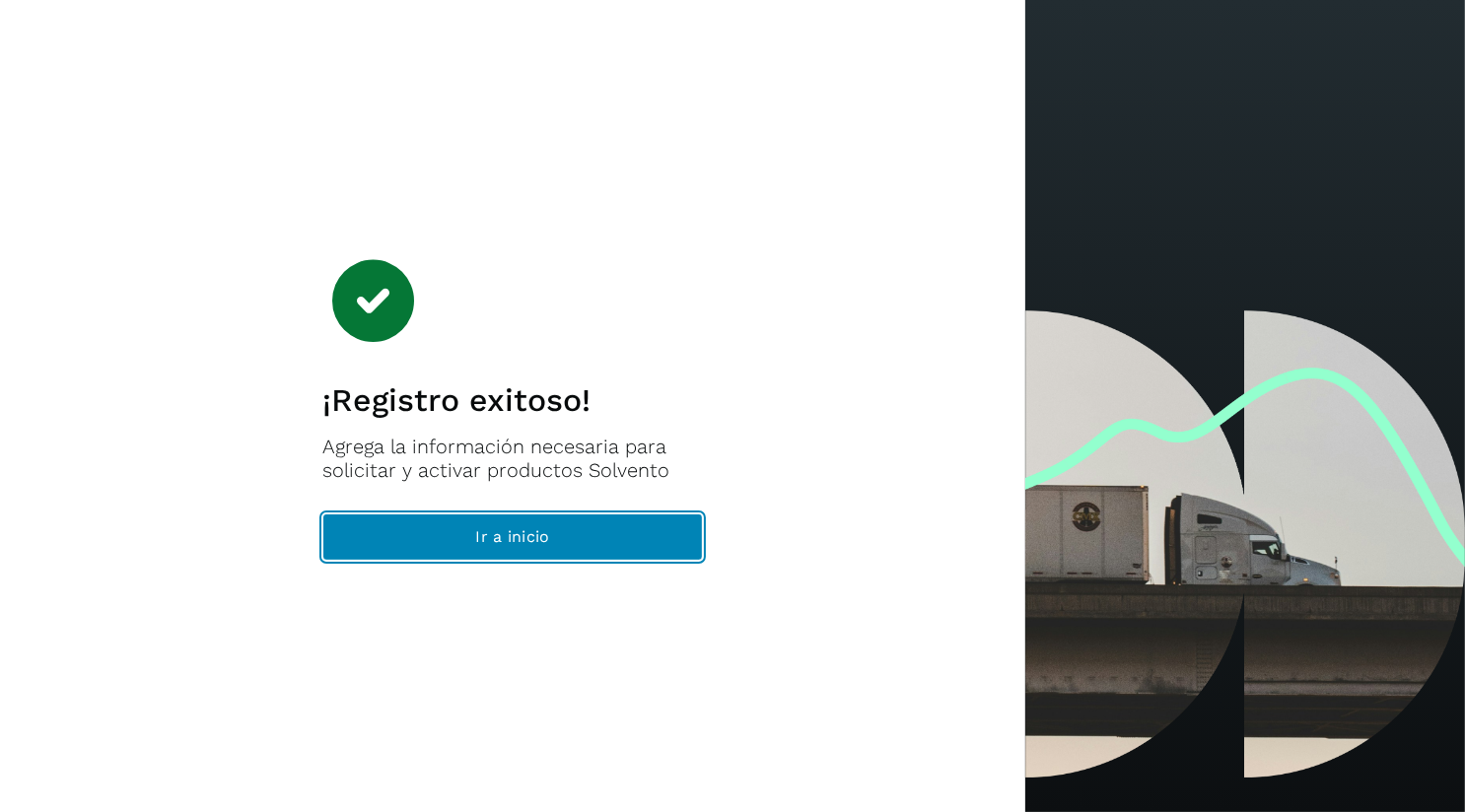 click on "Ir a inicio" 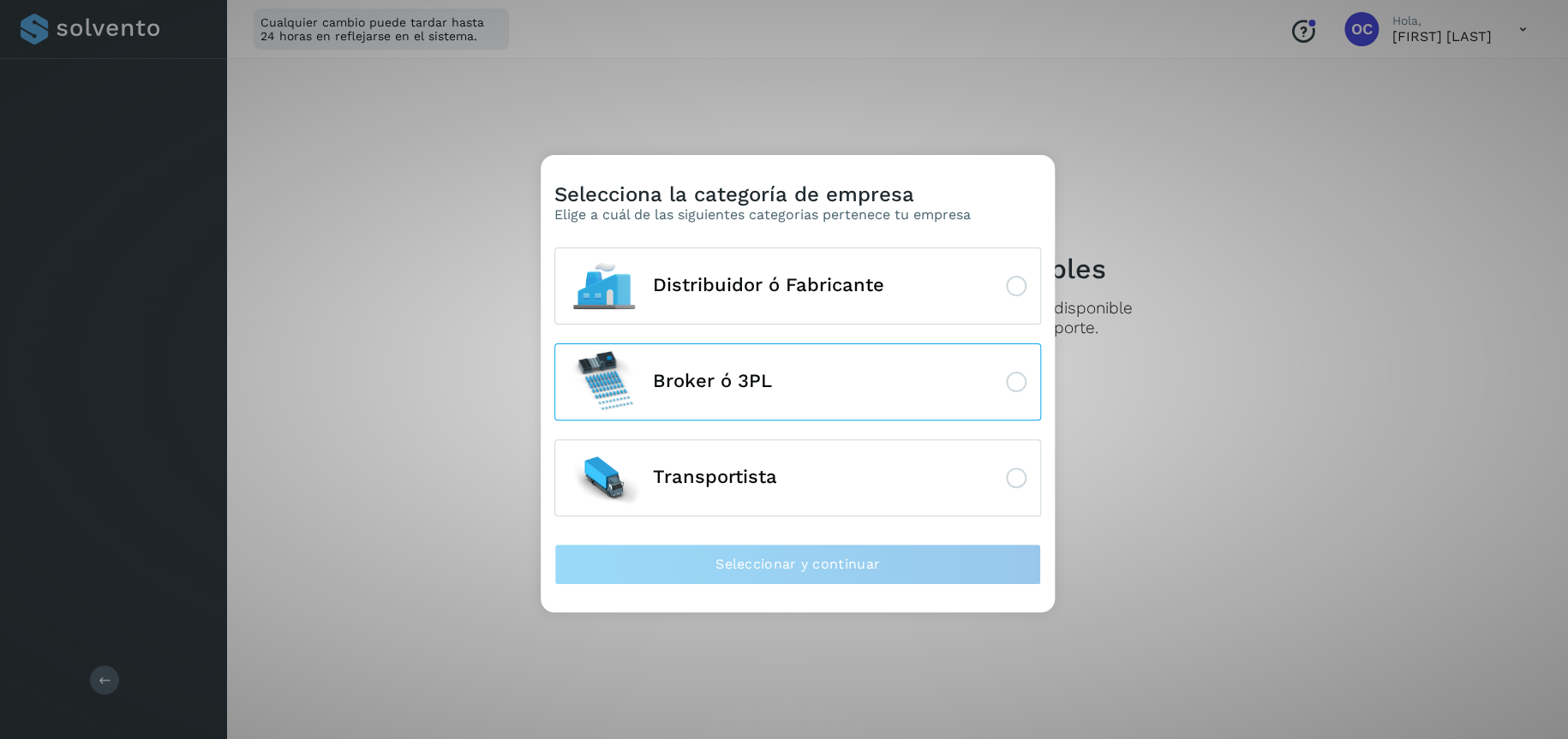 click 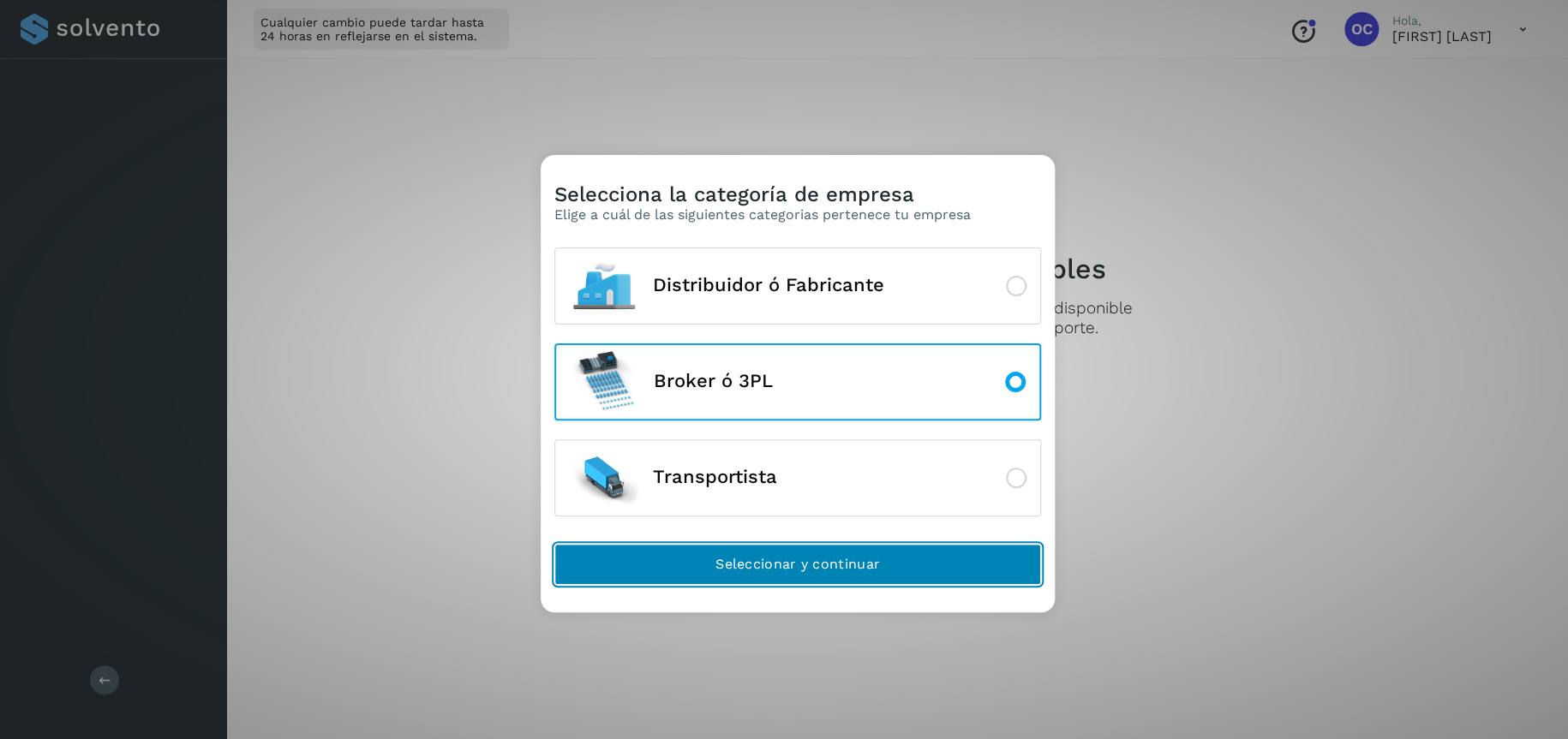 click on "Seleccionar y continuar" 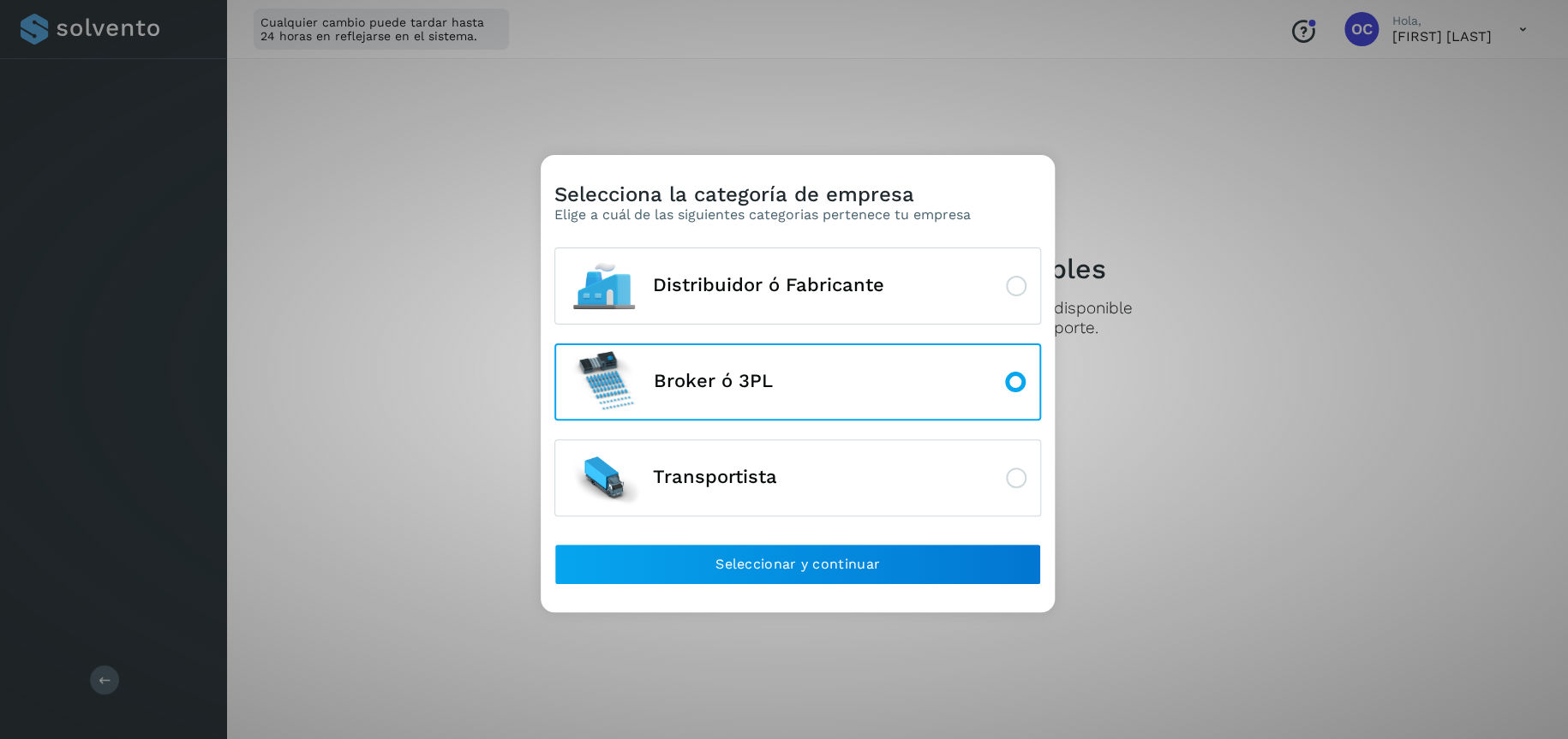 click 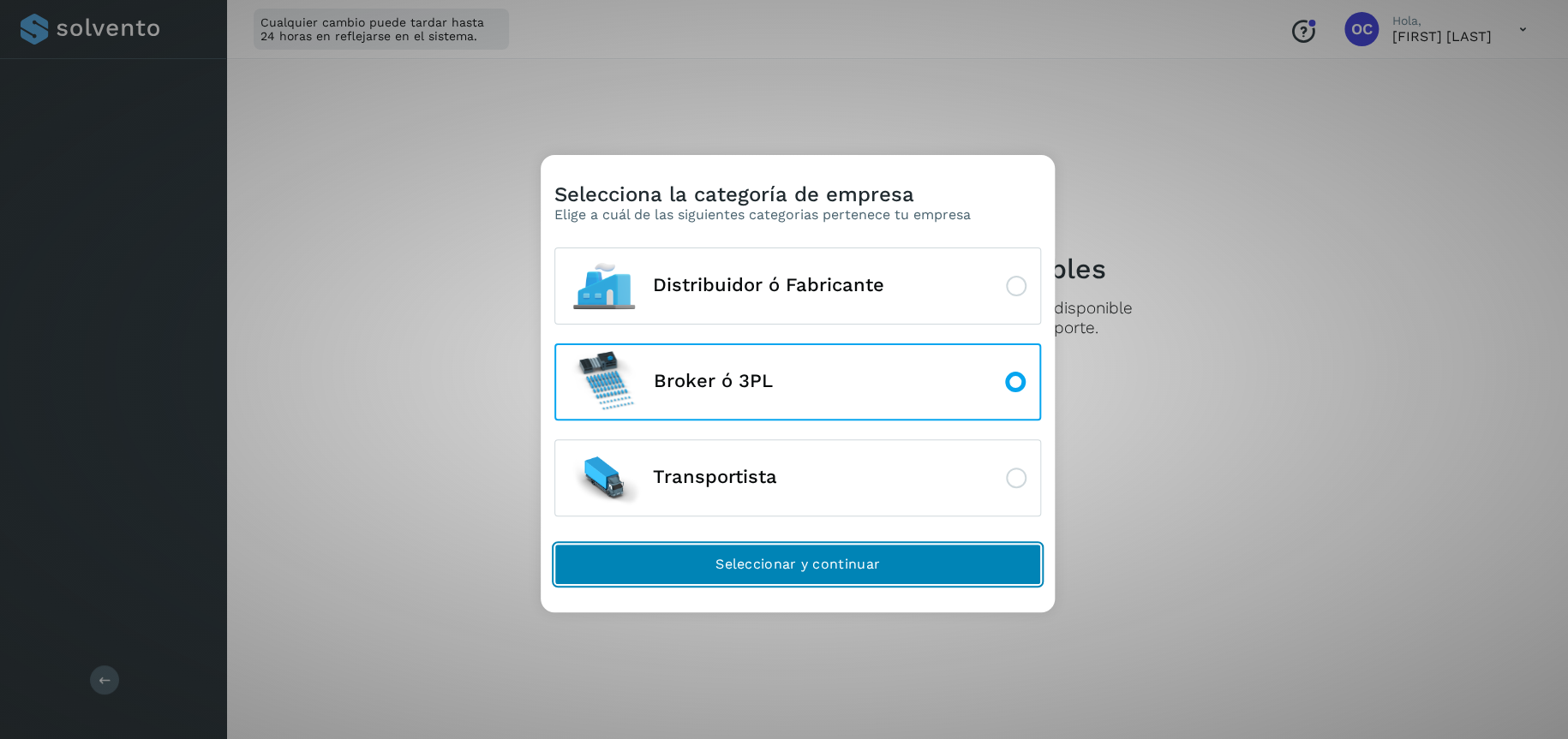 click on "Seleccionar y continuar" 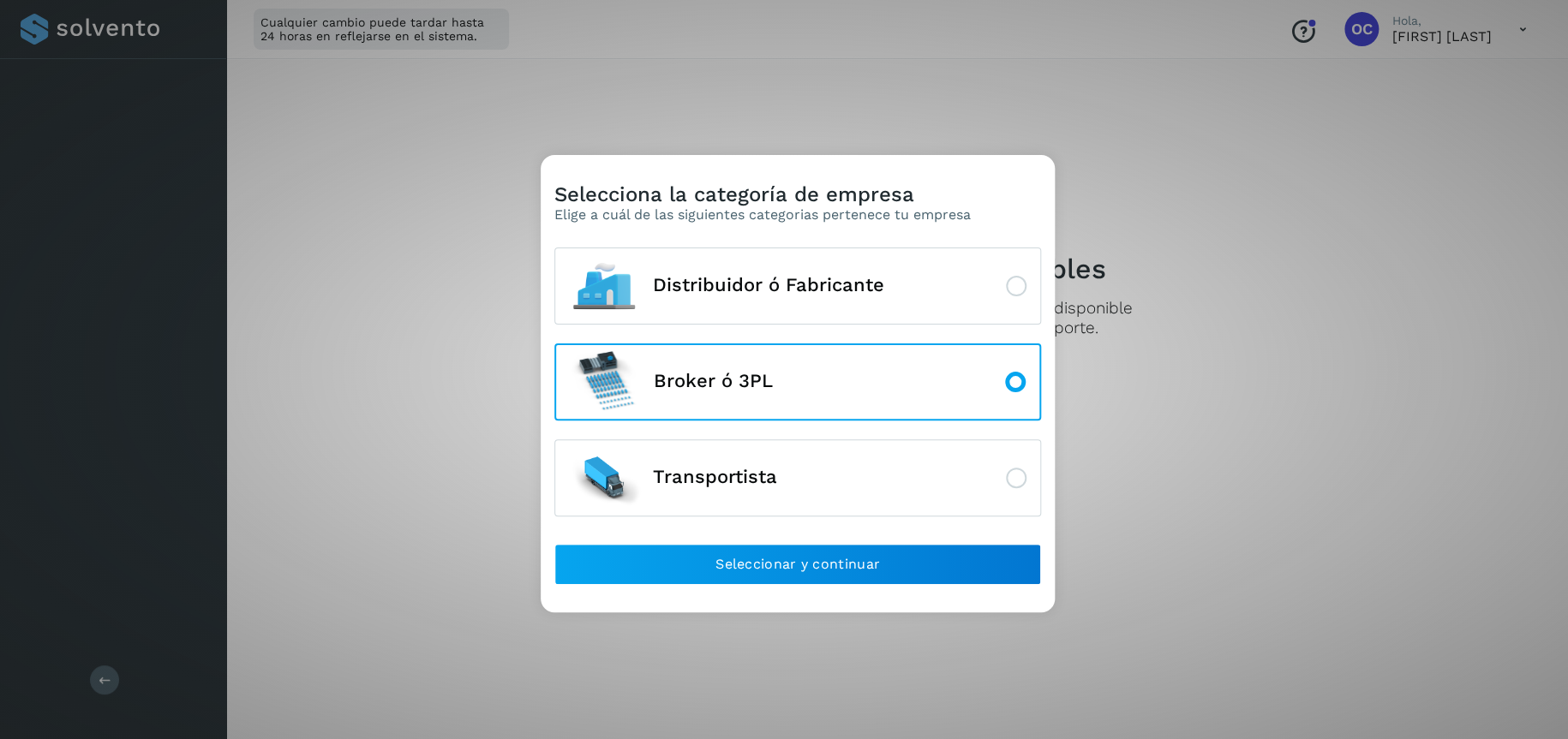 click on "Elige a cuál de las siguientes categorias pertenece tu empresa" at bounding box center (763, 214) 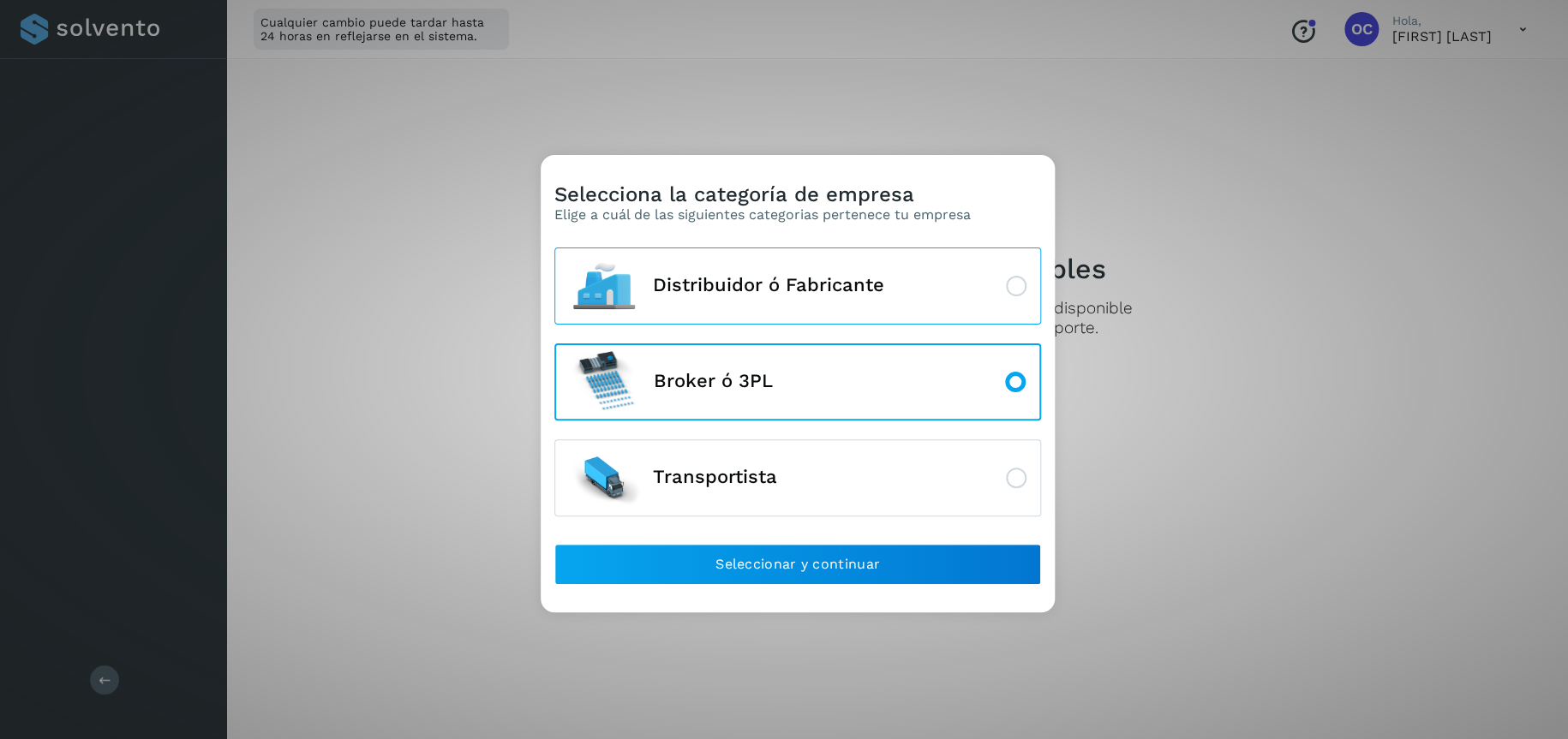 click on "Distribuidor ó Fabricante" at bounding box center (798, 286) 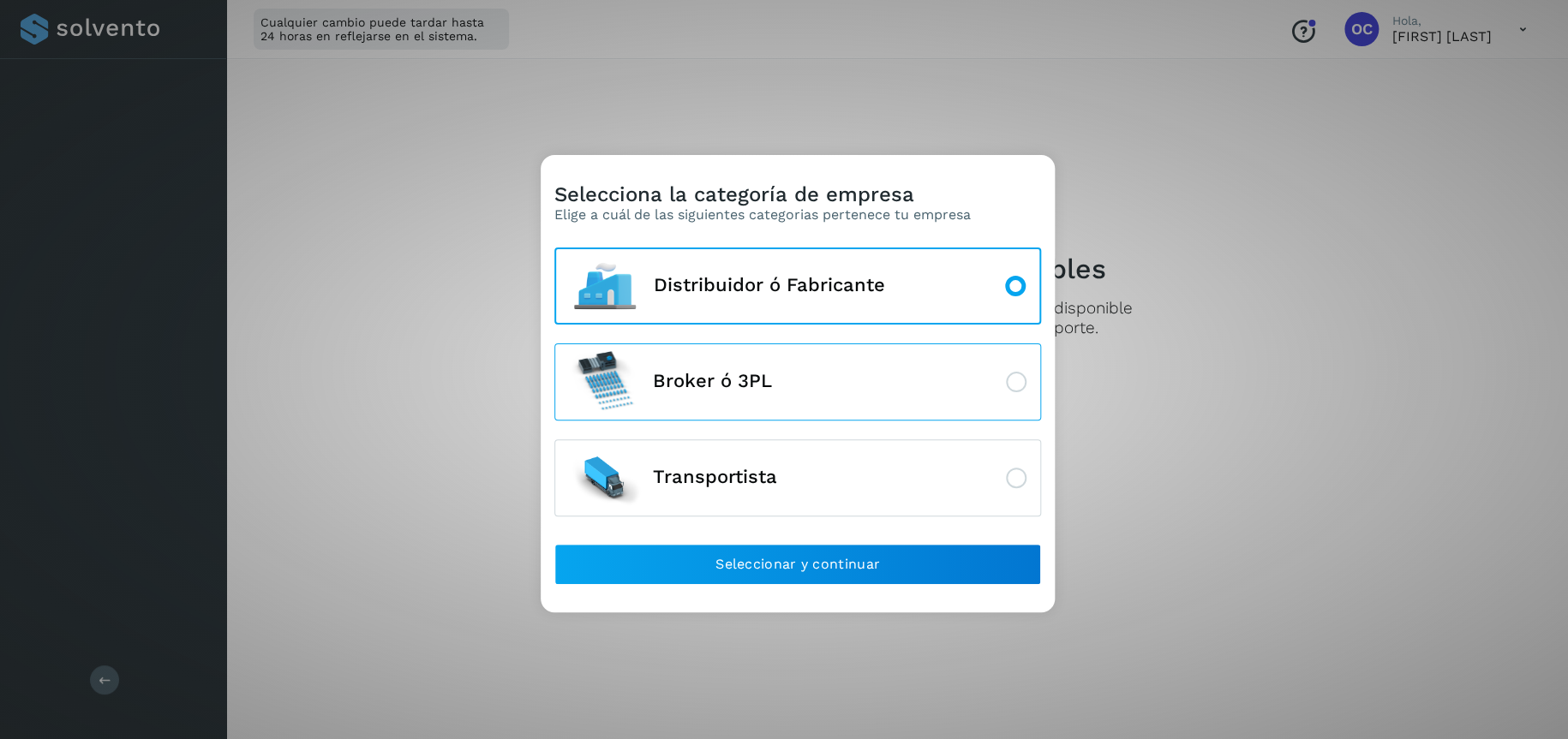click on "Broker ó 3PL" at bounding box center (798, 382) 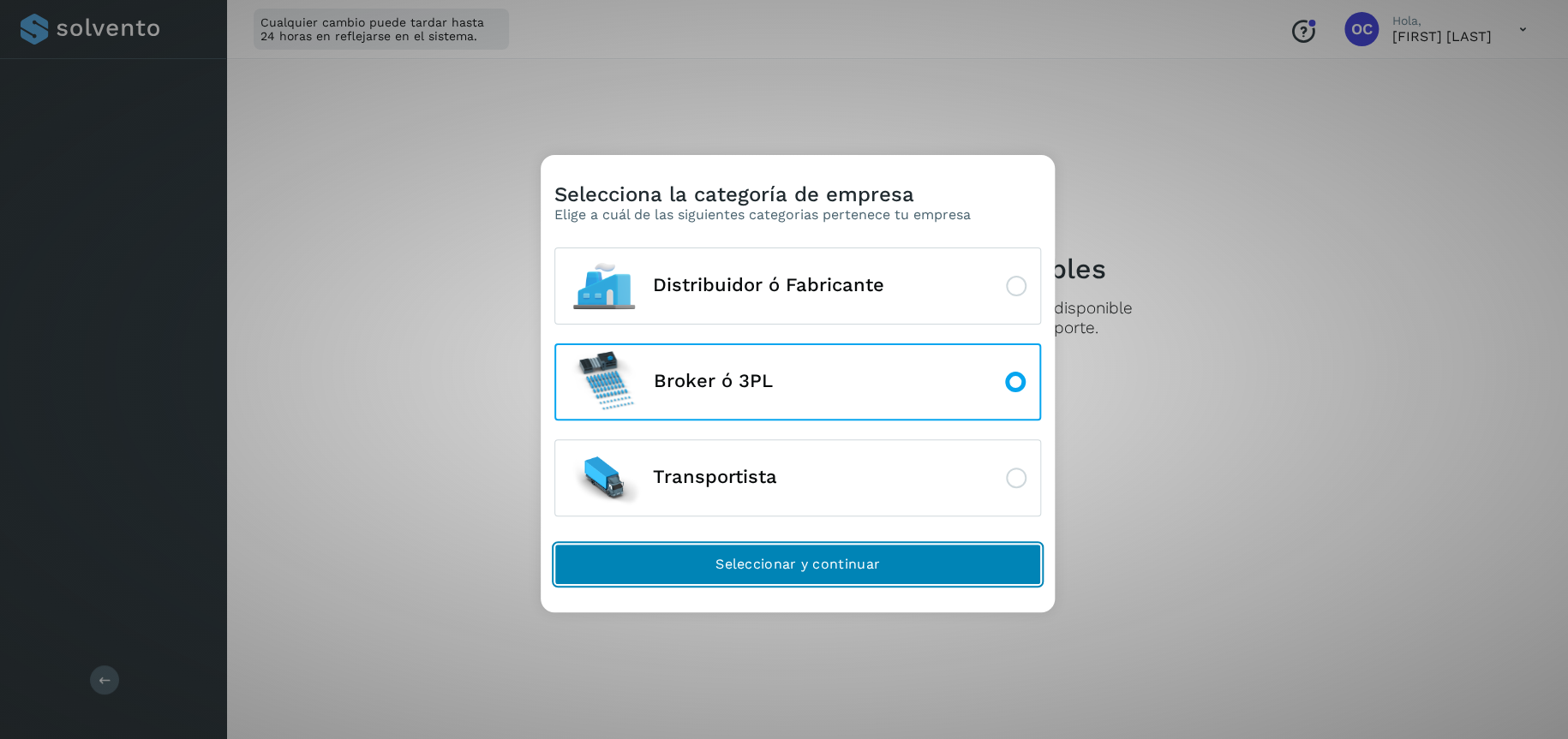 click on "Seleccionar y continuar" 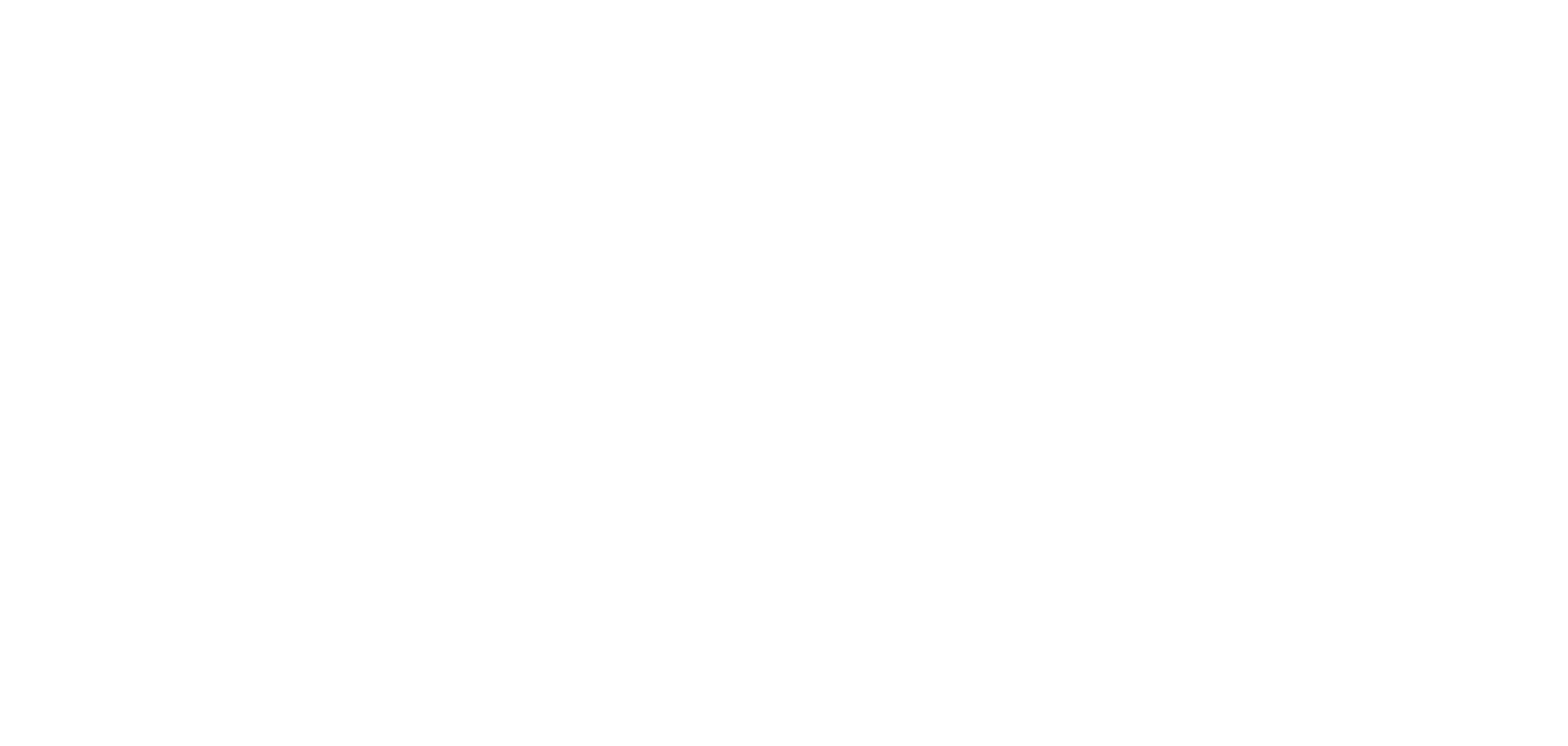 scroll, scrollTop: 0, scrollLeft: 0, axis: both 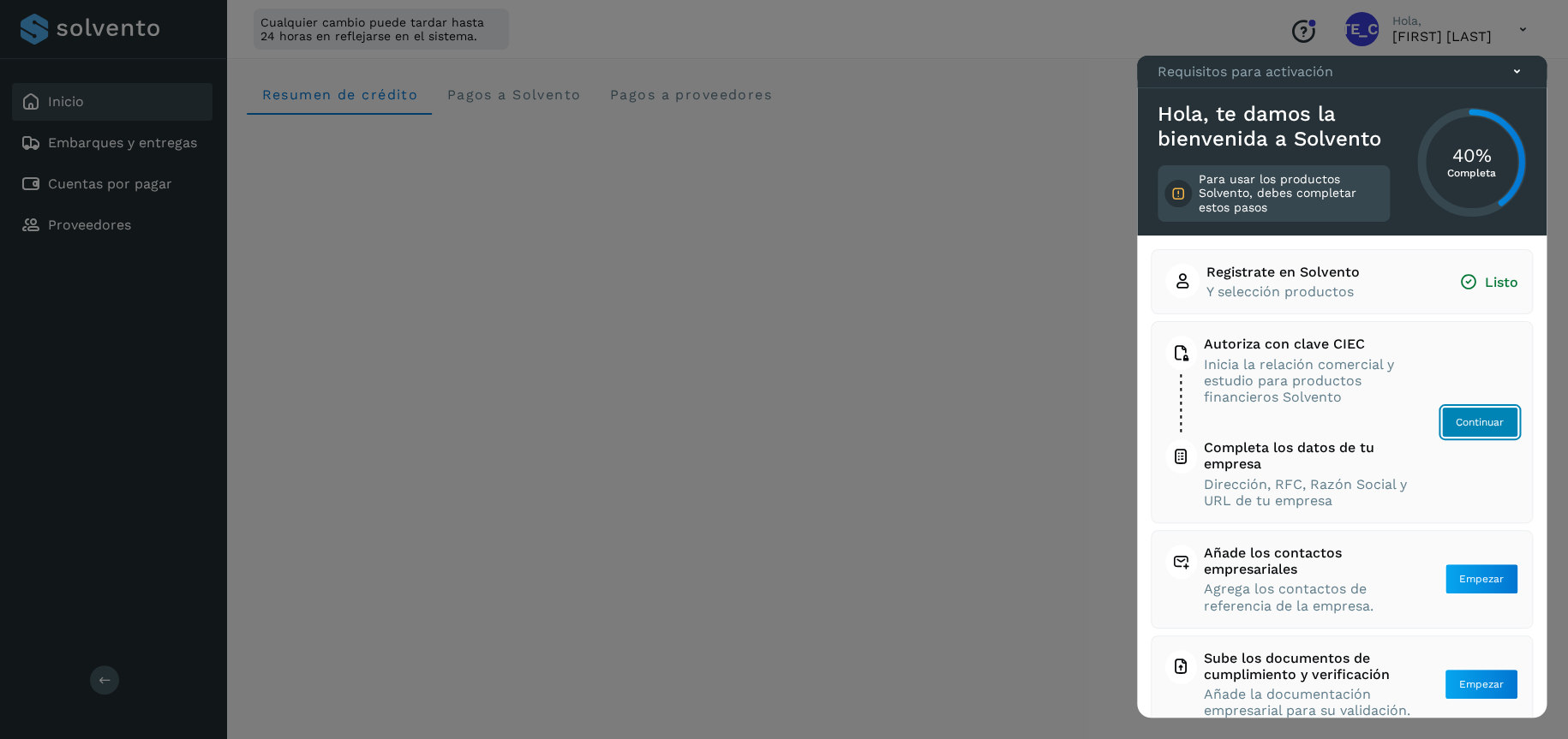click on "Continuar" at bounding box center [1480, 422] 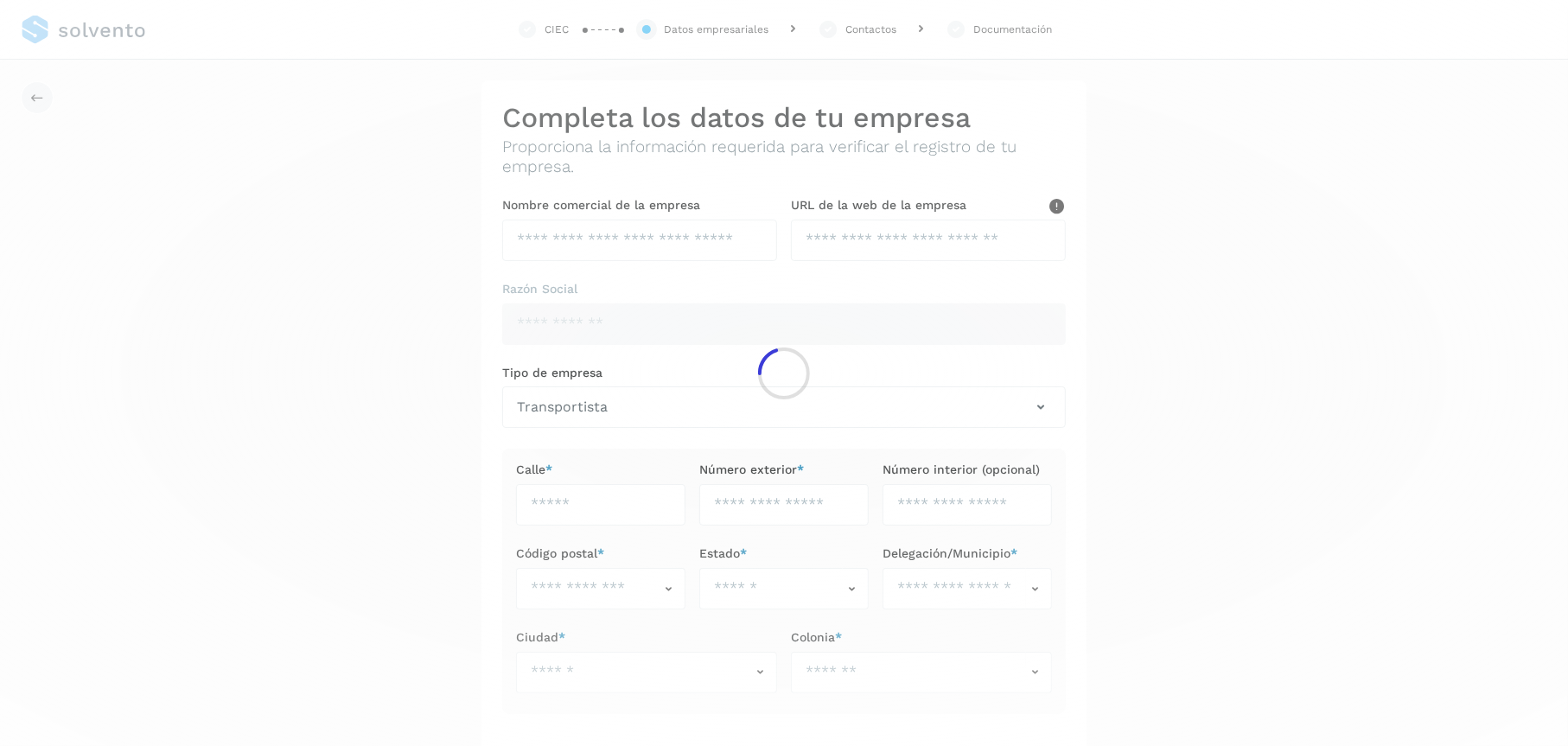 type on "**********" 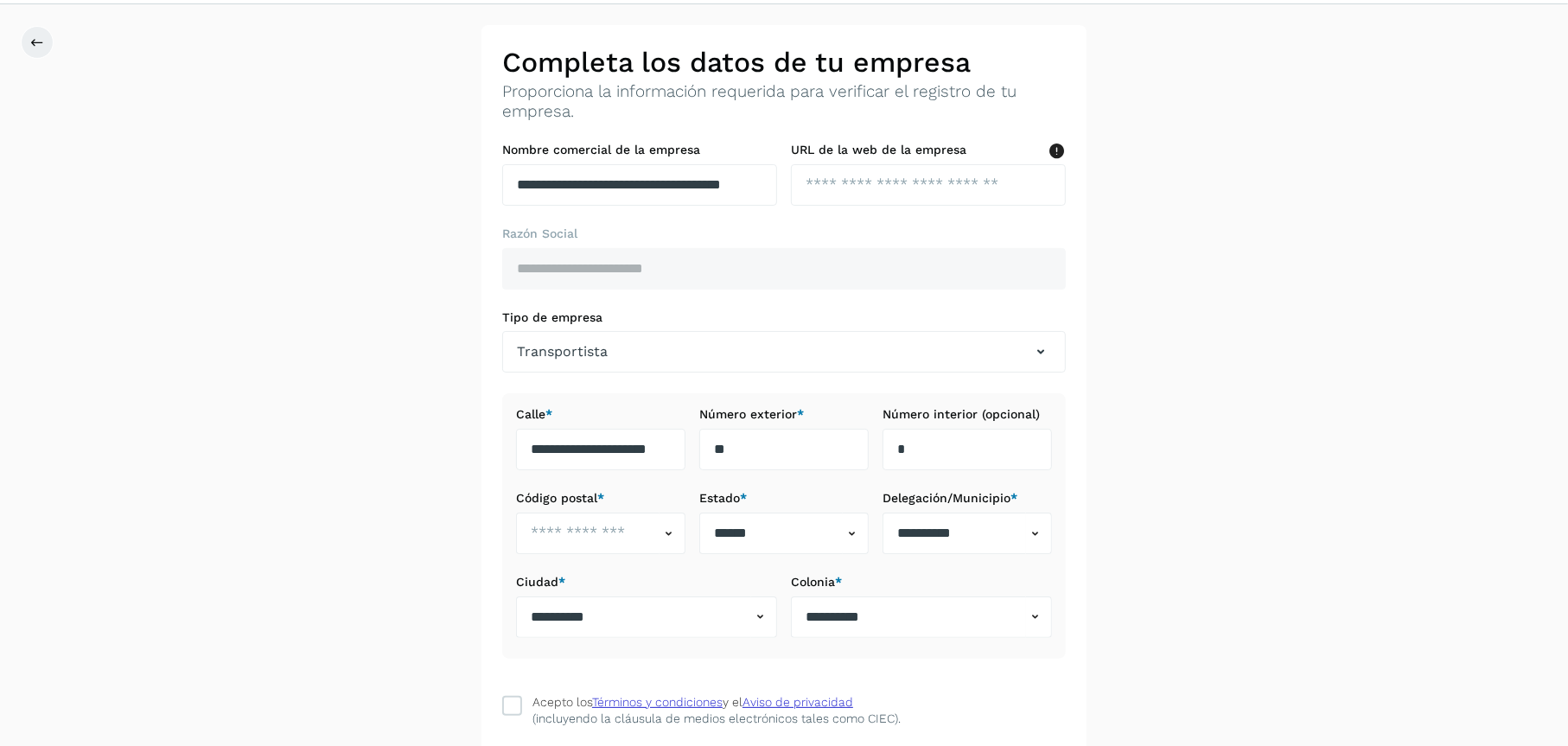 scroll, scrollTop: 86, scrollLeft: 0, axis: vertical 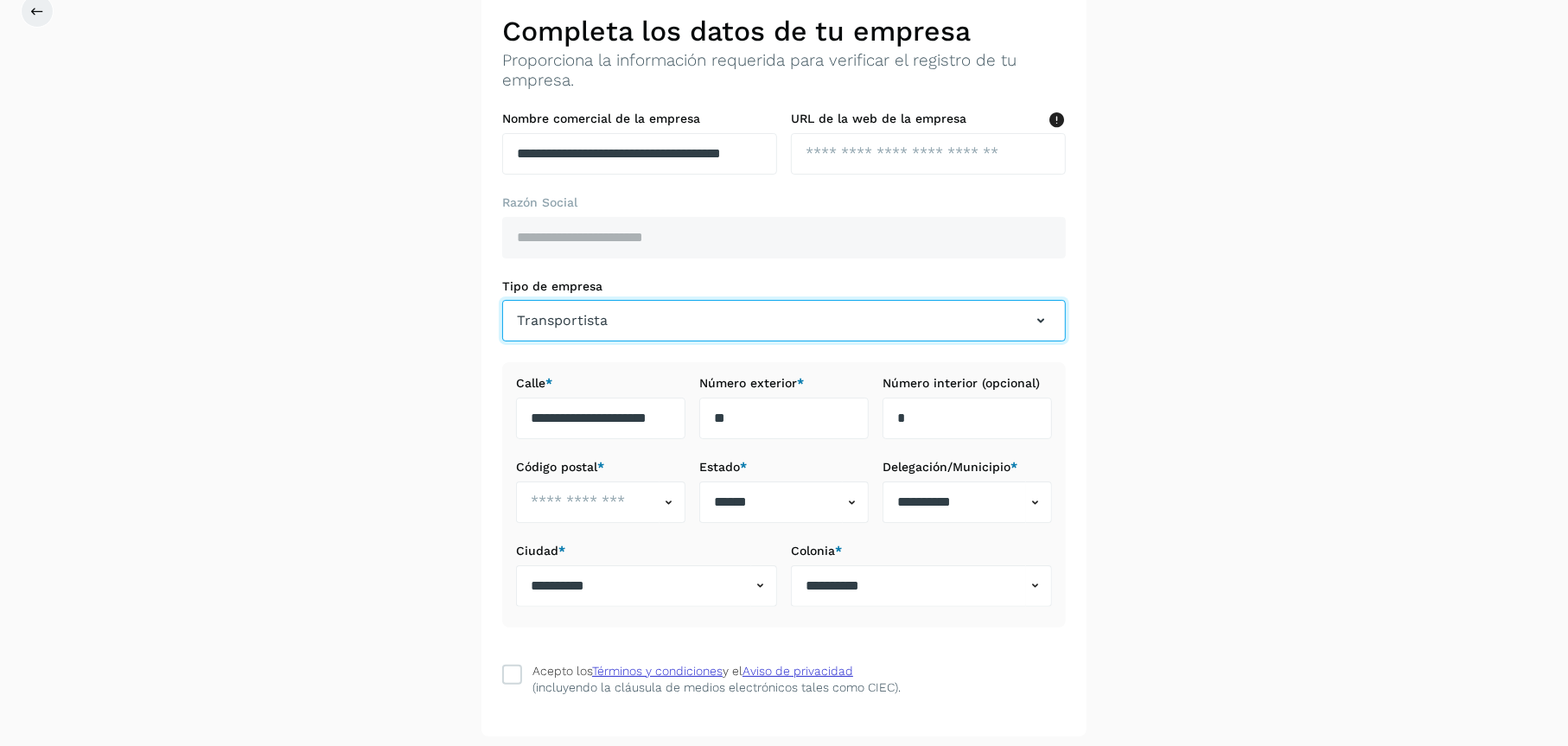 click on "Transportista" at bounding box center [784, 321] 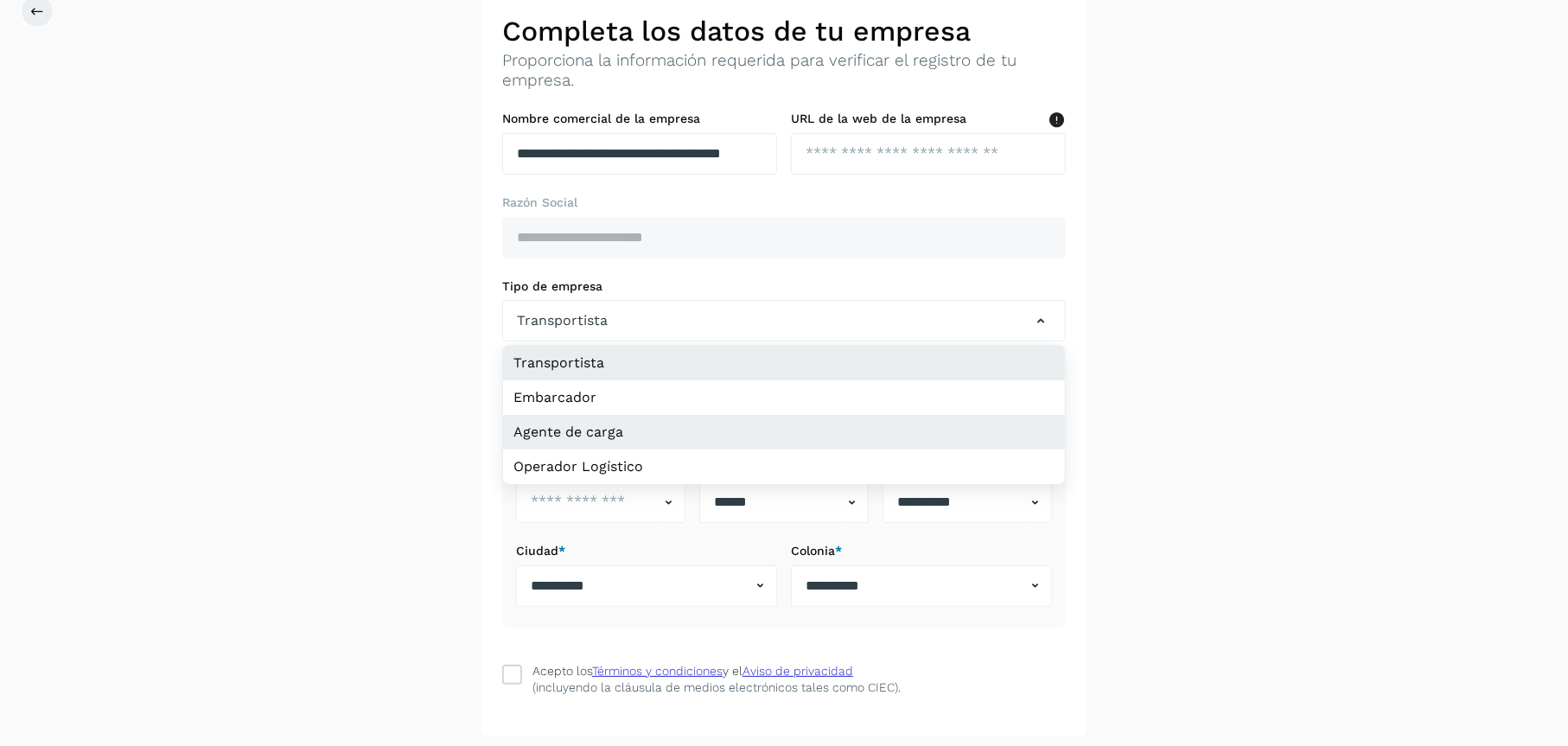 click on "Agente de carga" 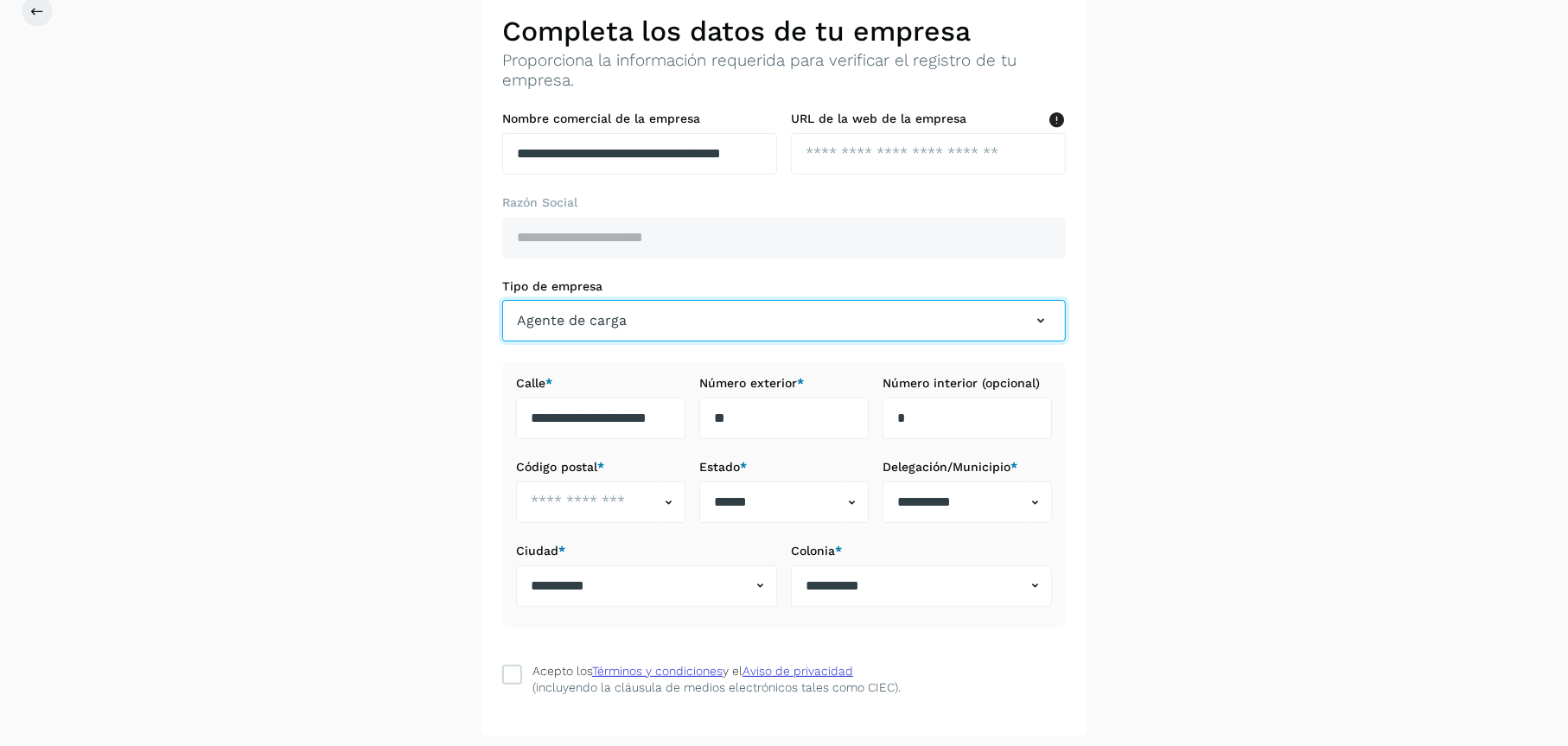 click on "Agente de carga" at bounding box center (784, 321) 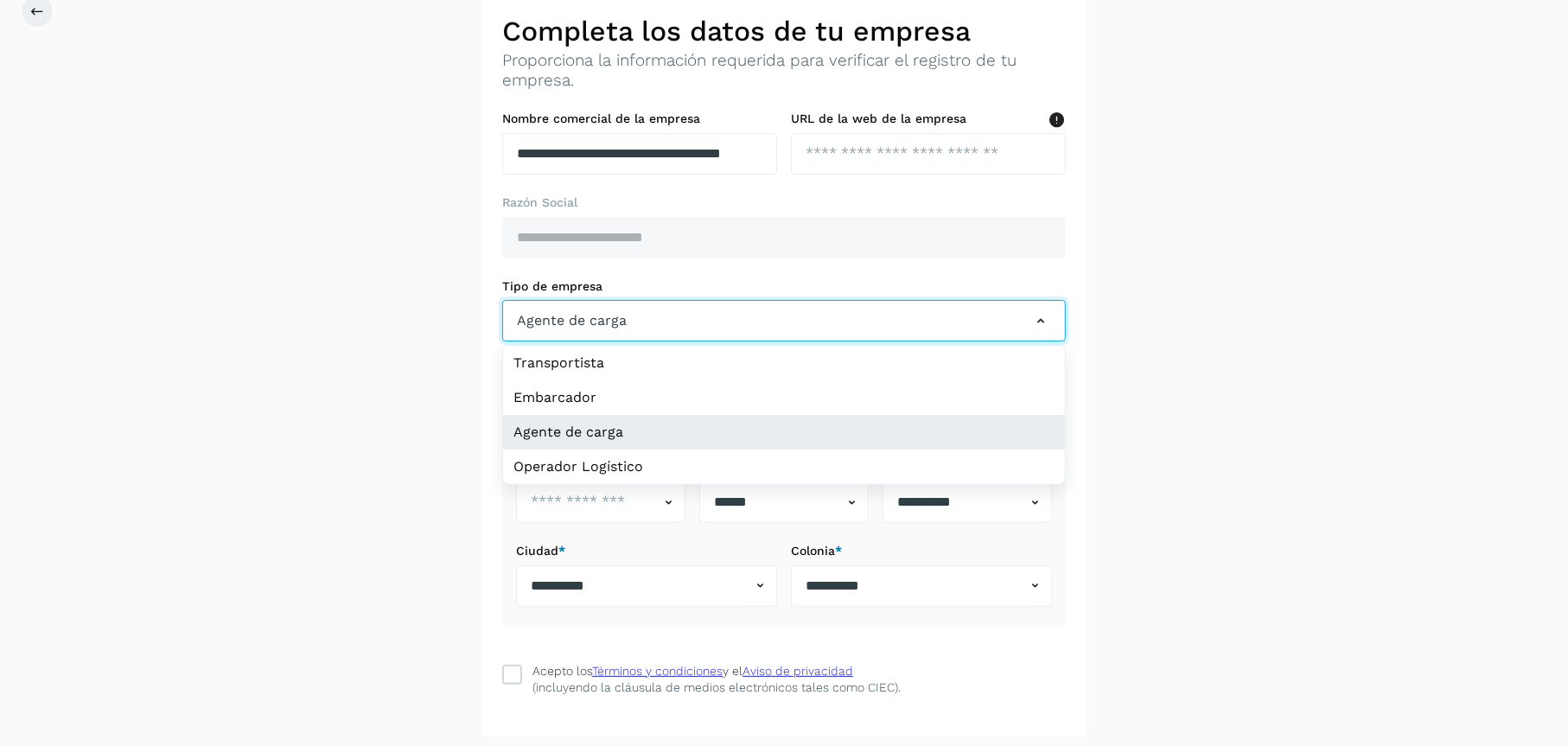 click on "Agente de carga" at bounding box center (784, 321) 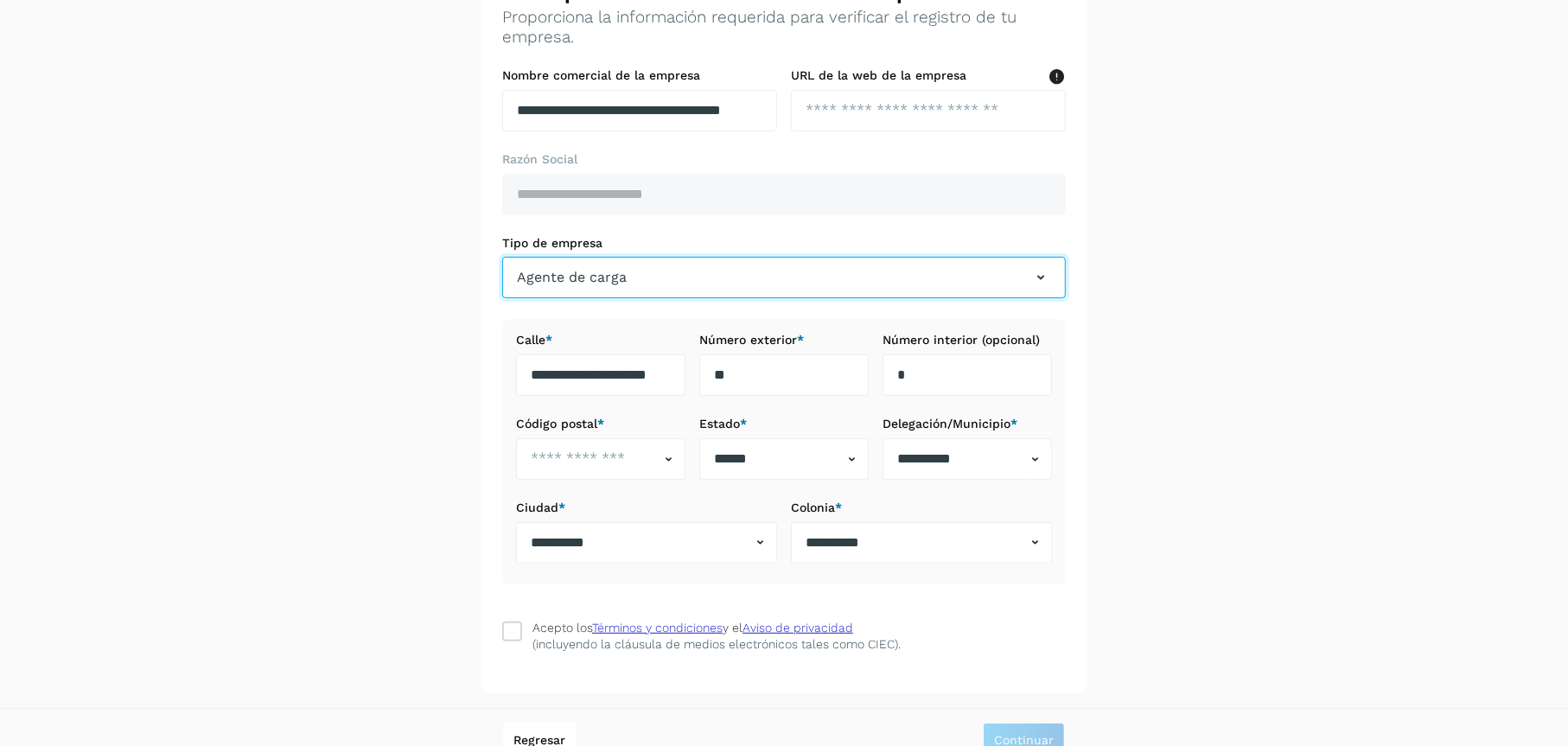 scroll, scrollTop: 154, scrollLeft: 0, axis: vertical 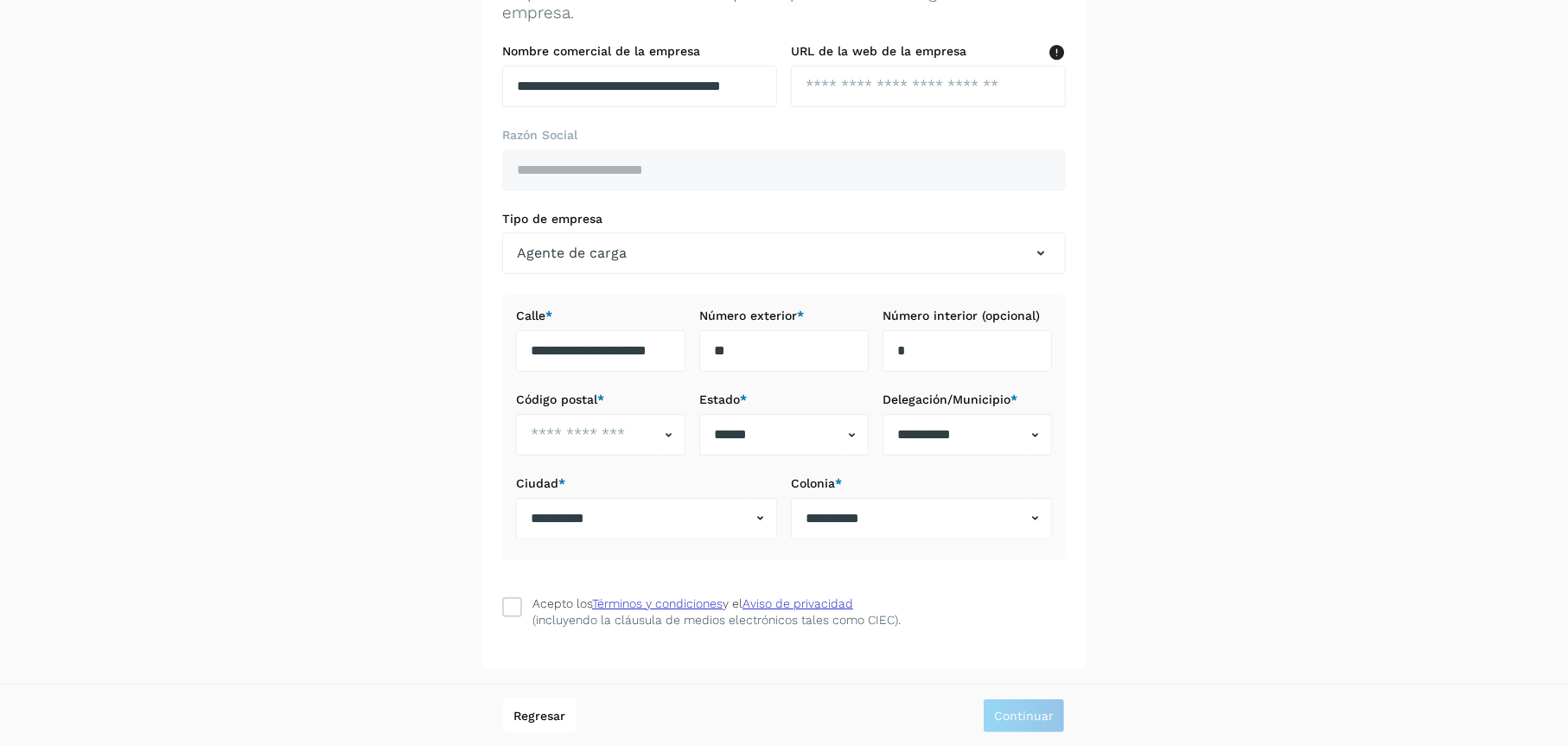 drag, startPoint x: 743, startPoint y: 226, endPoint x: 741, endPoint y: 246, distance: 20.099751 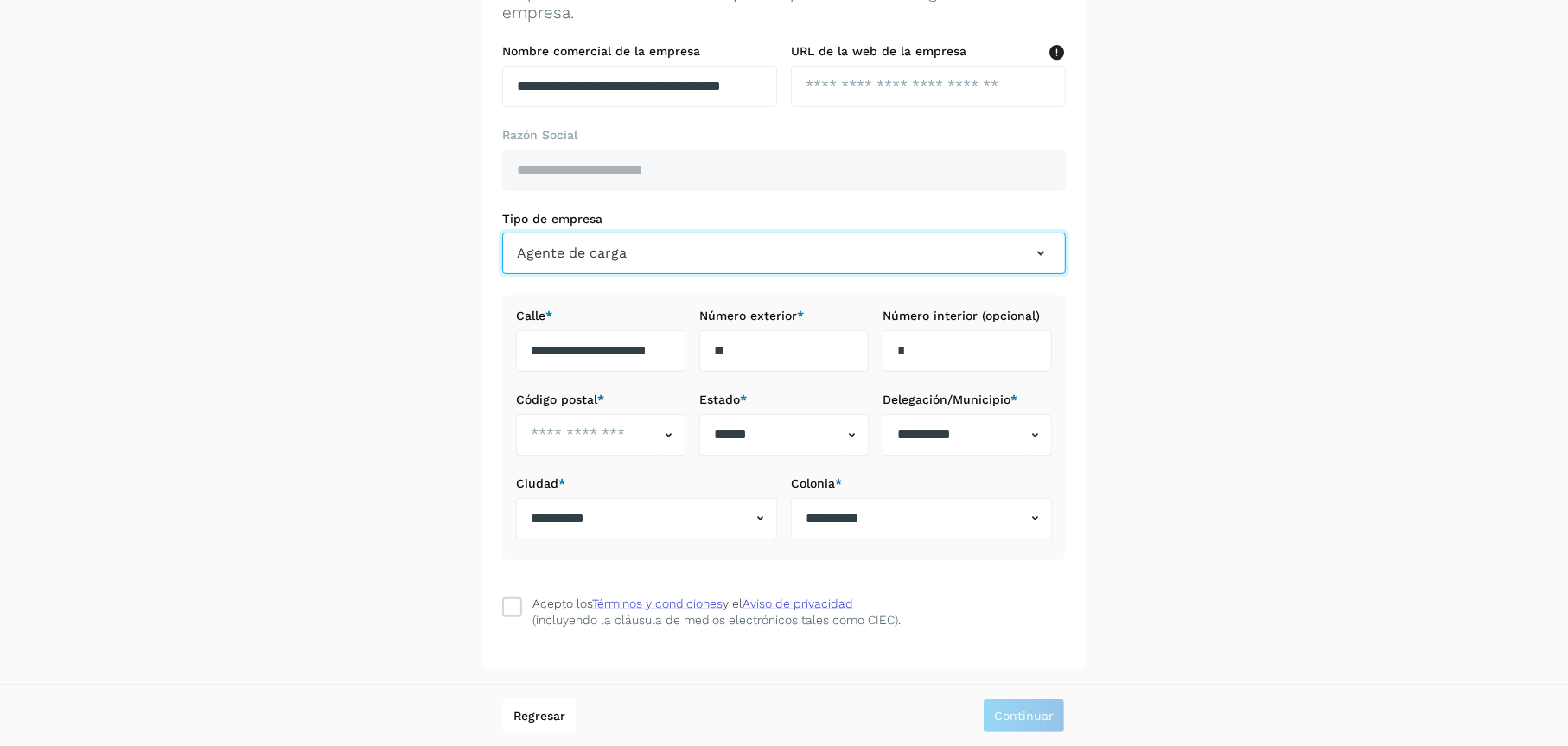 click on "Agente de carga" at bounding box center [784, 253] 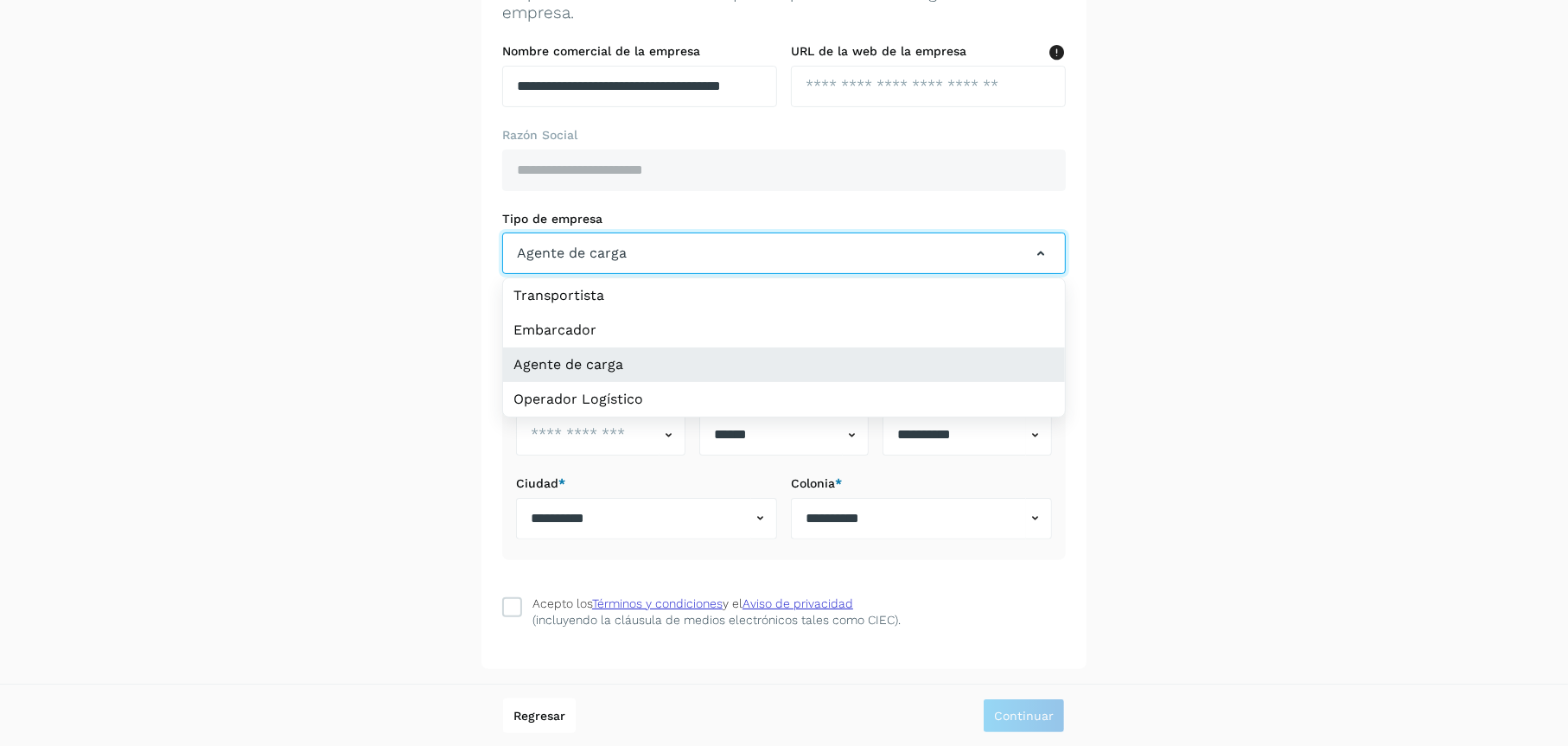 click on "Agente de carga" at bounding box center [784, 253] 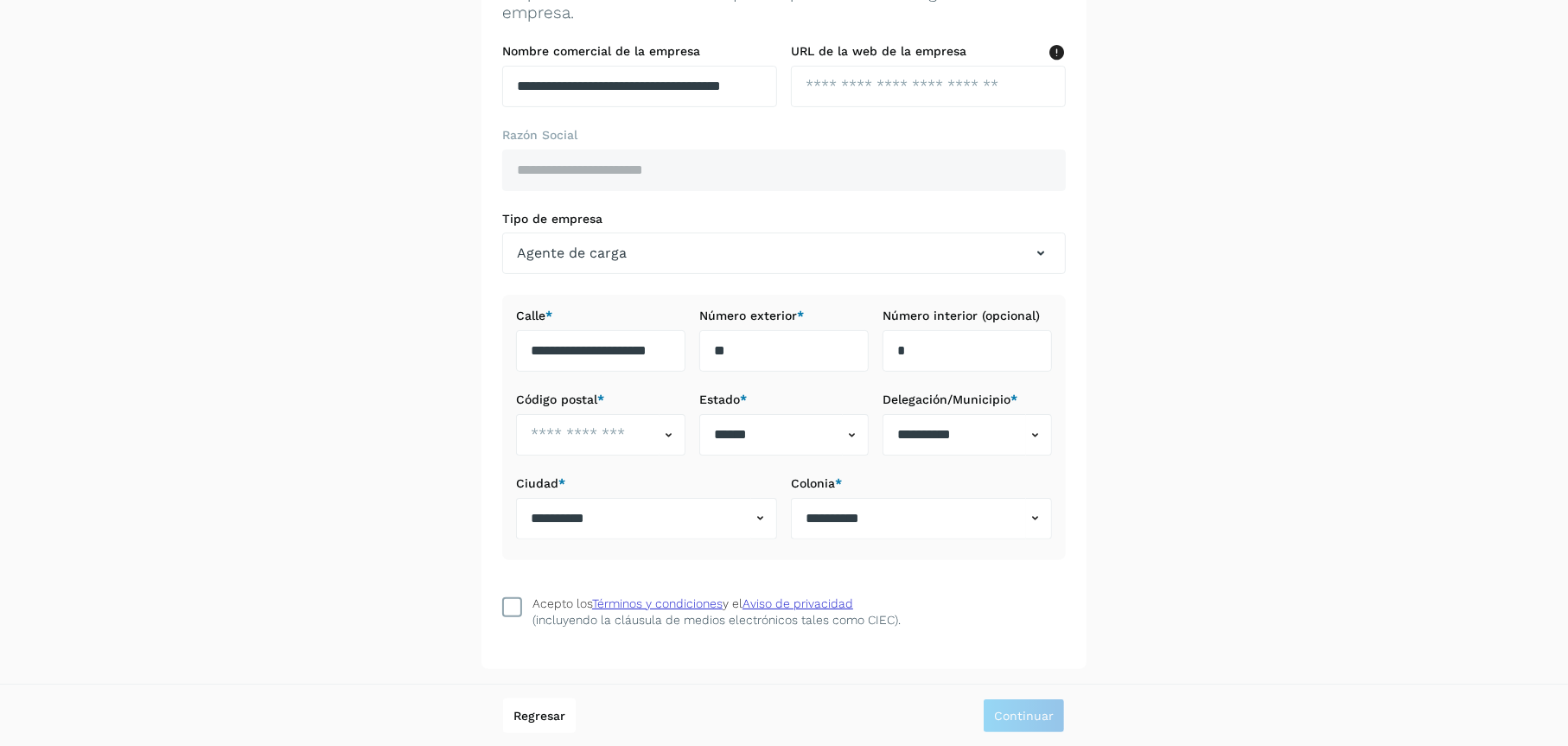 click at bounding box center (513, 607) 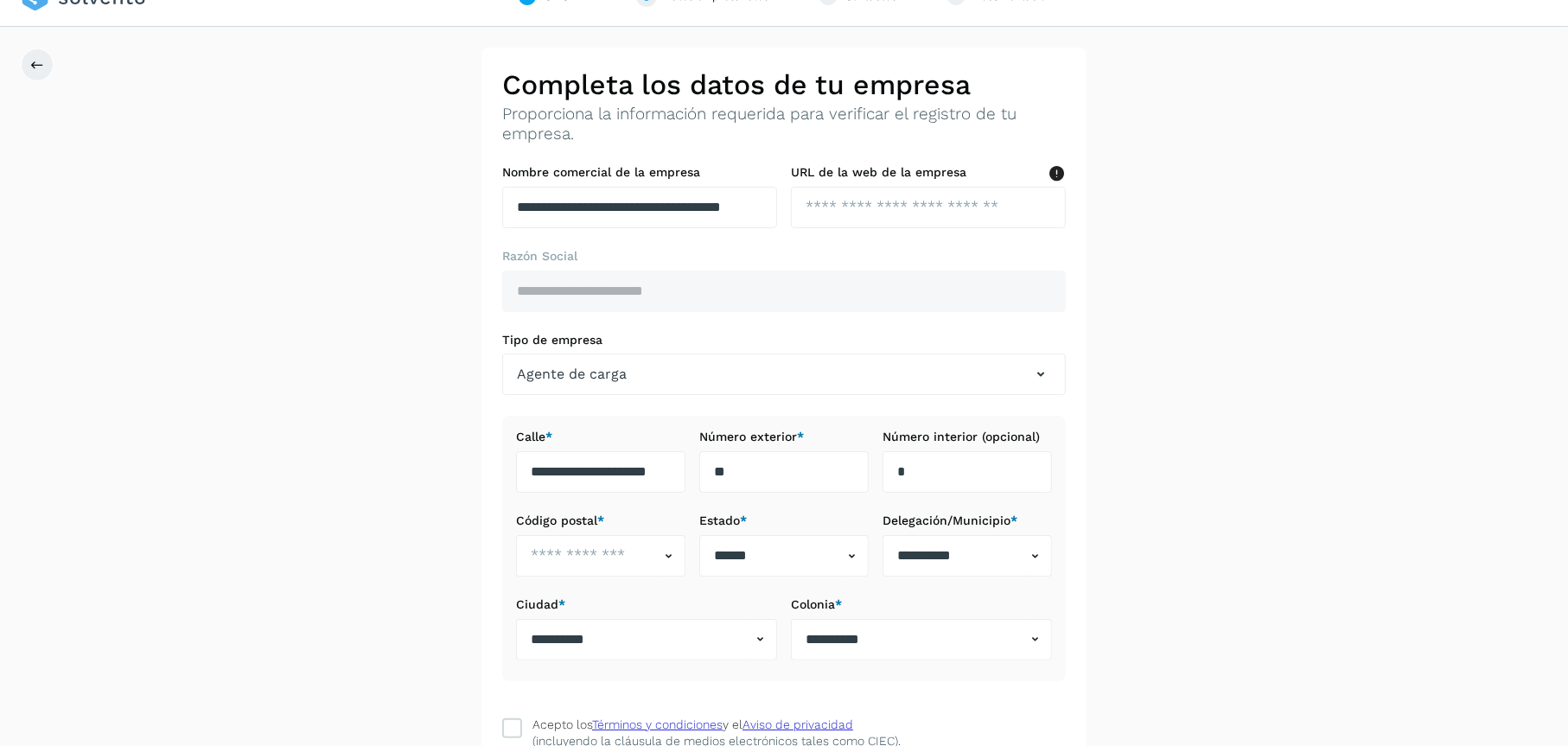 scroll, scrollTop: 0, scrollLeft: 0, axis: both 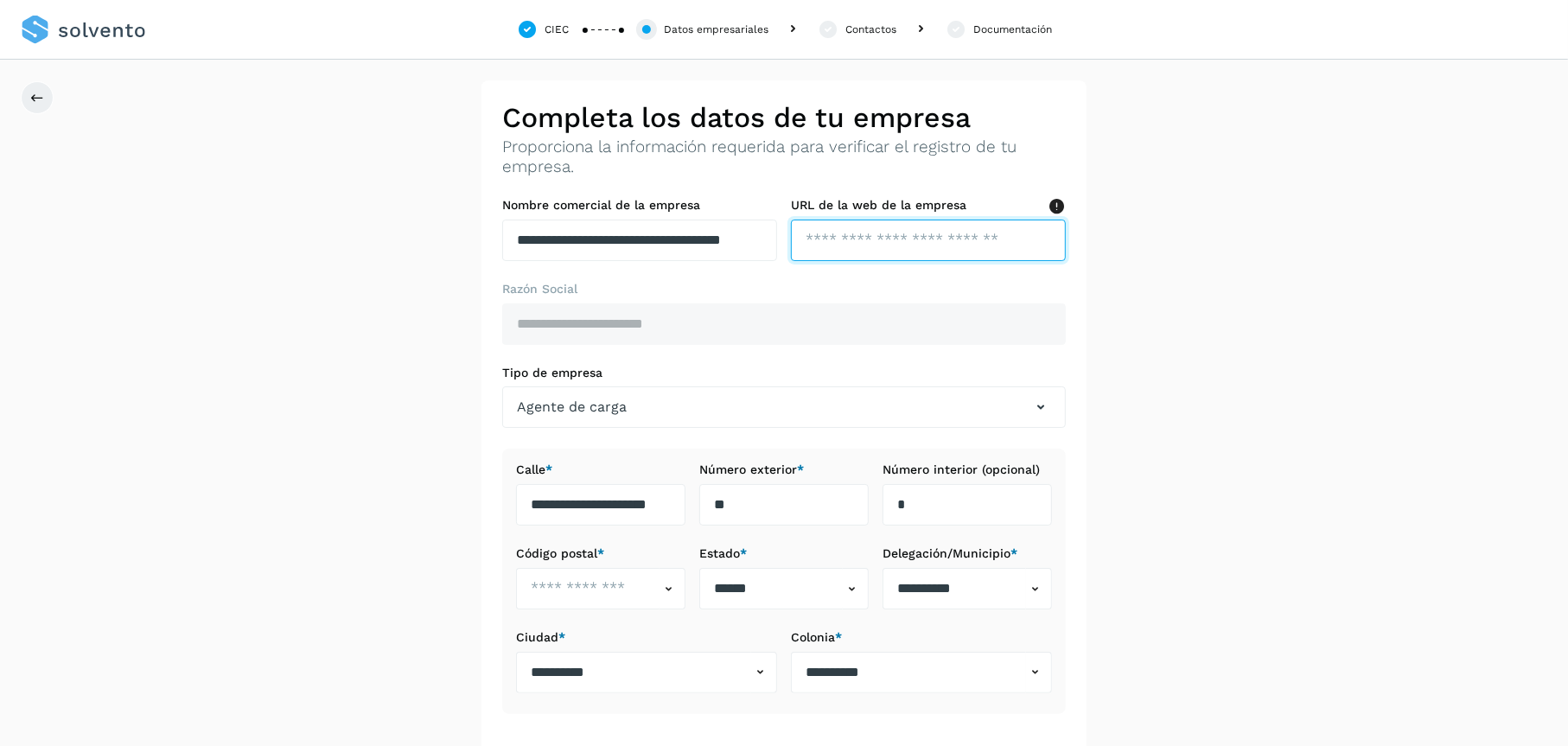 click at bounding box center (928, 240) 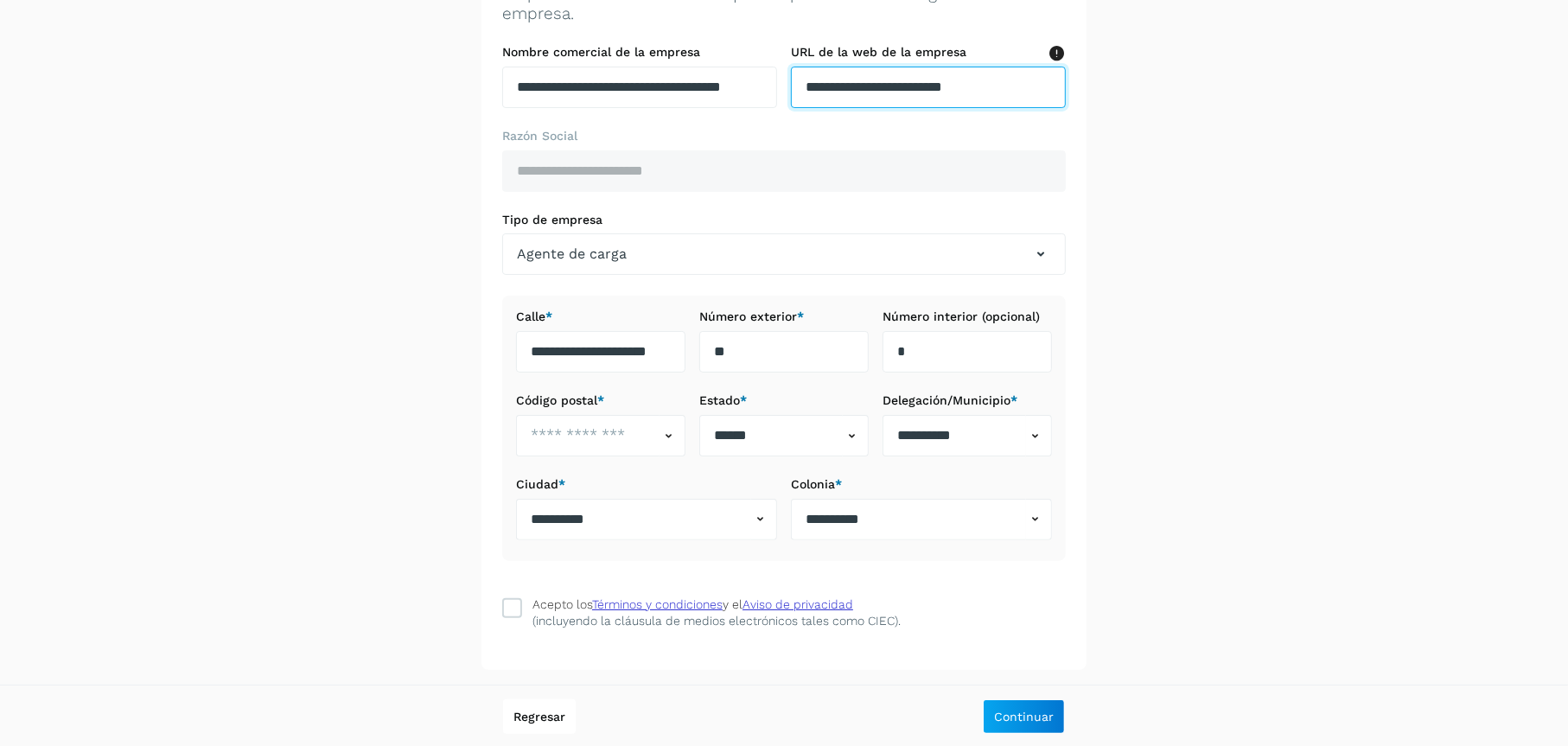 scroll, scrollTop: 154, scrollLeft: 0, axis: vertical 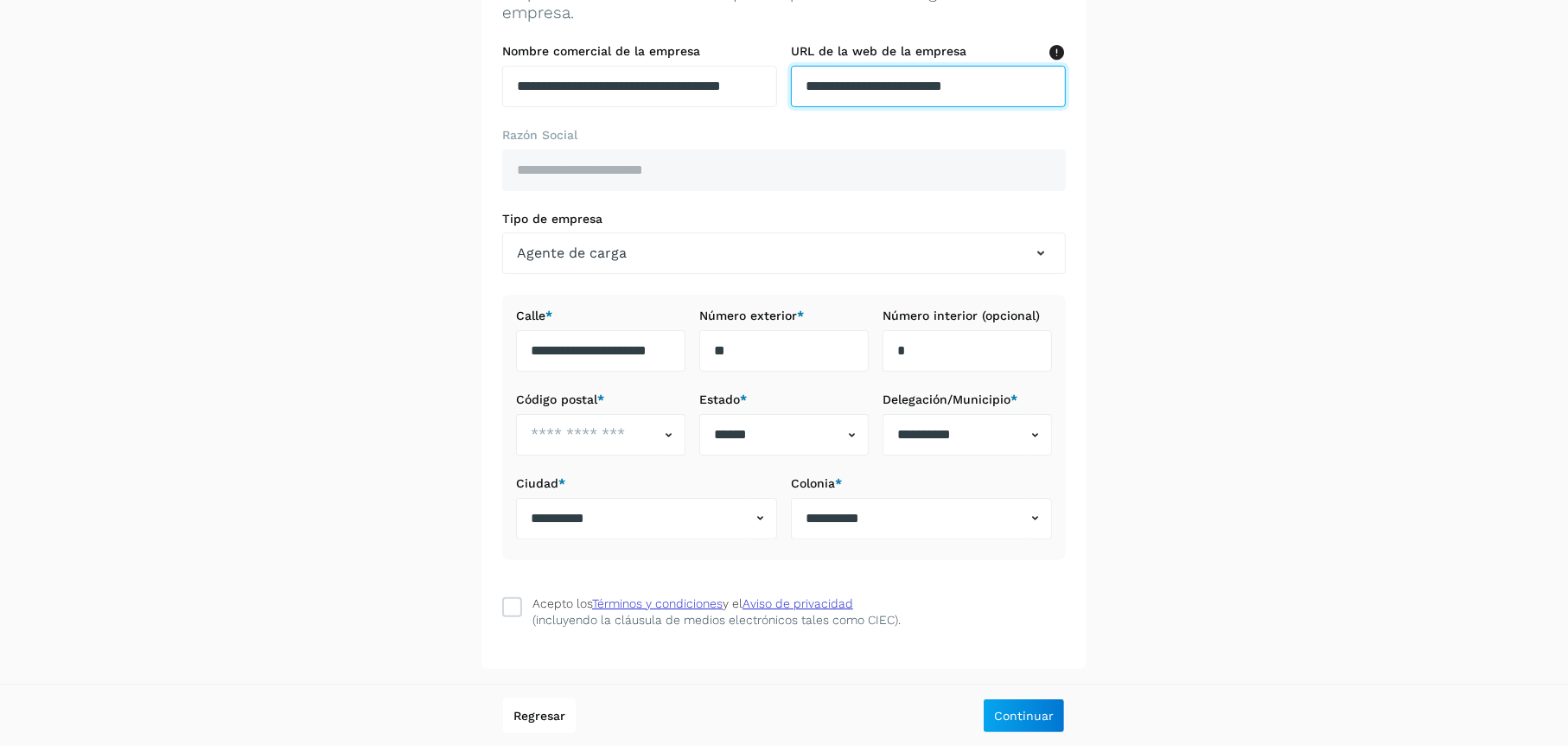 type on "**********" 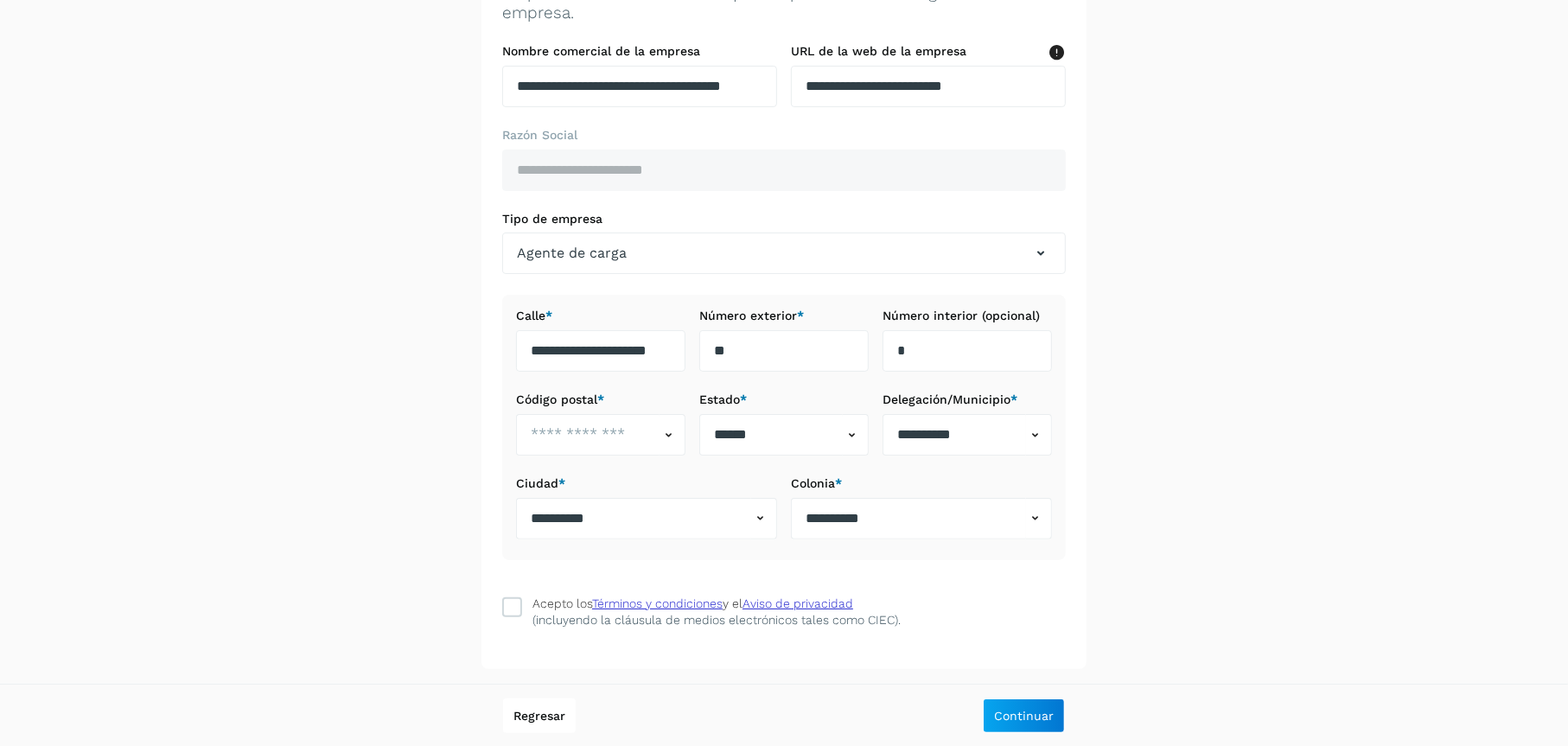 click on "Regresar Continuar" at bounding box center [784, 715] 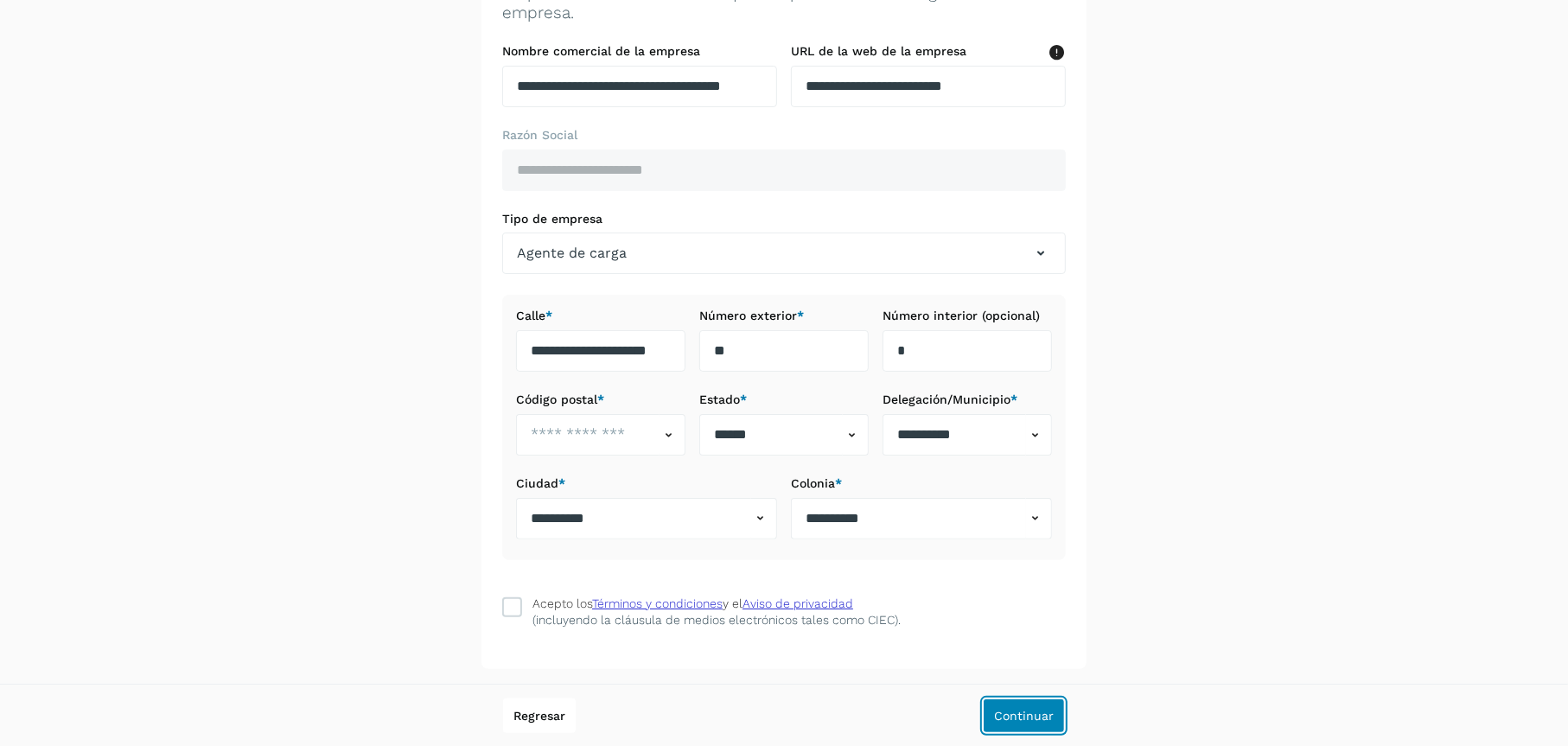 click on "Continuar" at bounding box center (1023, 716) 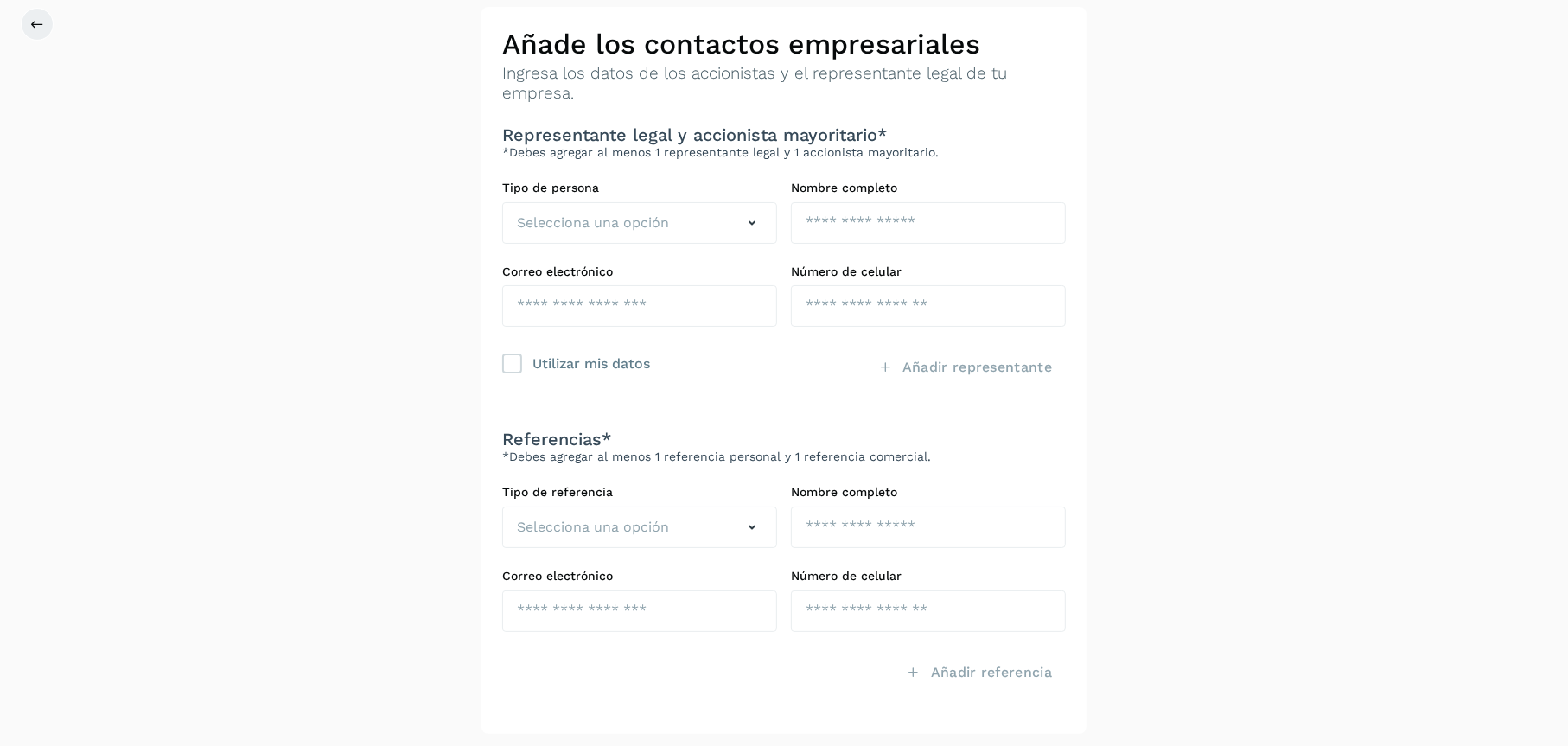 scroll, scrollTop: 0, scrollLeft: 0, axis: both 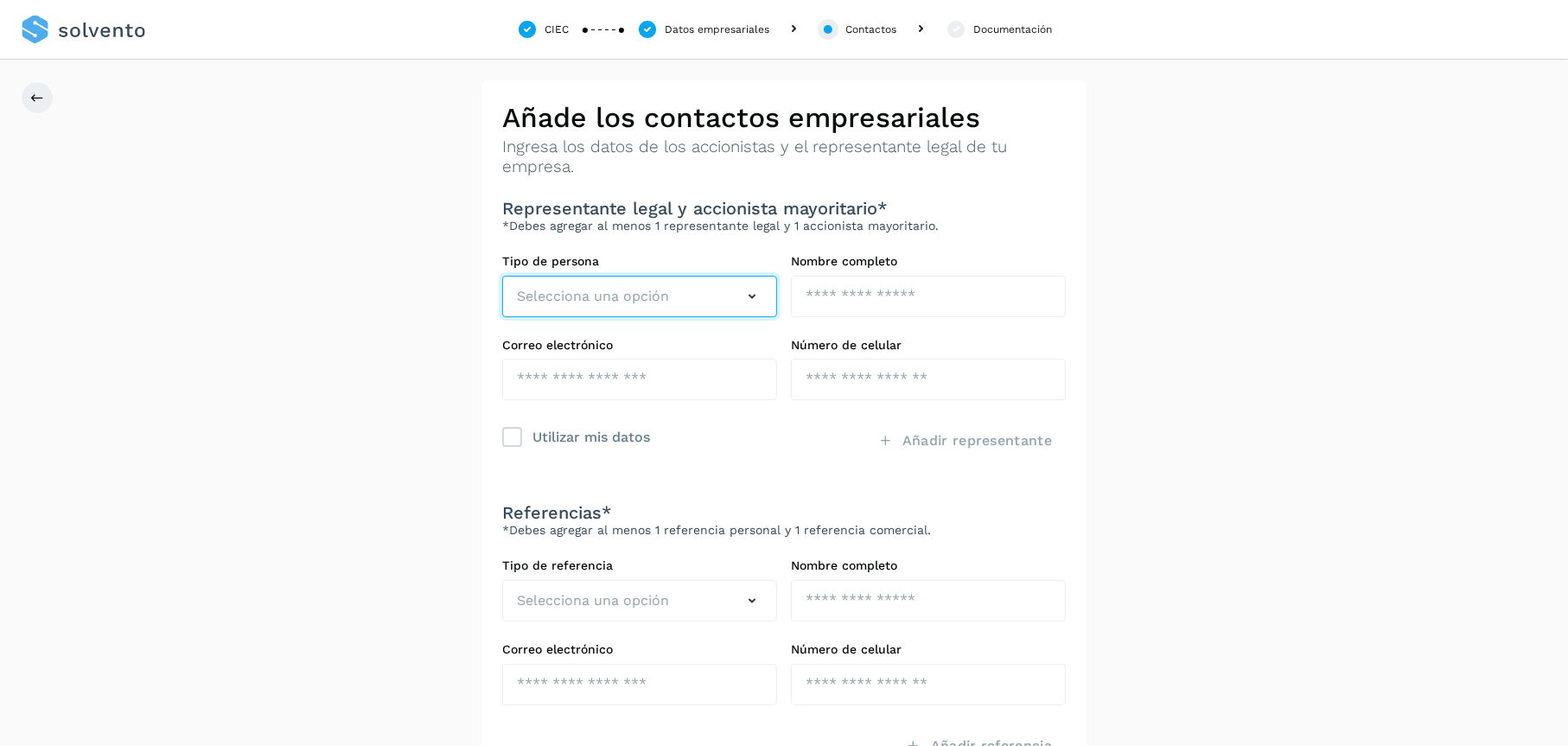 click on "Selecciona una opción" at bounding box center [640, 296] 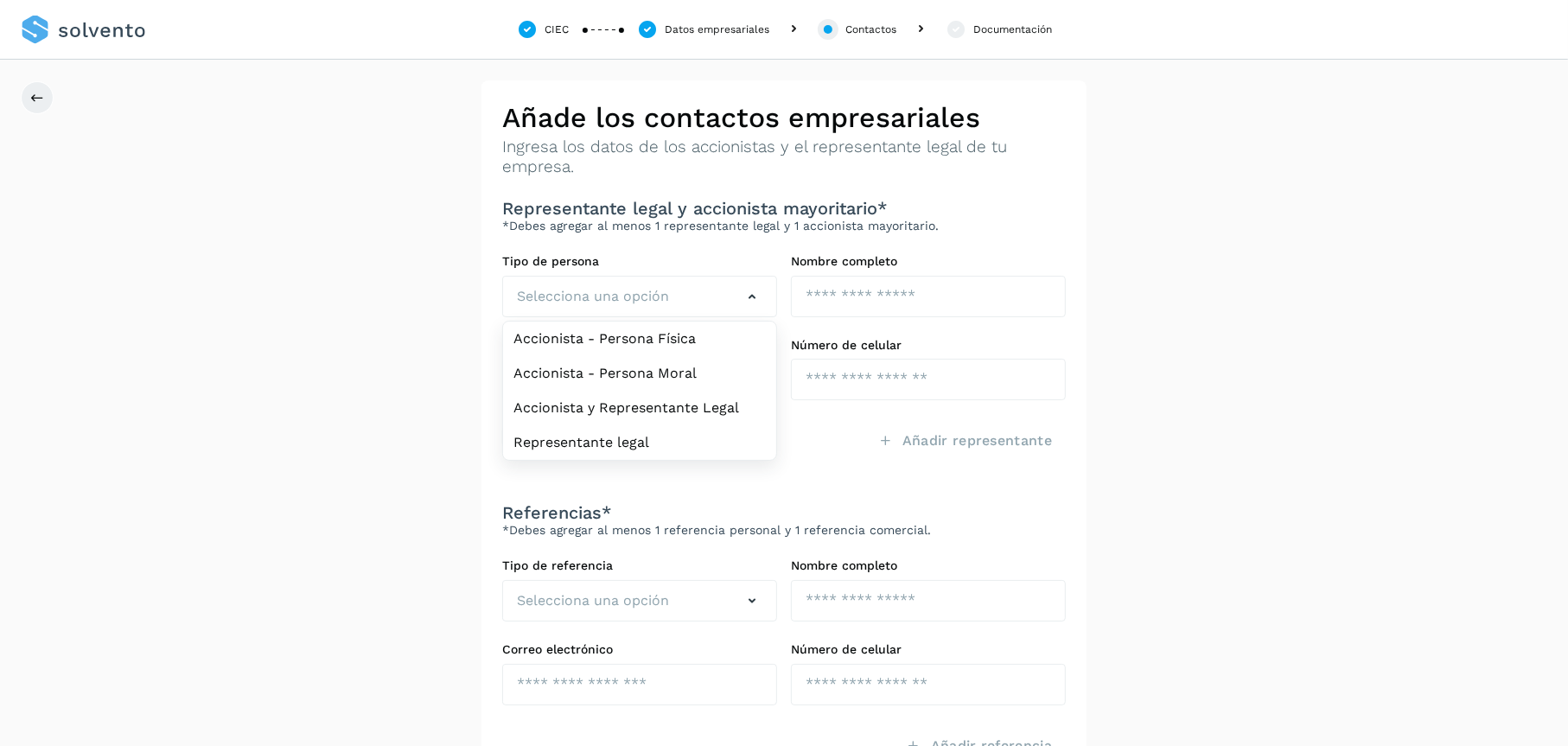 click on "Añade los contactos empresariales Ingresa los datos de los accionistas y el representante legal de tu empresa. Representante legal y accionista mayoritario* *Debes agregar al menos 1 representante legal y 1 accionista mayoritario. Tipo de persona  Selecciona una opción Accionista - Persona Física Accionista - Persona Moral Accionista y Representante Legal Representante legal Nombre completo  Correo electrónico  Número de celular  Utilizar mis datos Añadir representante Referencias* *Debes agregar al menos 1 referencia personal y 1 referencia comercial. Tipo de referencia  Selecciona una opción Nombre completo  Correo electrónico  Número de celular  Añadir referencia" 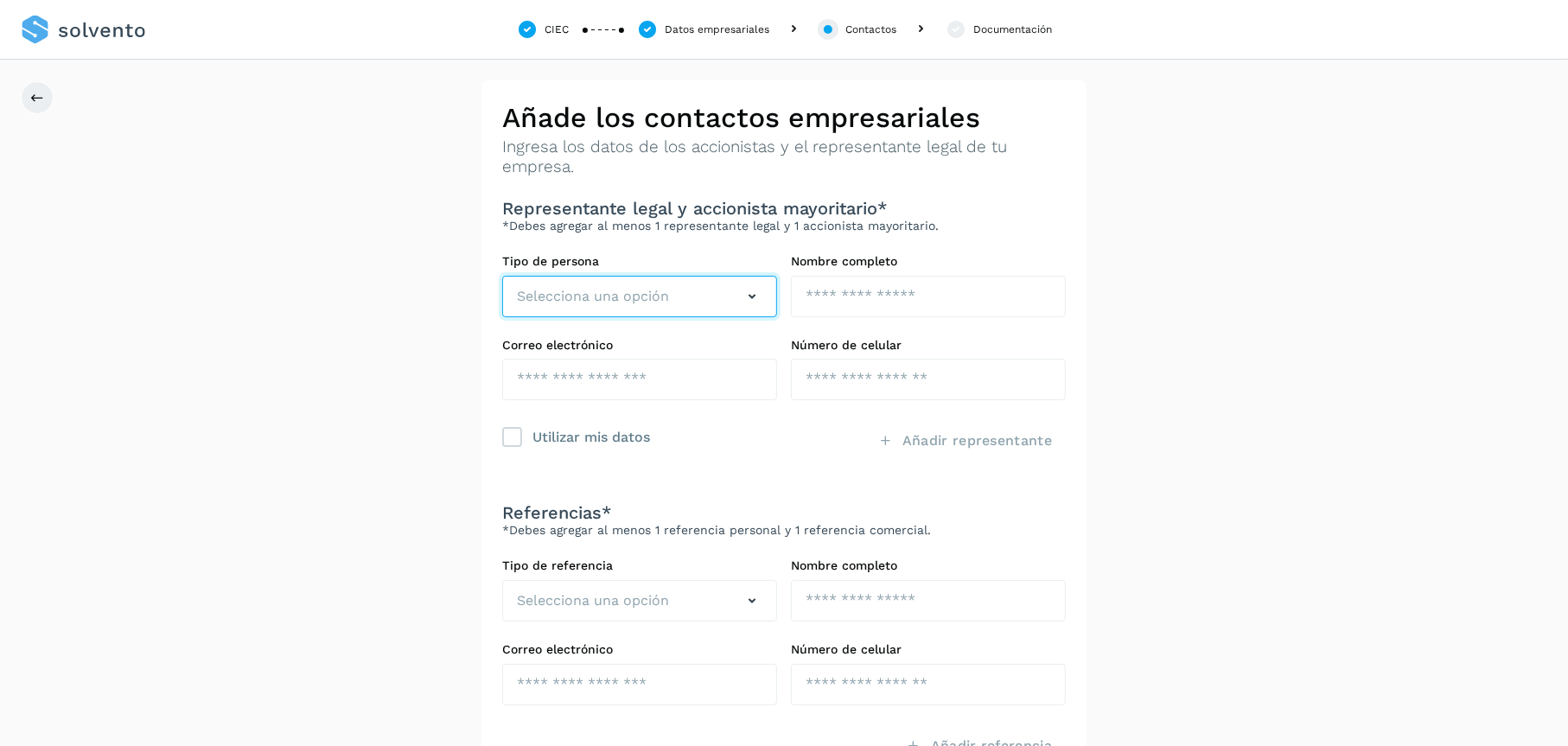 click on "Selecciona una opción" at bounding box center (593, 296) 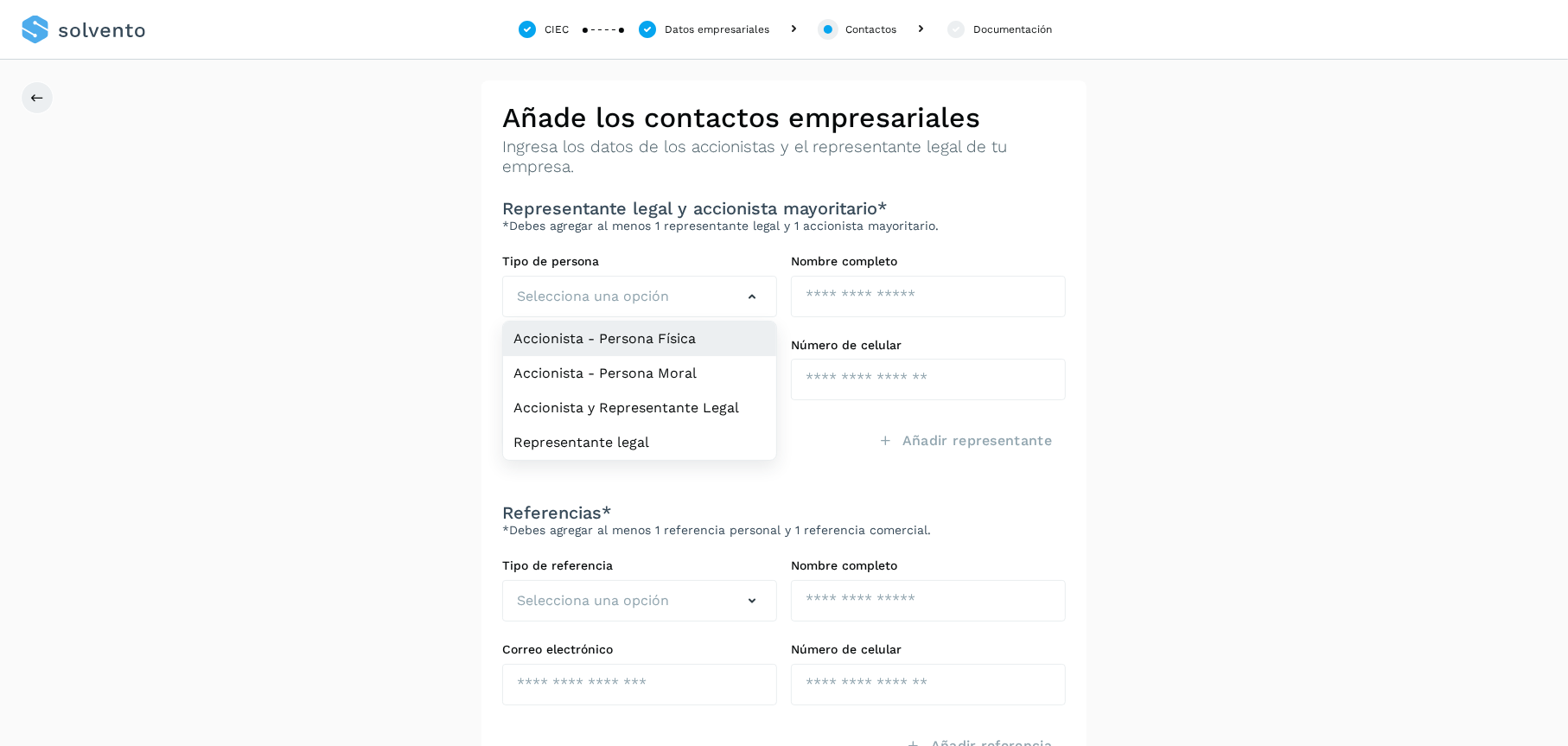 click on "Accionista - Persona Física" 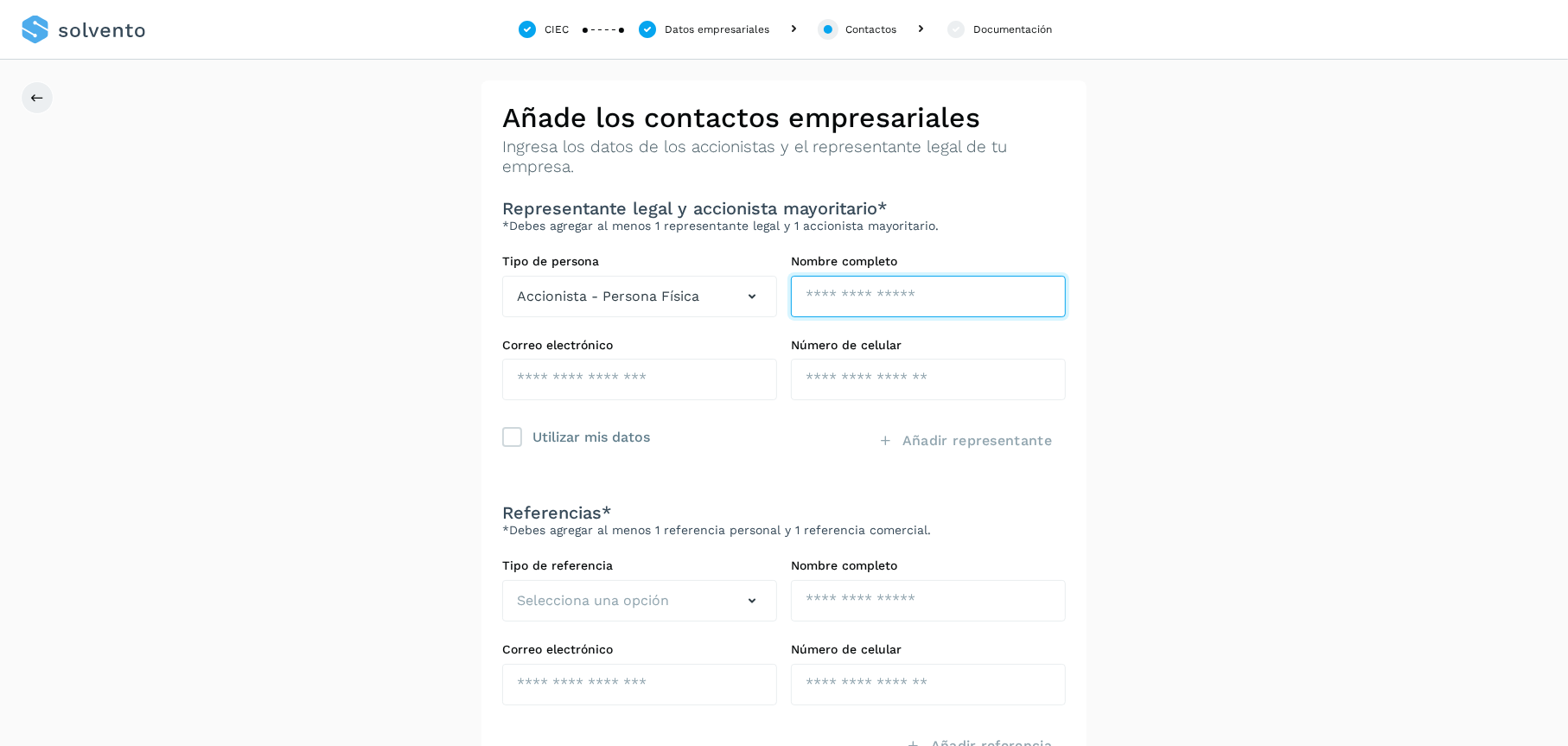 click at bounding box center [928, 296] 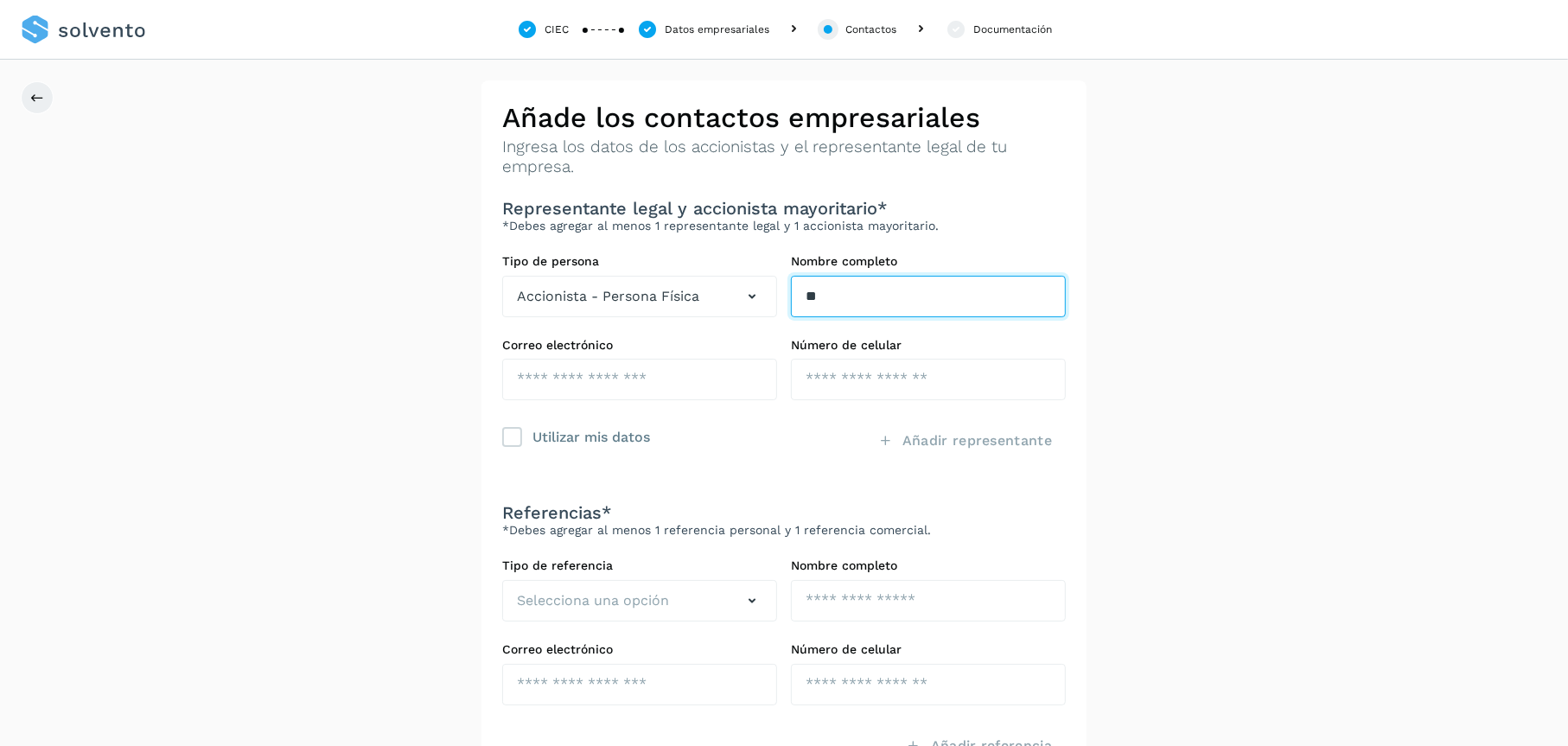 type on "*" 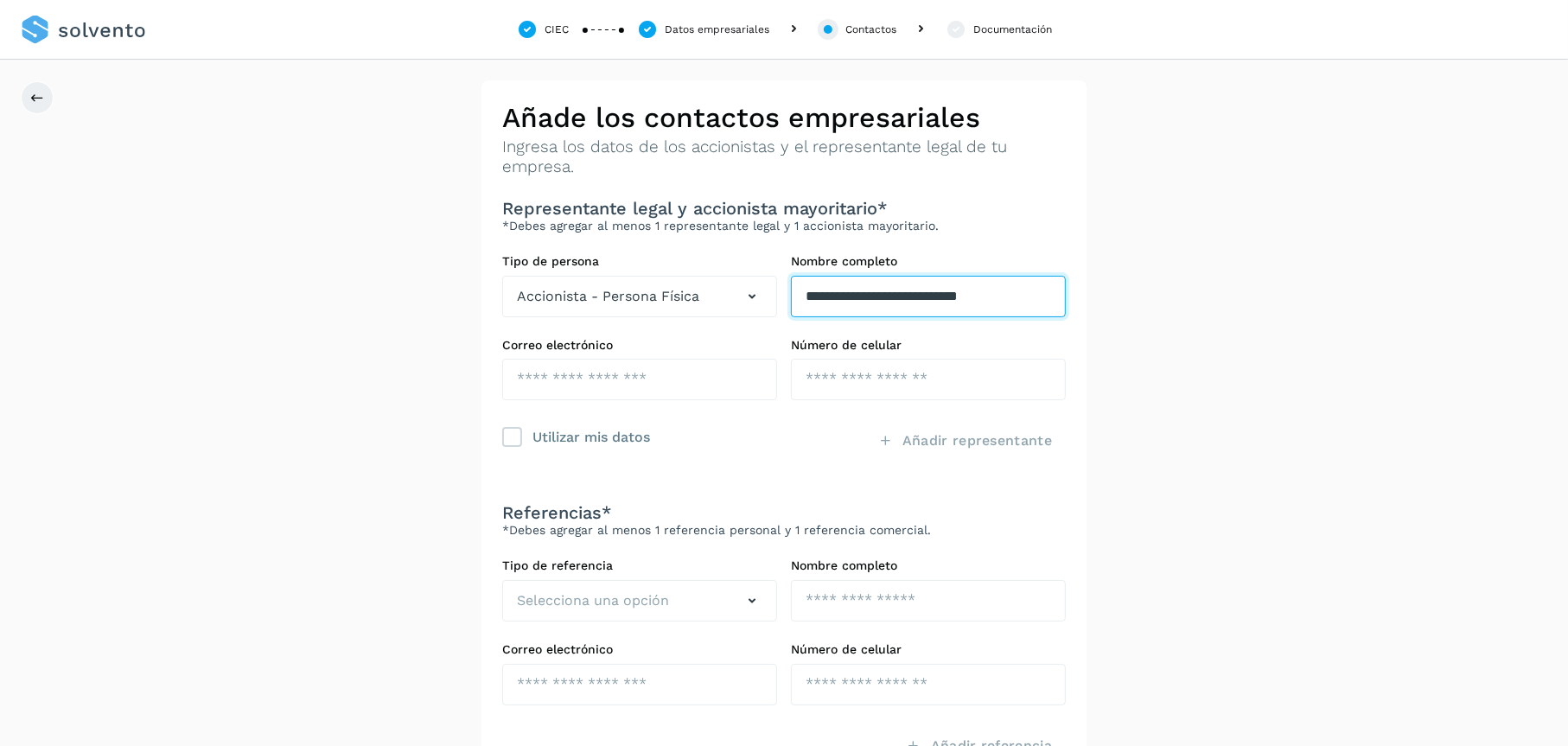 type on "**********" 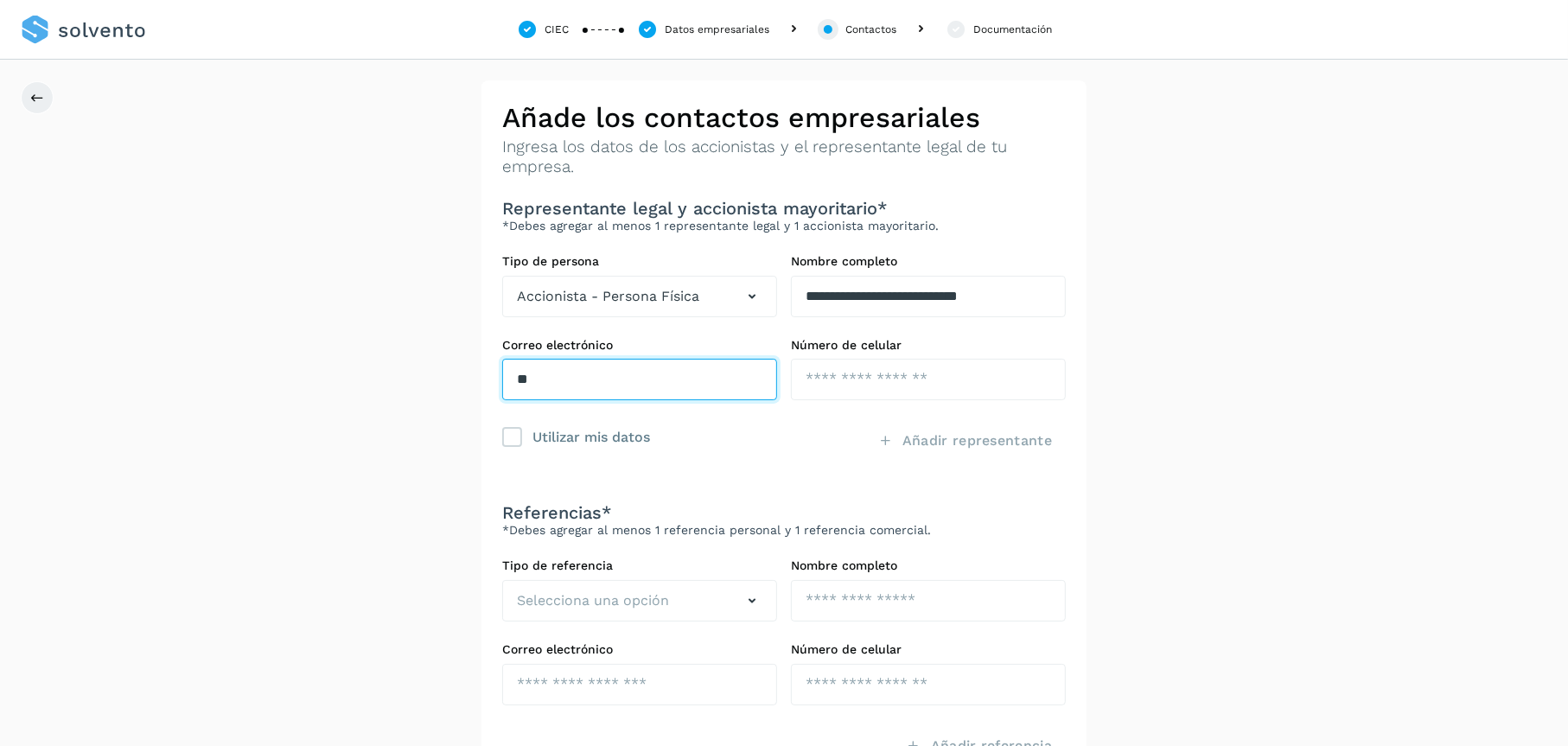 type on "**********" 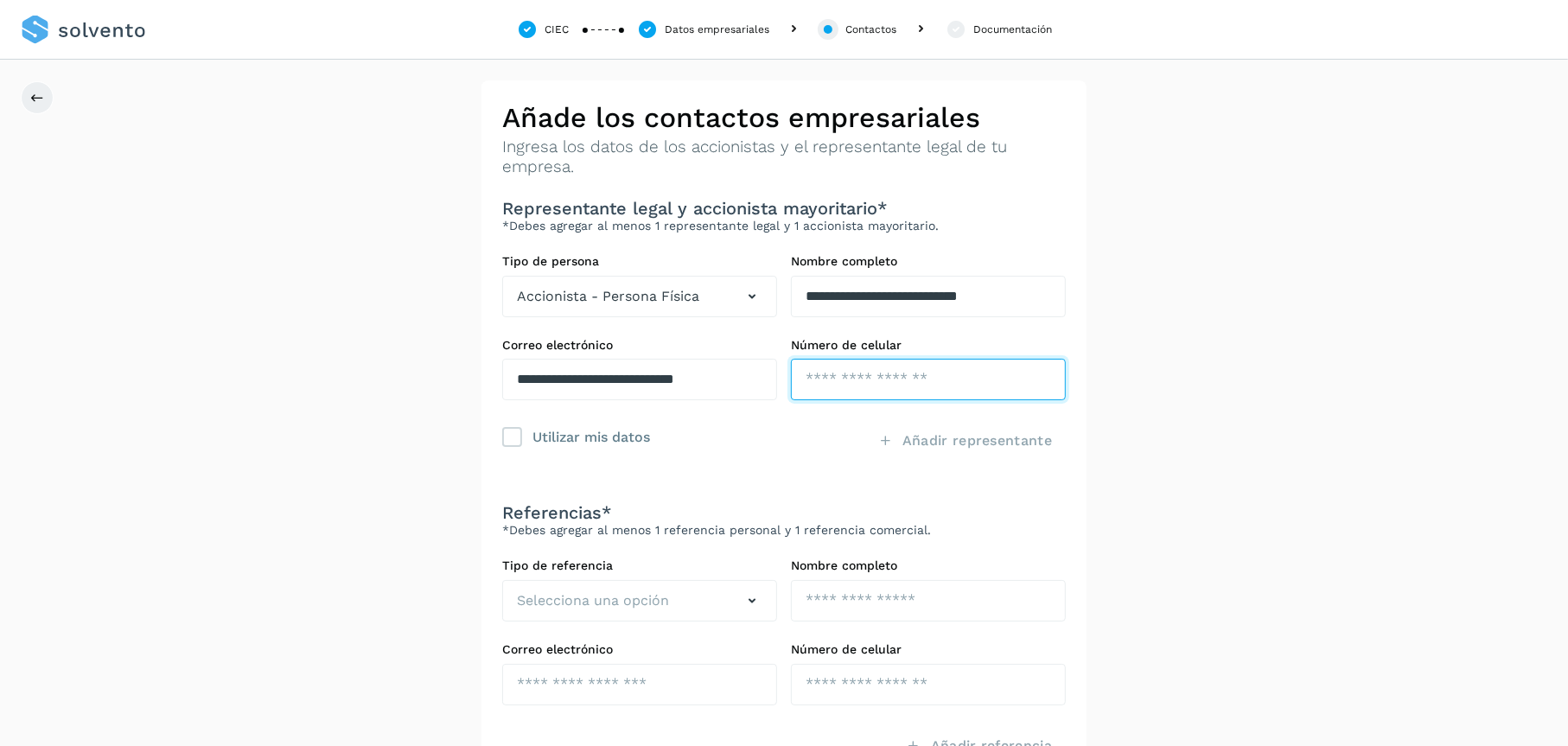 click at bounding box center (928, 379) 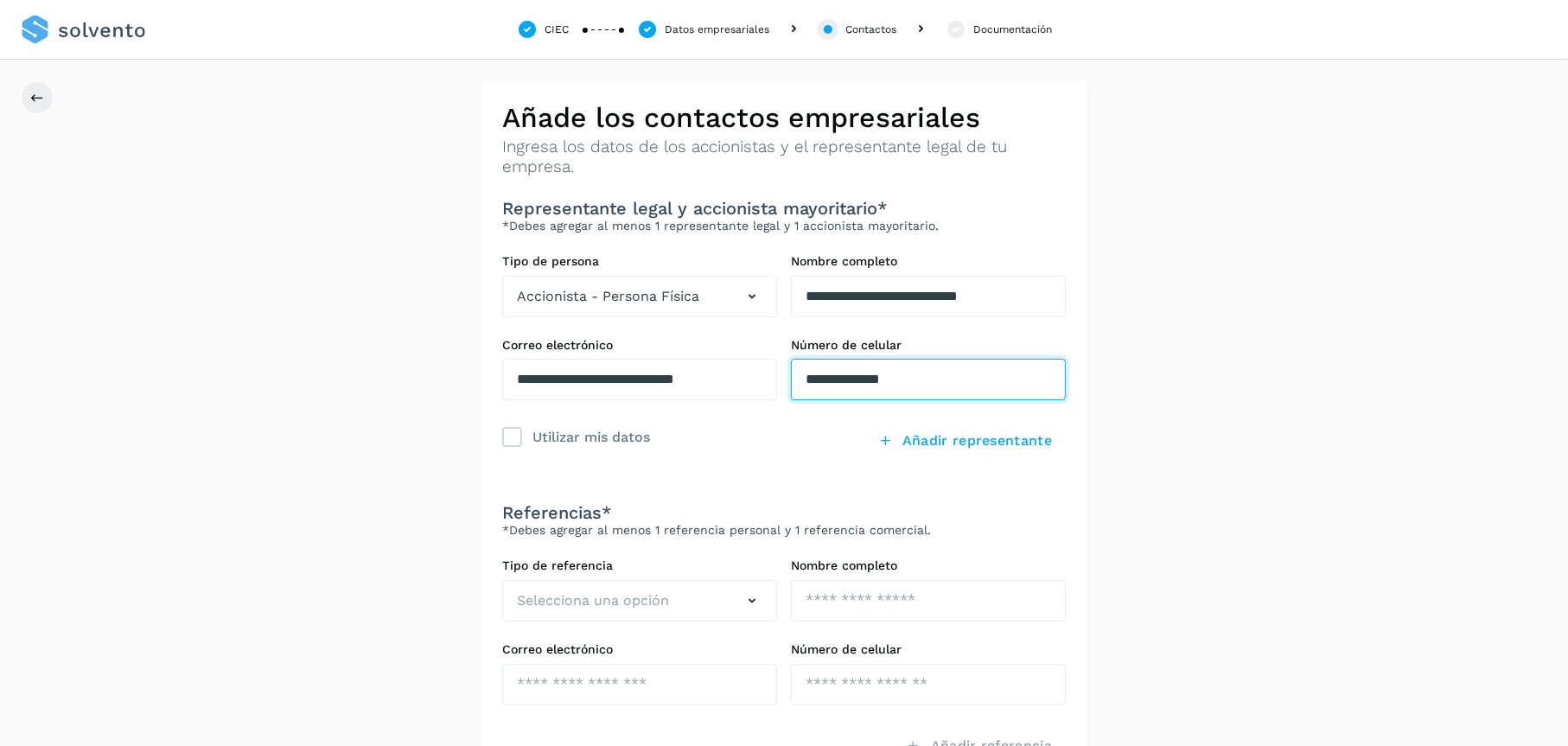 type on "**********" 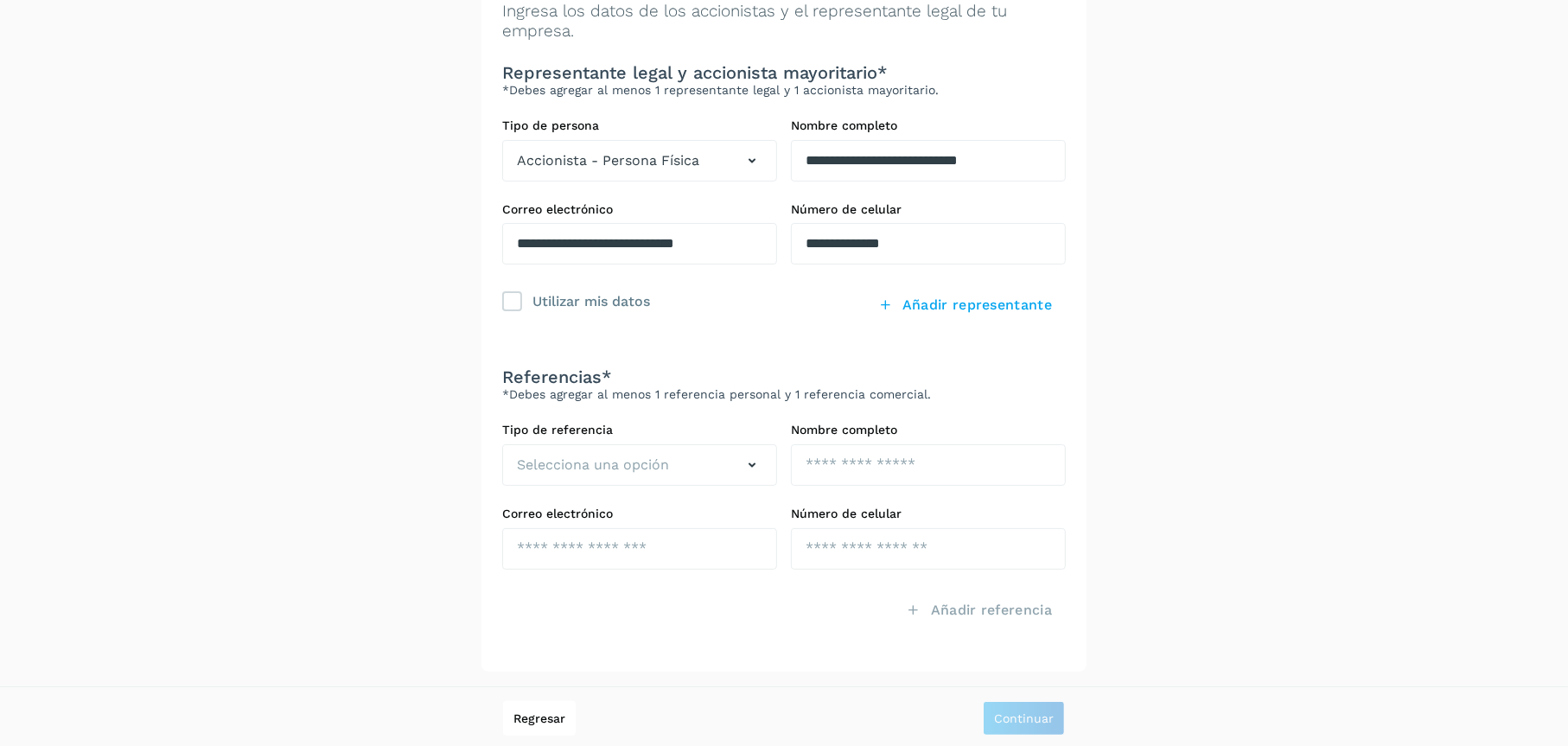 scroll, scrollTop: 138, scrollLeft: 0, axis: vertical 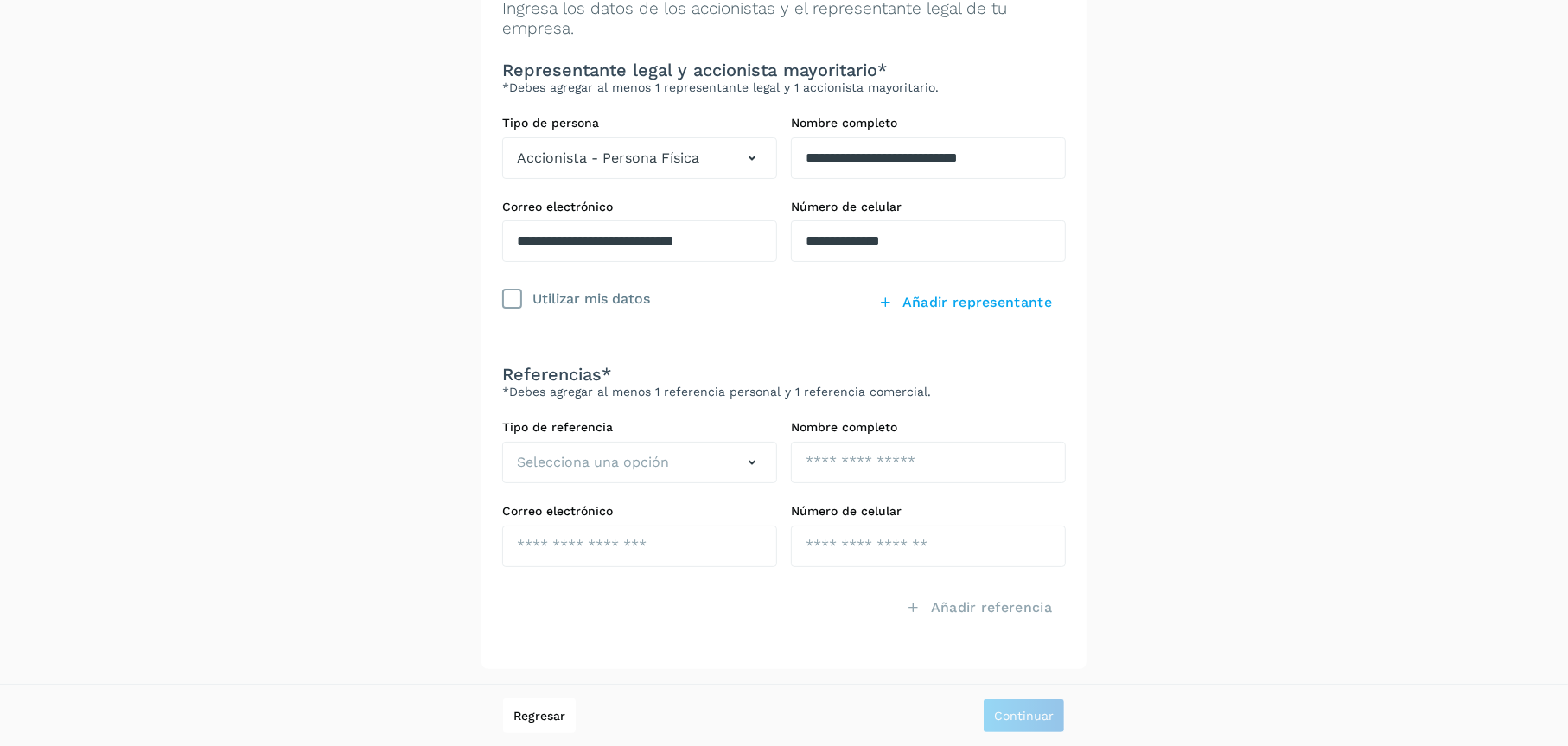click at bounding box center [513, 299] 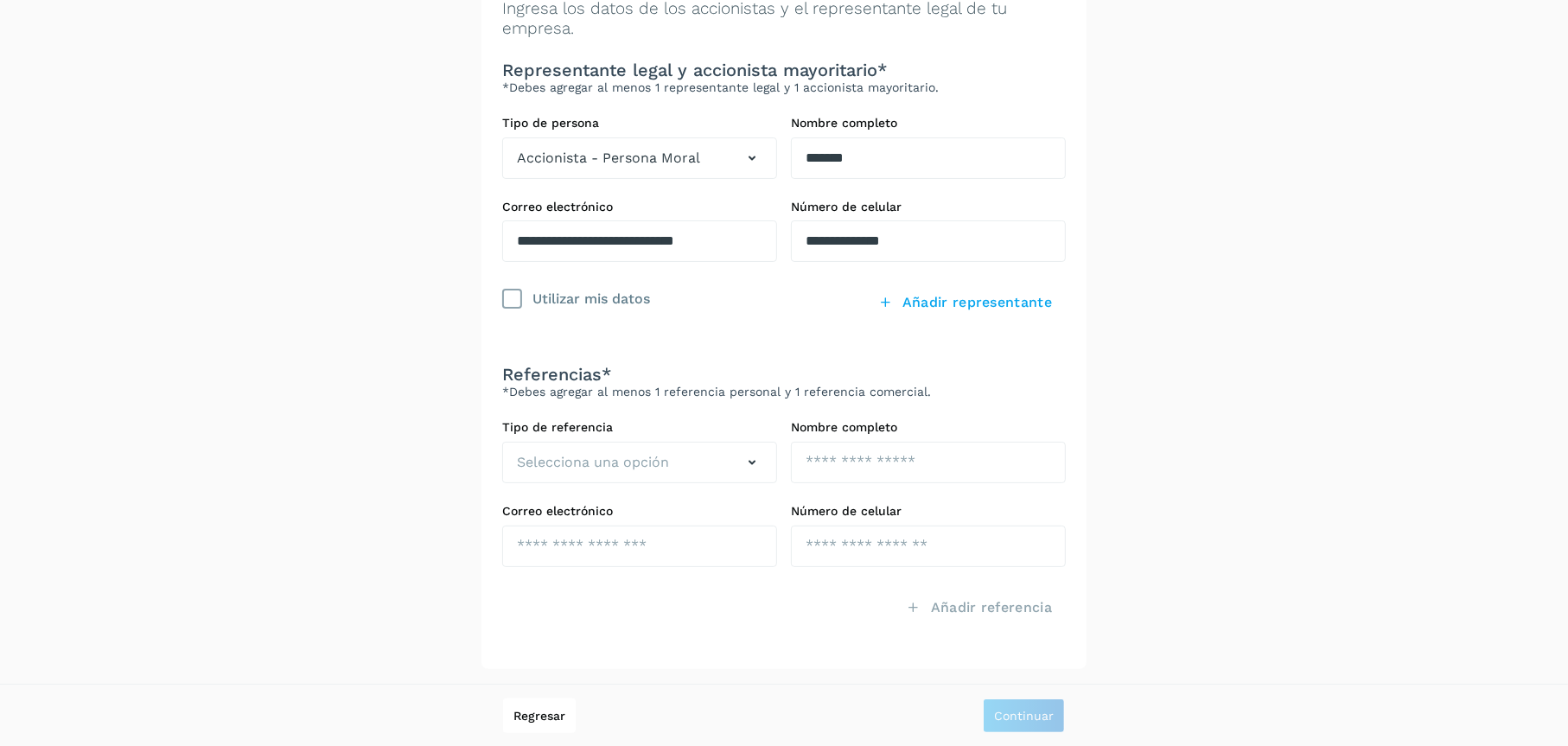 click at bounding box center [513, 299] 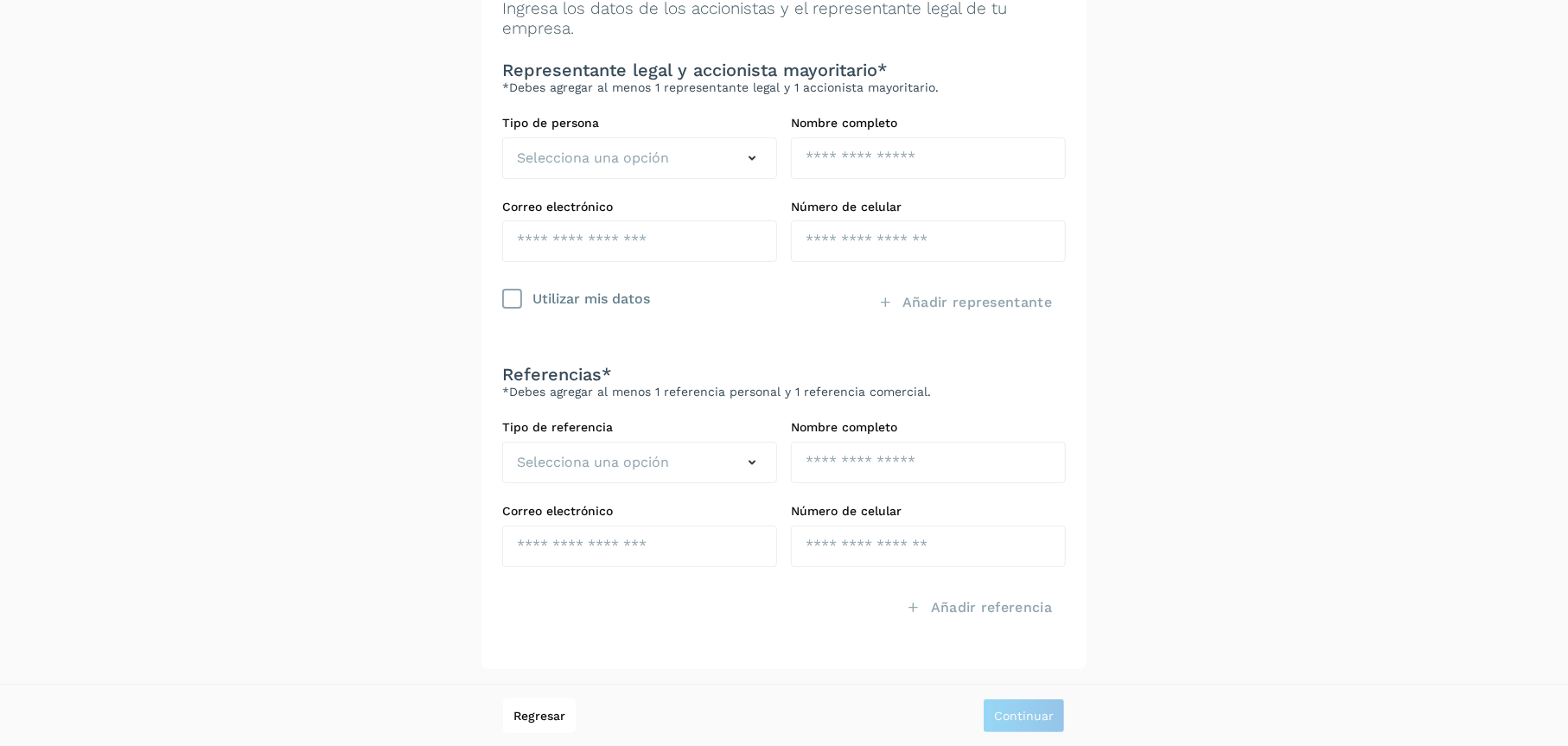 click at bounding box center (513, 299) 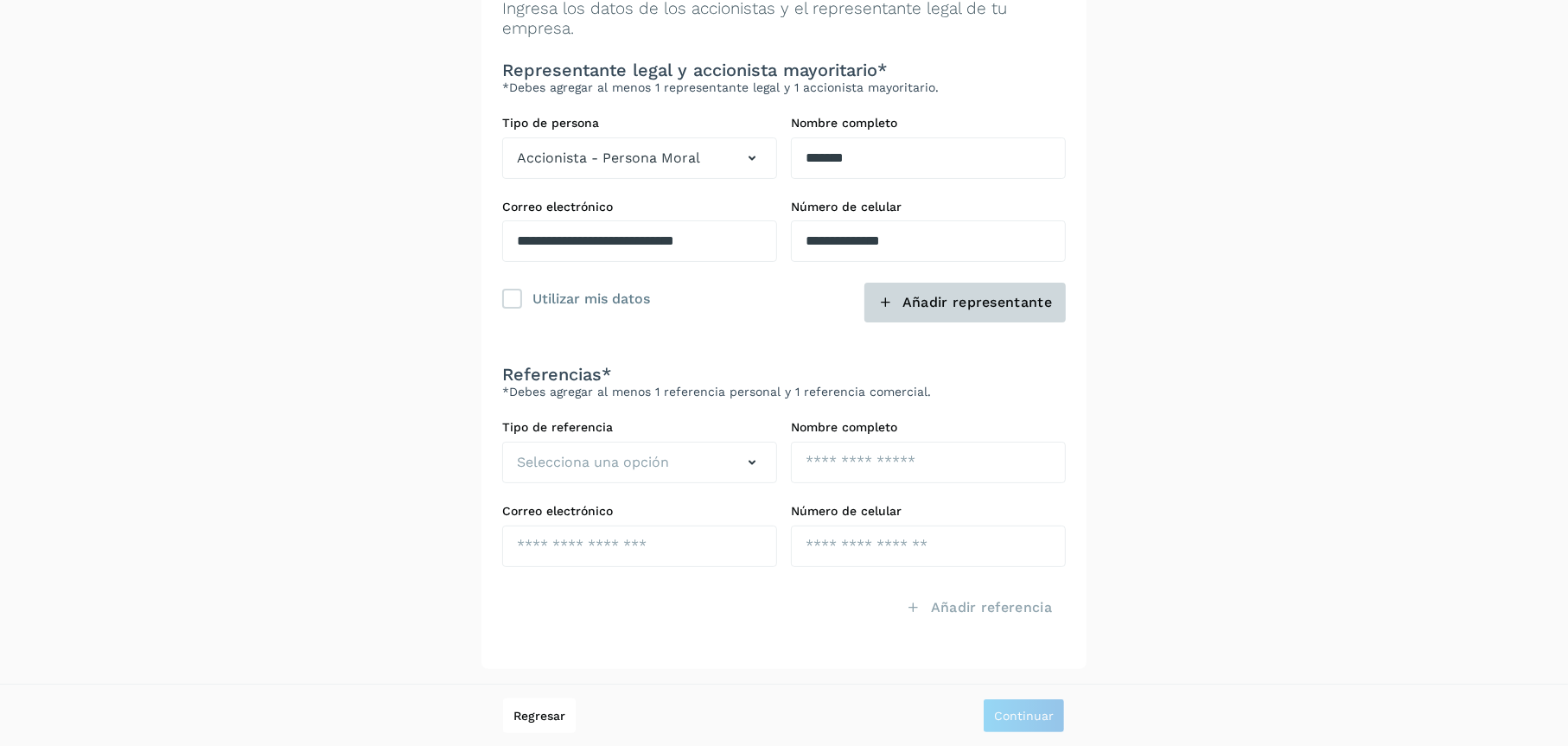 click on "Añadir representante" 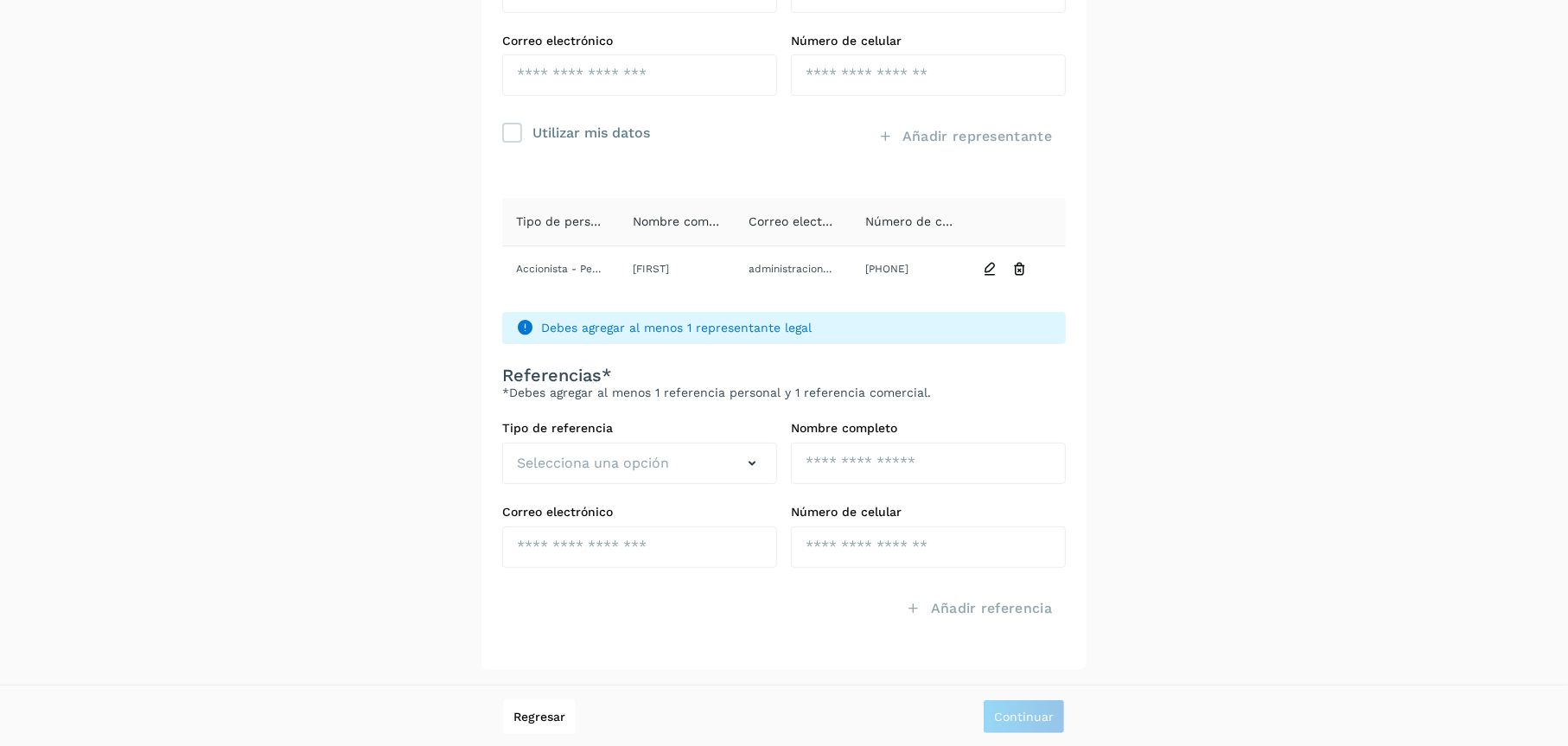 scroll, scrollTop: 305, scrollLeft: 0, axis: vertical 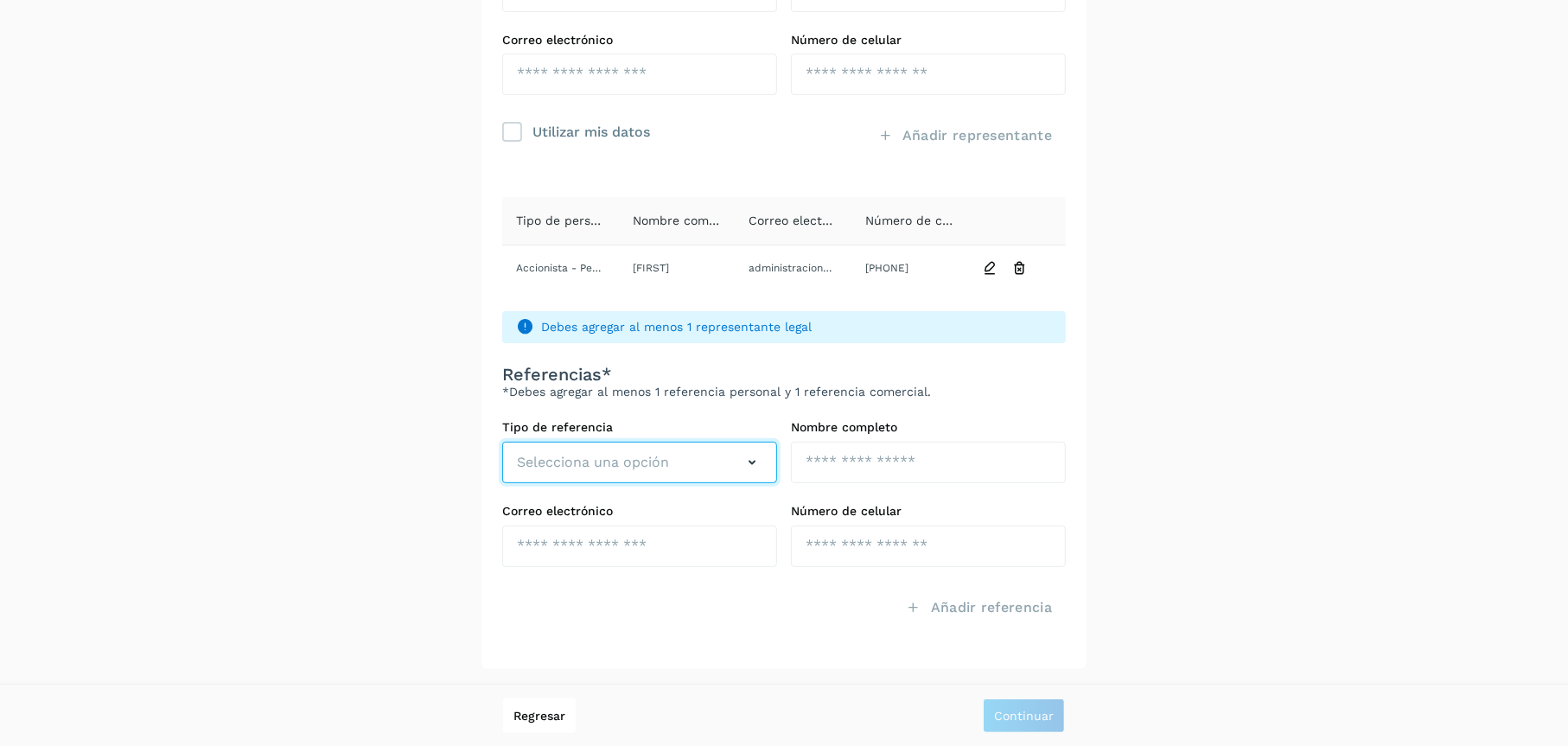 drag, startPoint x: 539, startPoint y: 481, endPoint x: 548, endPoint y: 472, distance: 12.727922 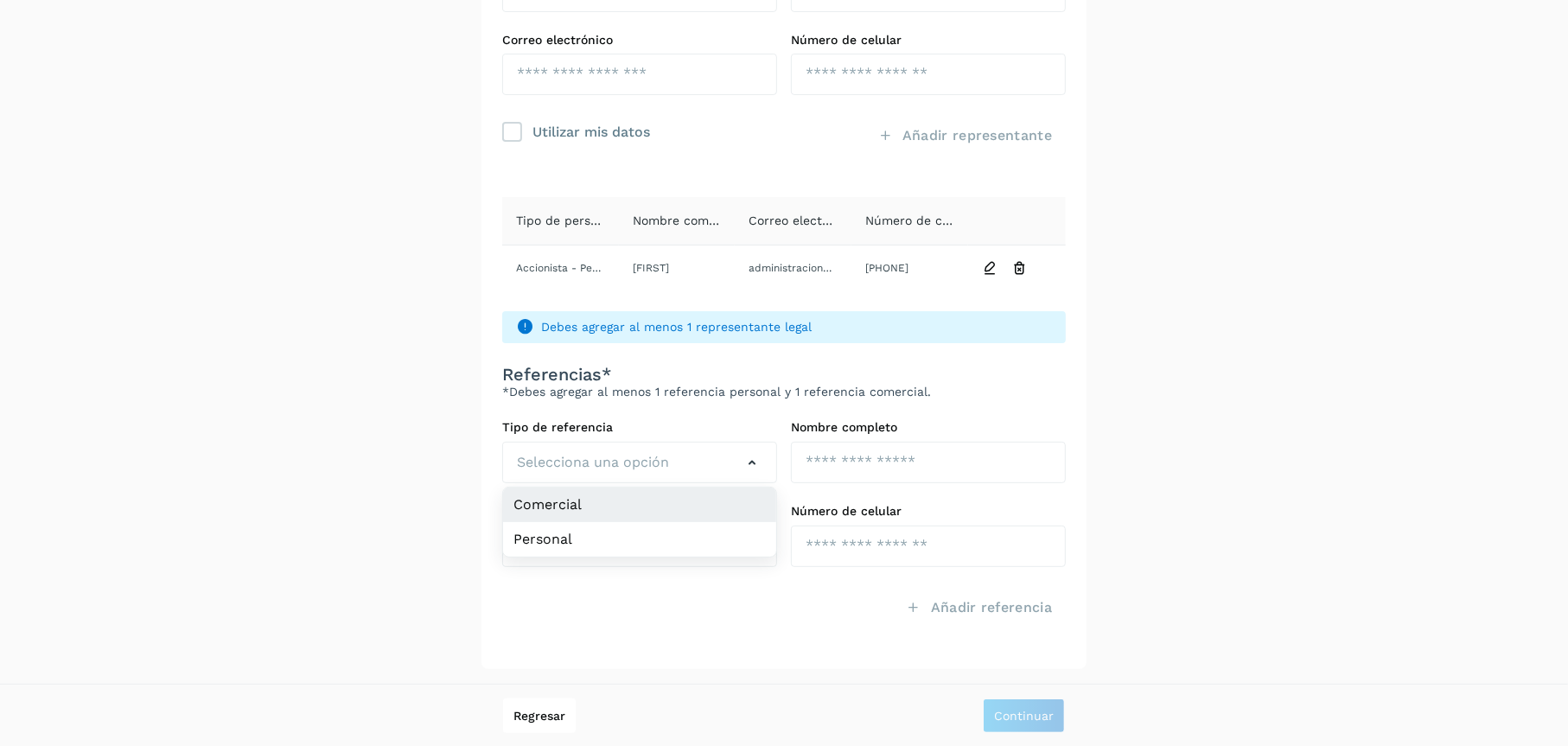 click on "Comercial" 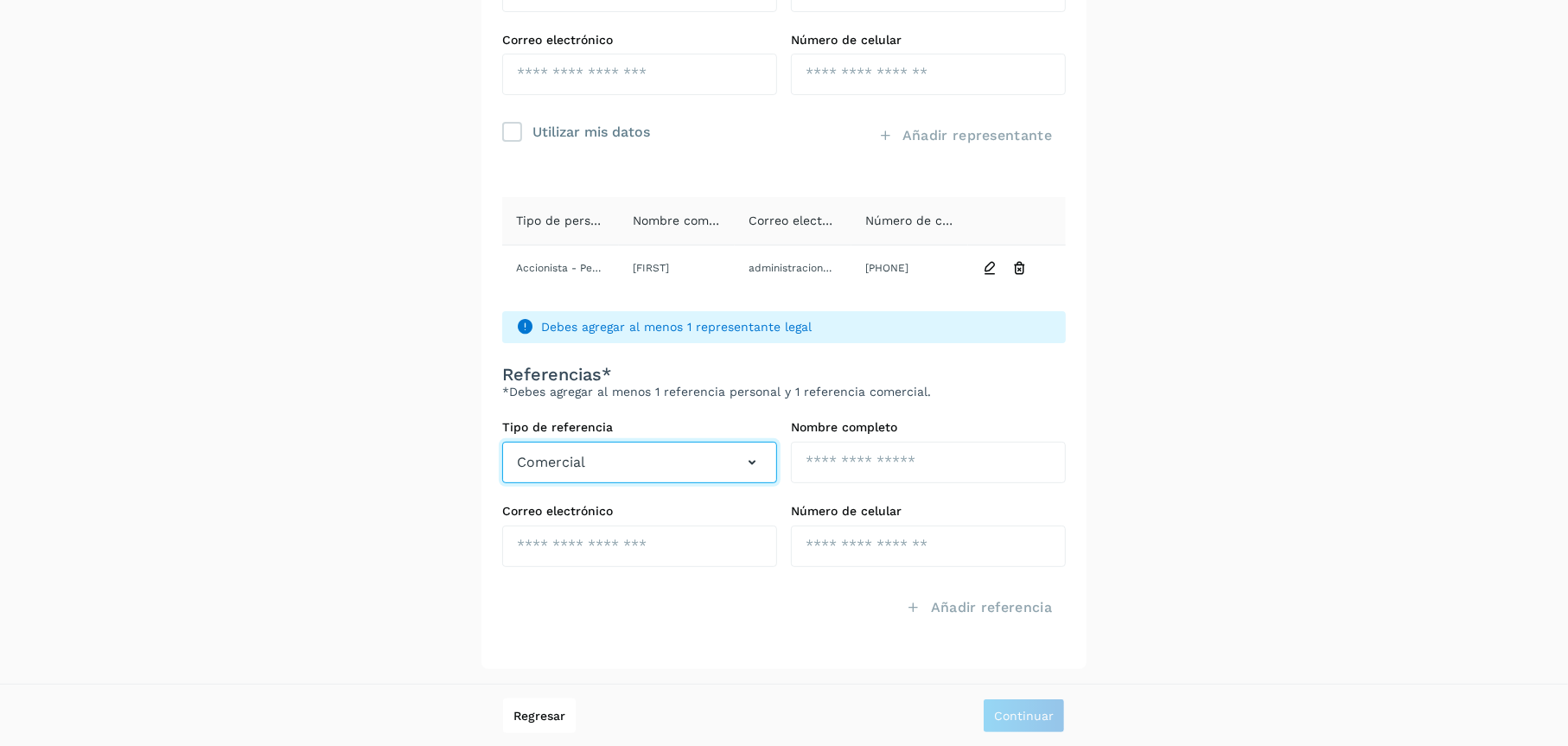 click on "Comercial" at bounding box center [640, 462] 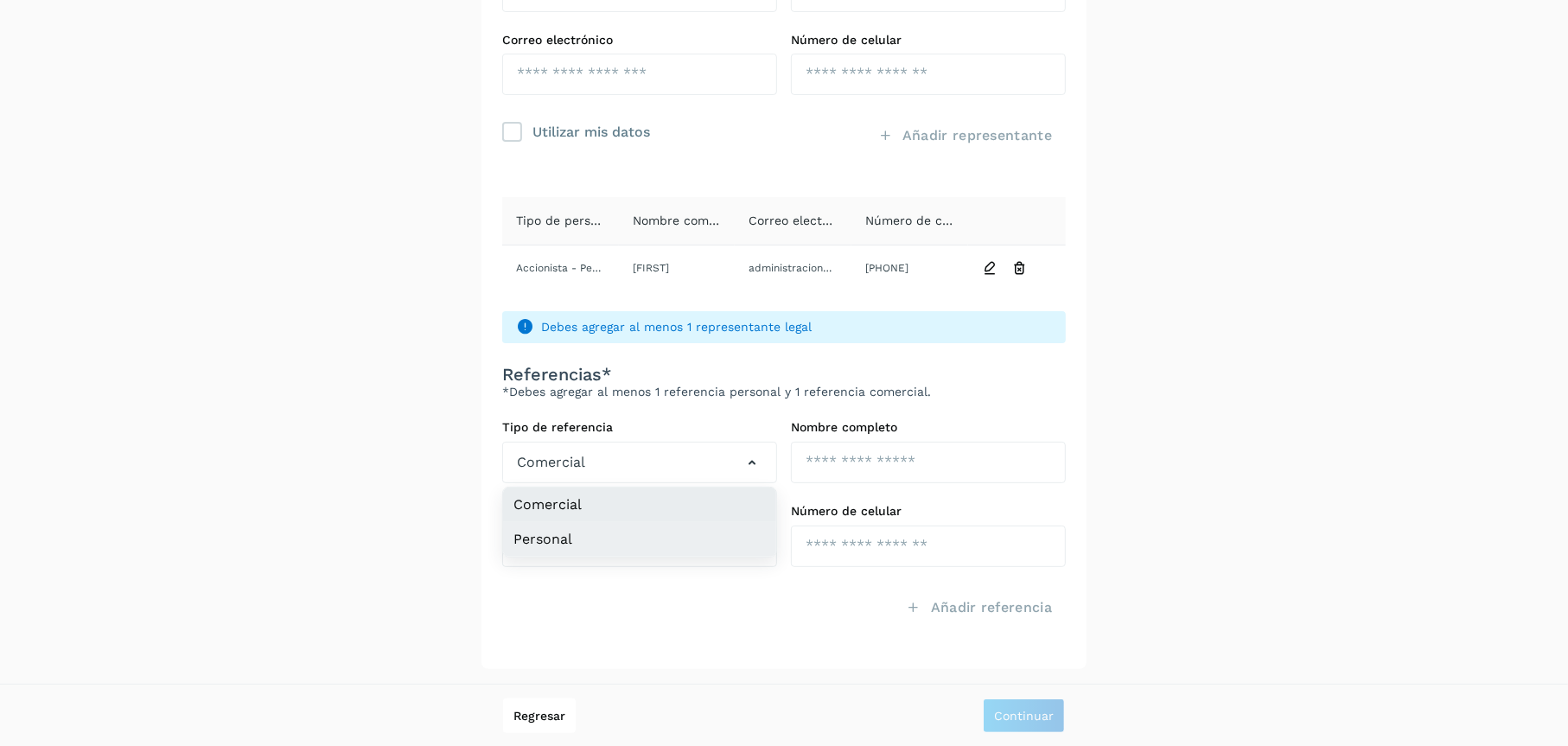 click on "Personal" 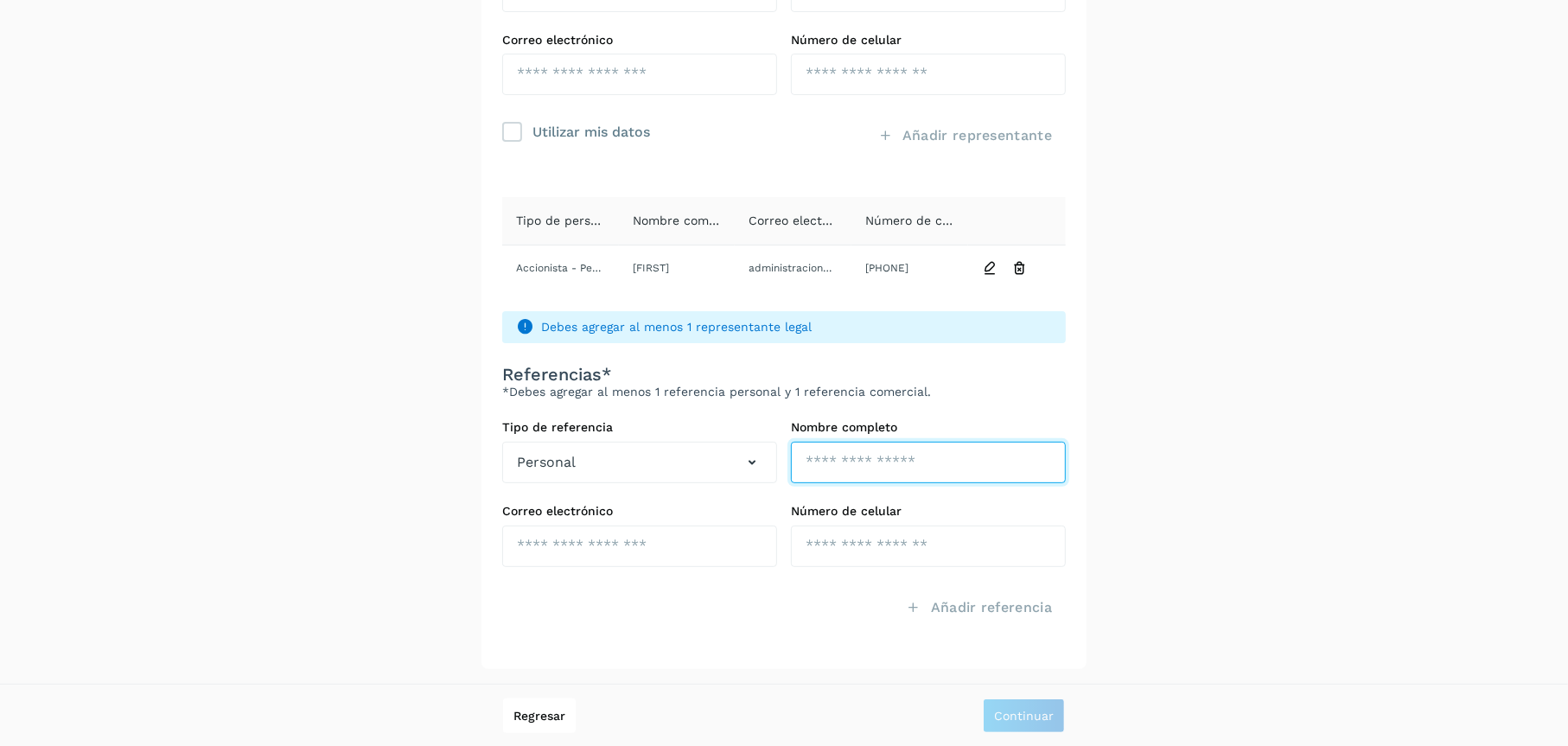 click at bounding box center [928, -9] 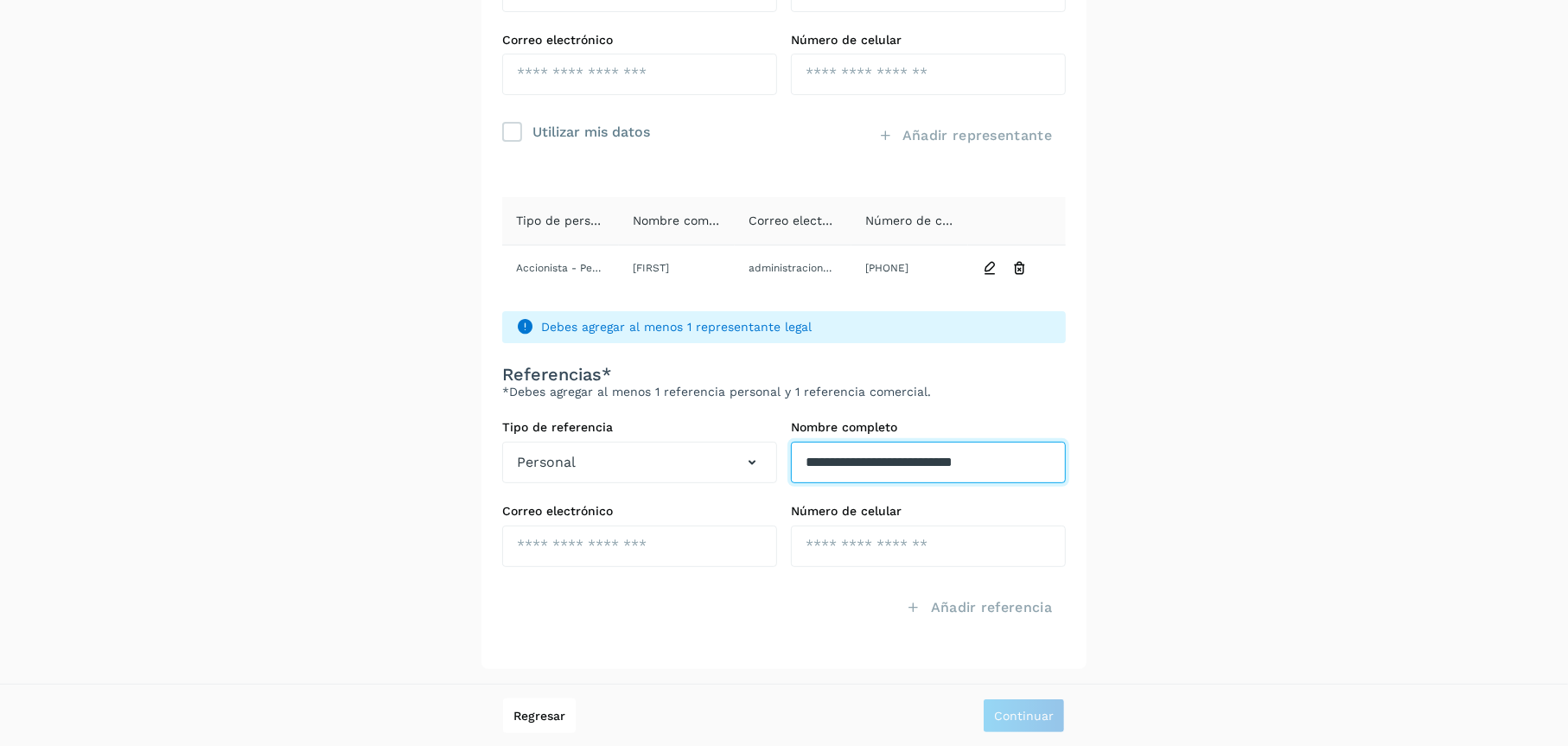 type on "**********" 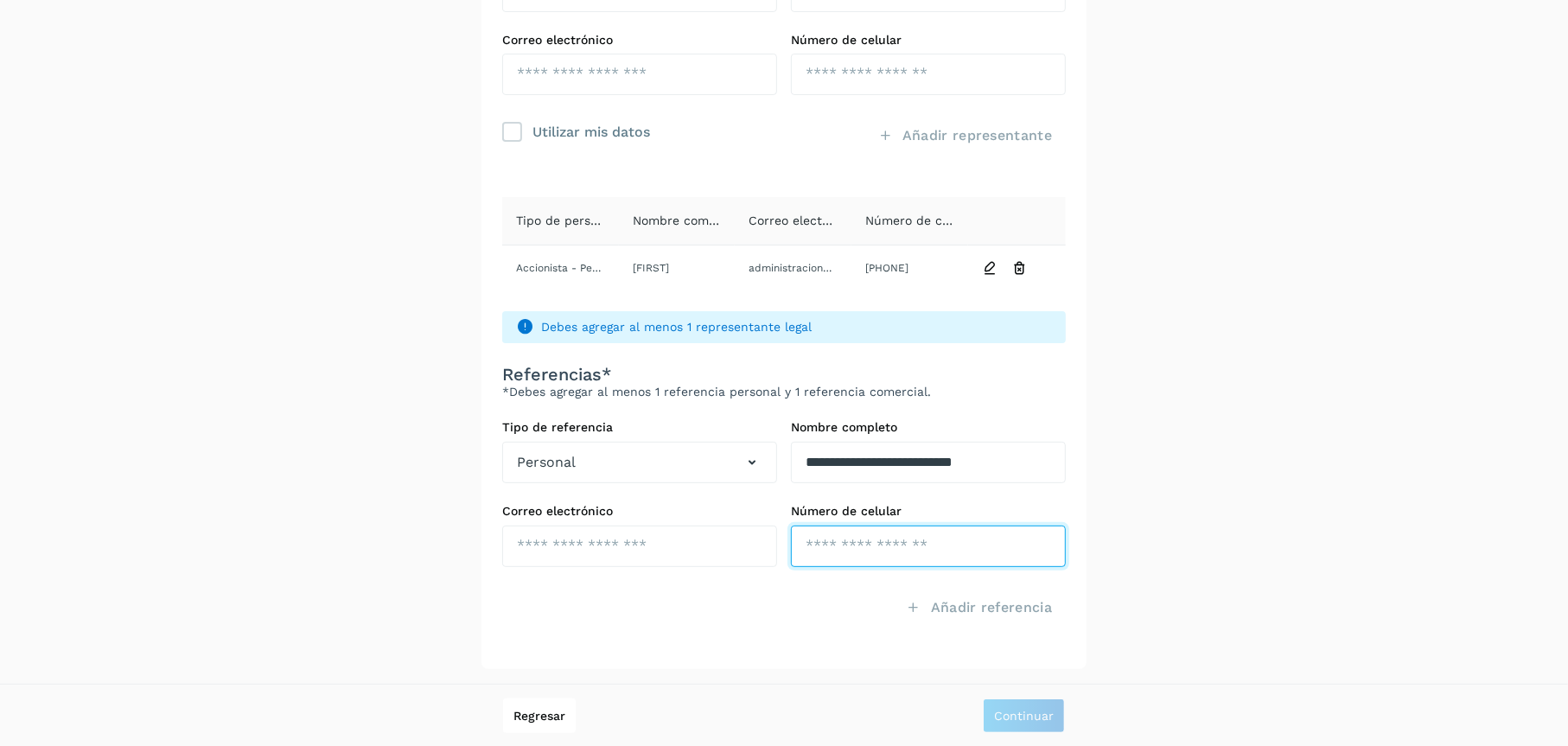 drag, startPoint x: 804, startPoint y: 565, endPoint x: 736, endPoint y: 522, distance: 80.45496 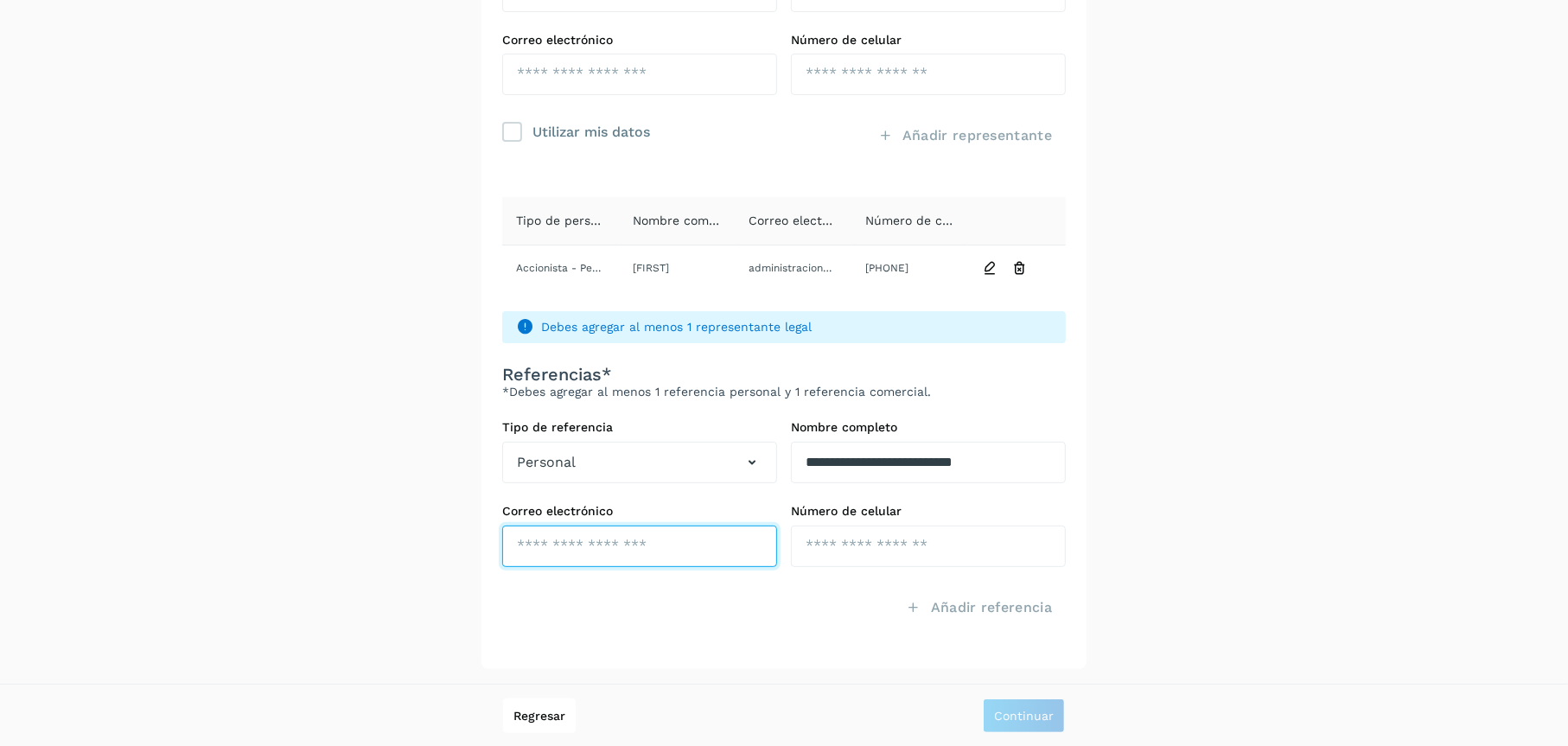 click at bounding box center [640, 74] 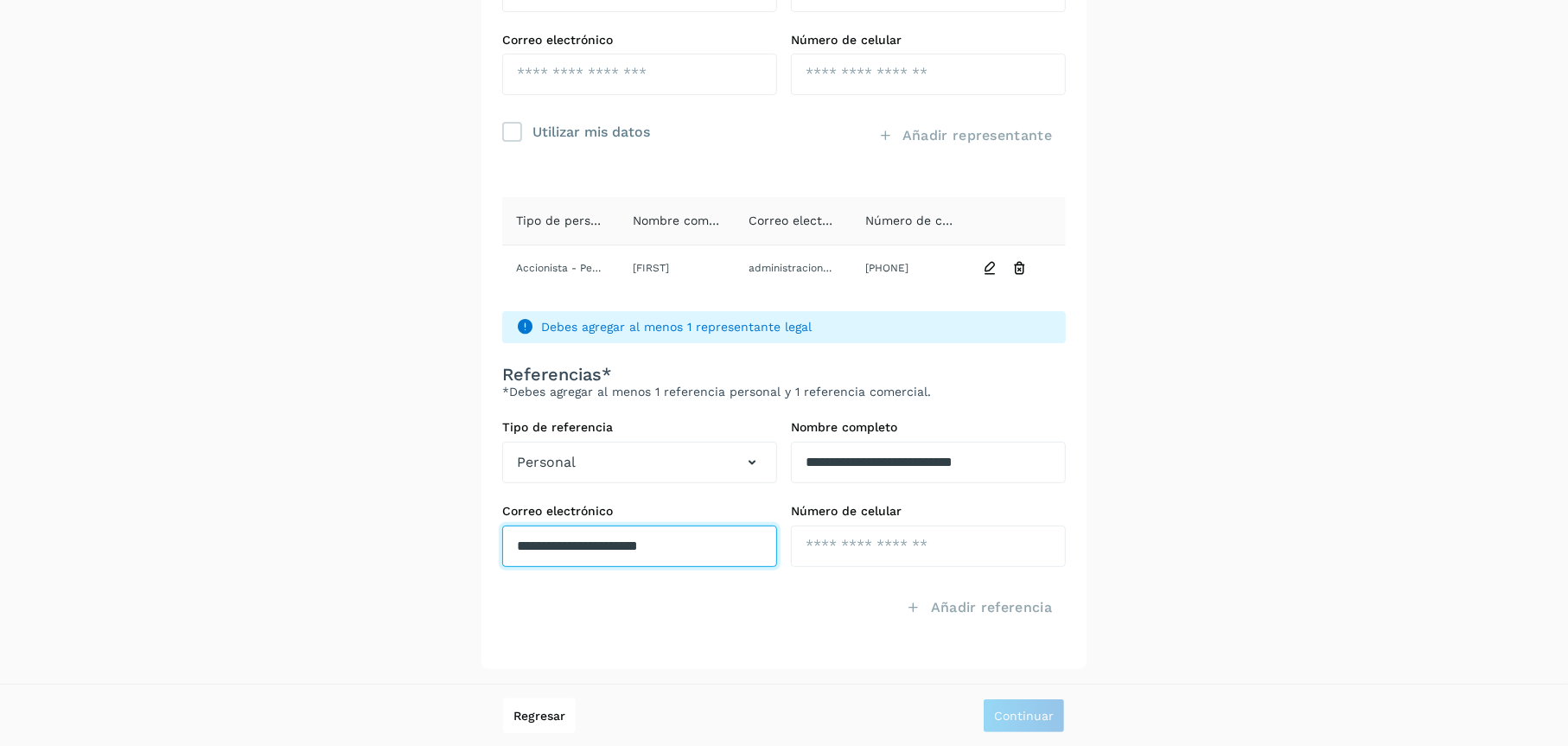 type on "**********" 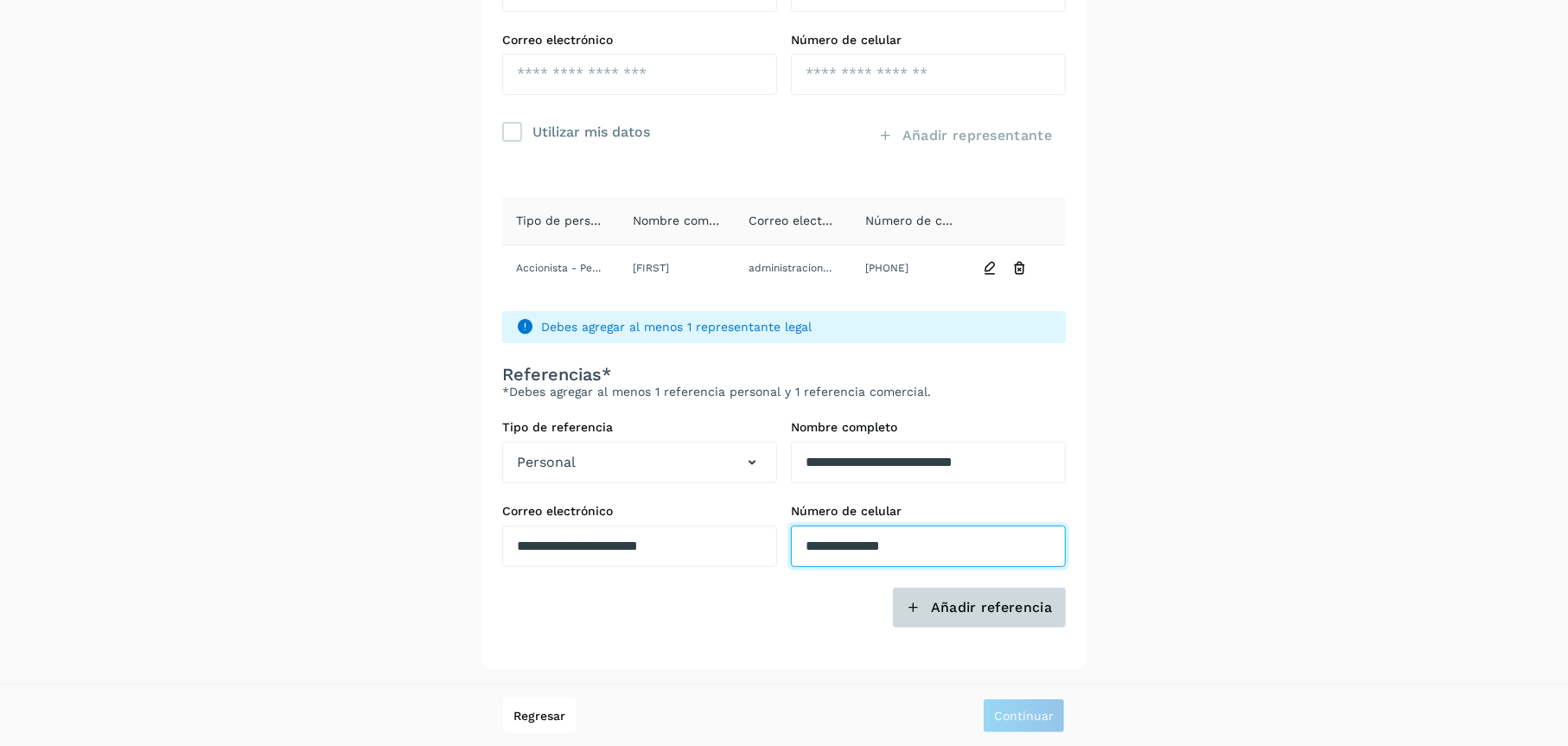 type on "**********" 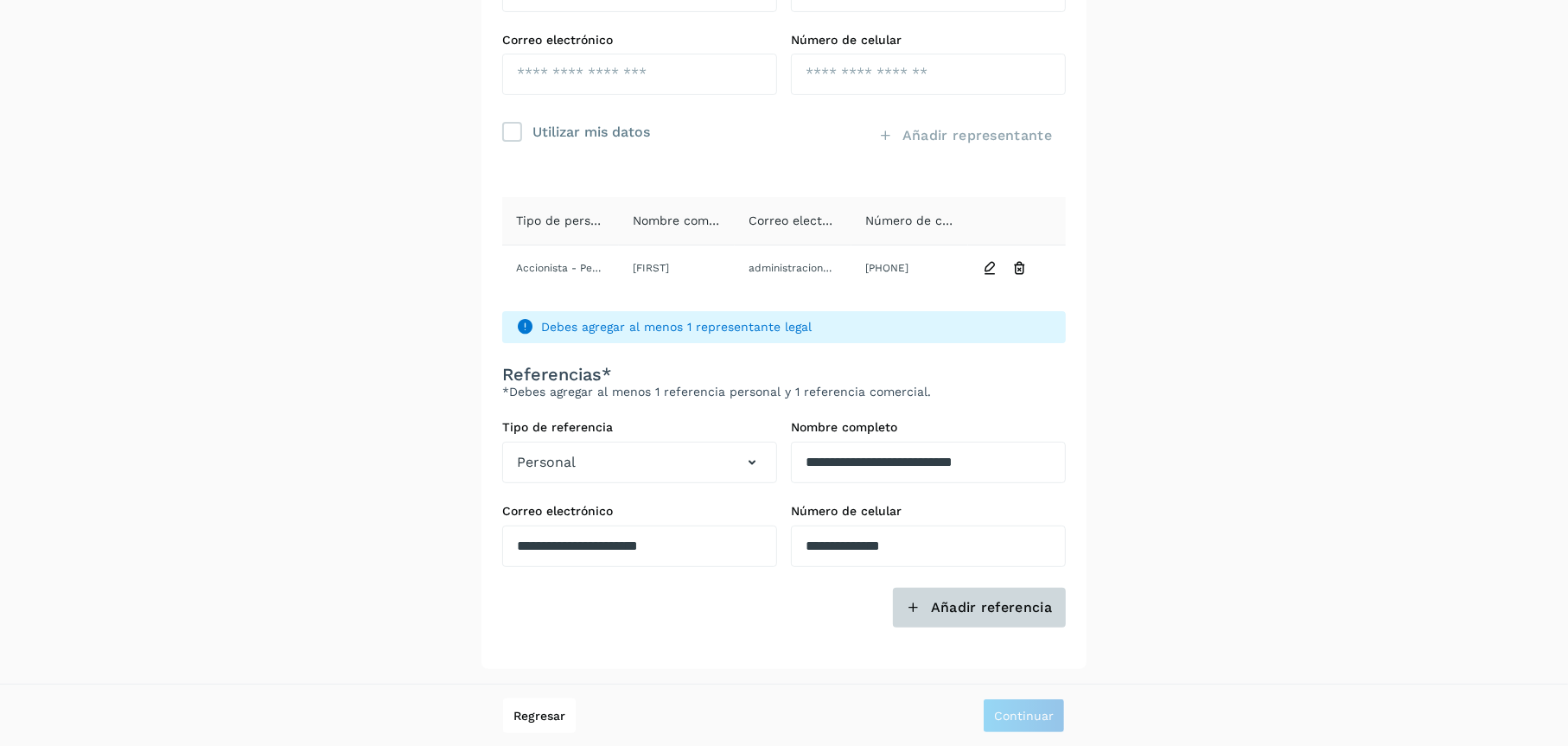 click on "Añadir referencia" 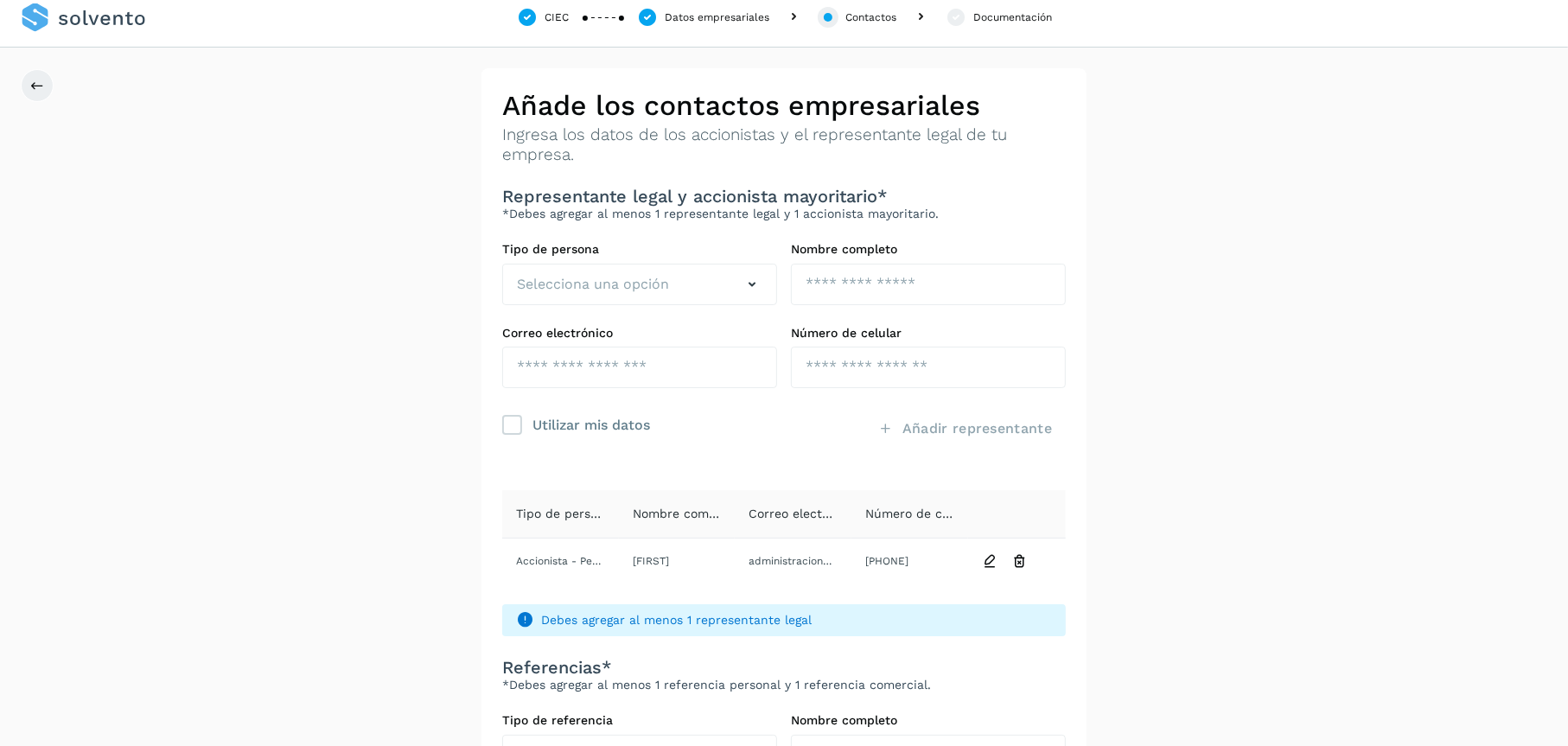 scroll, scrollTop: 0, scrollLeft: 0, axis: both 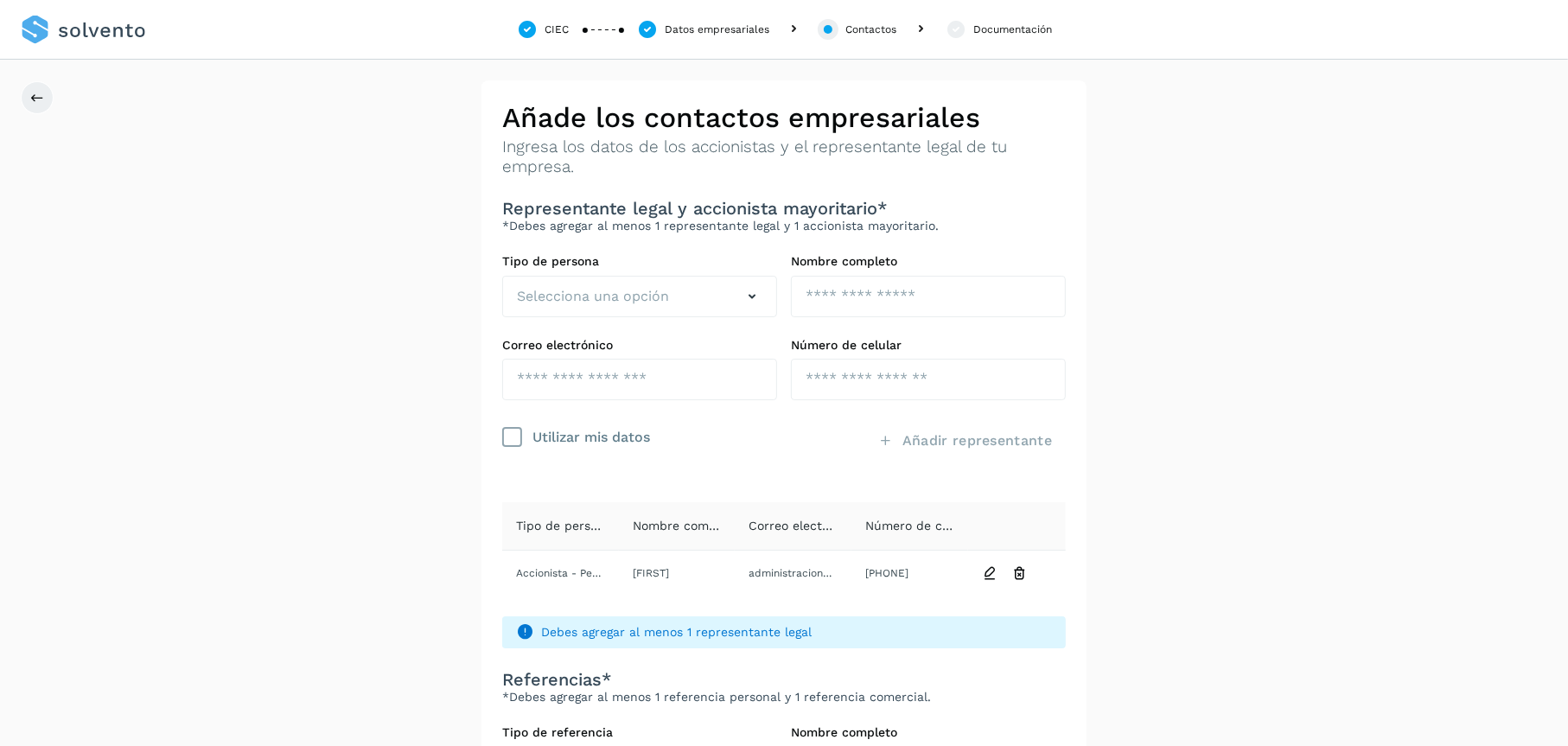 click on "Utilizar mis datos" at bounding box center (640, 436) 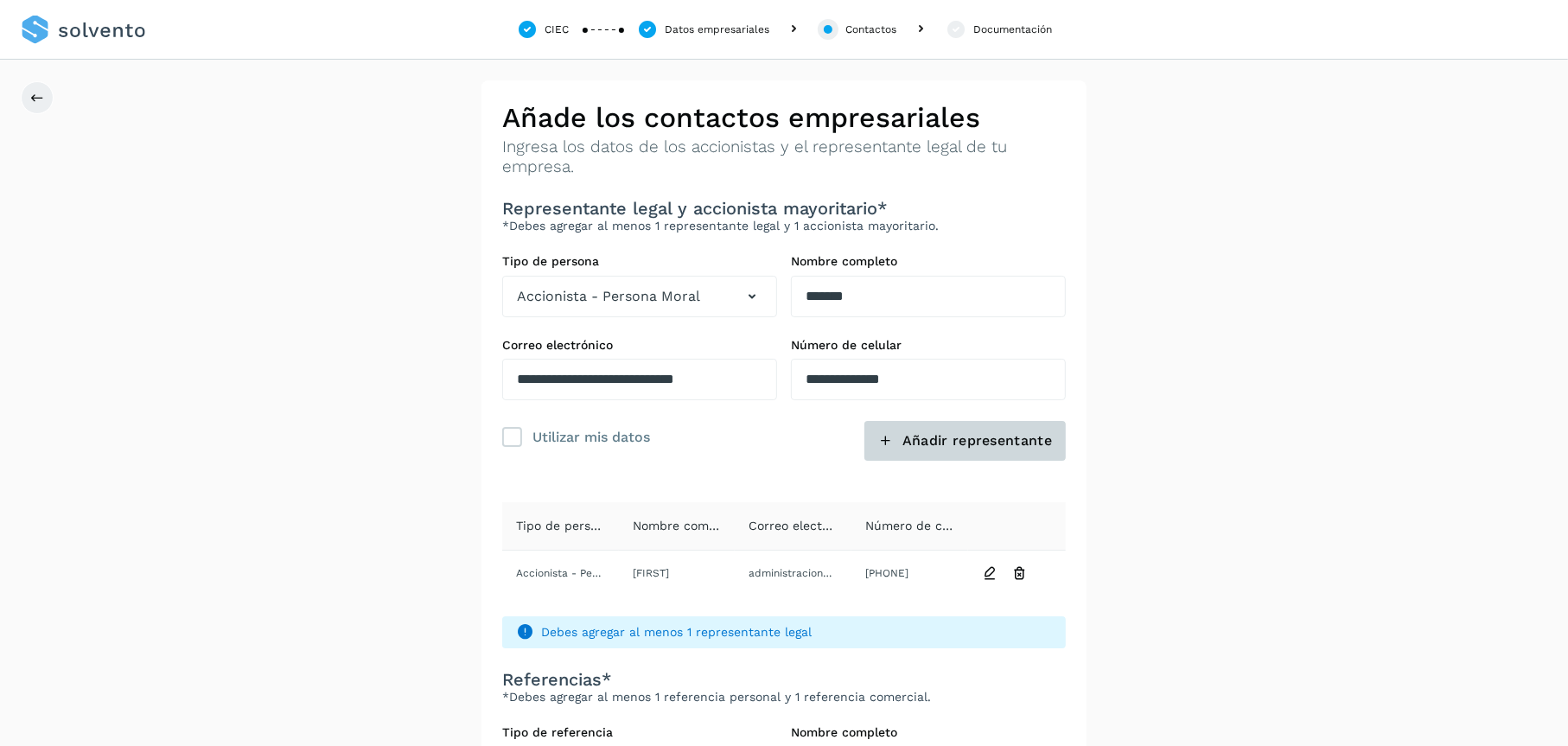 click on "Añadir representante" 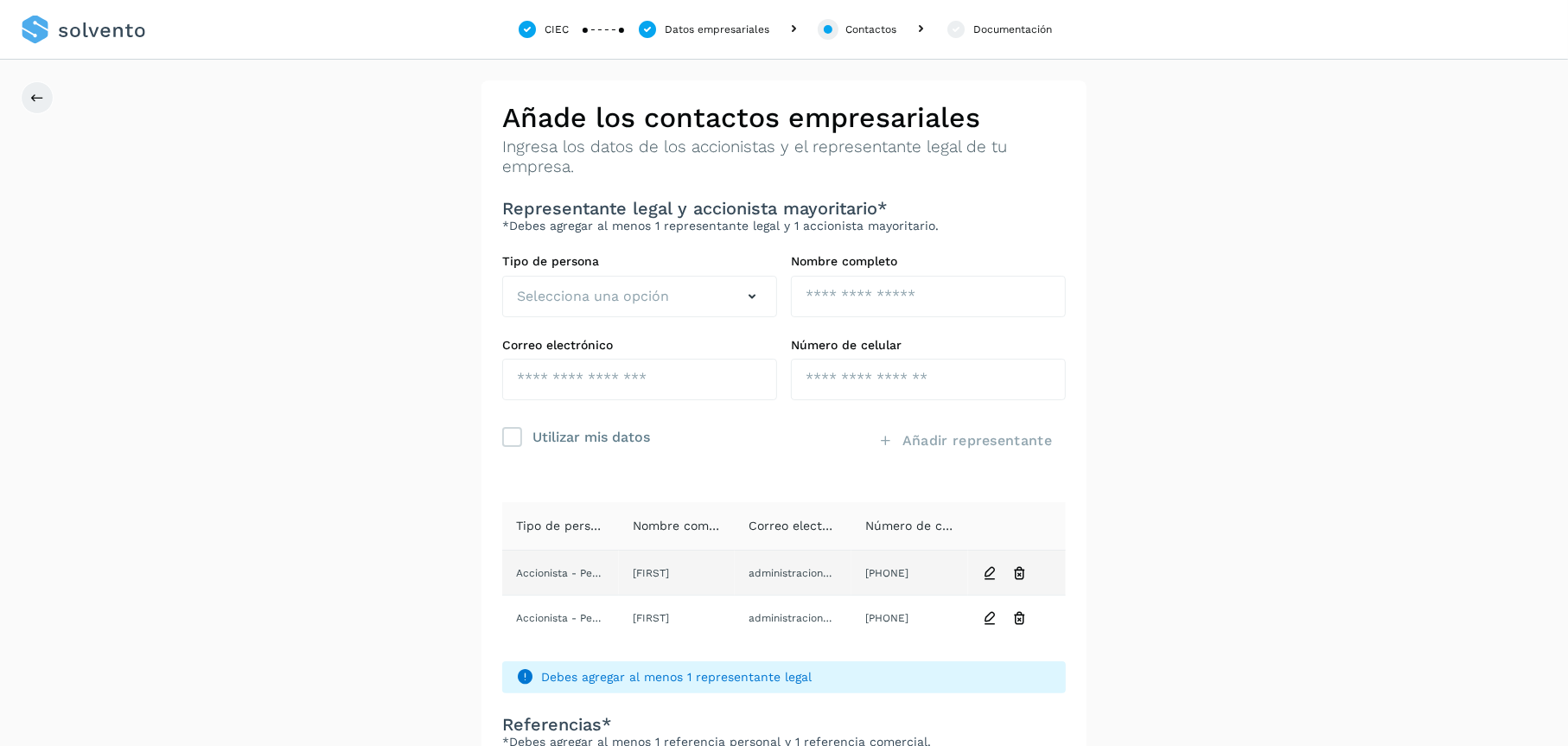 click 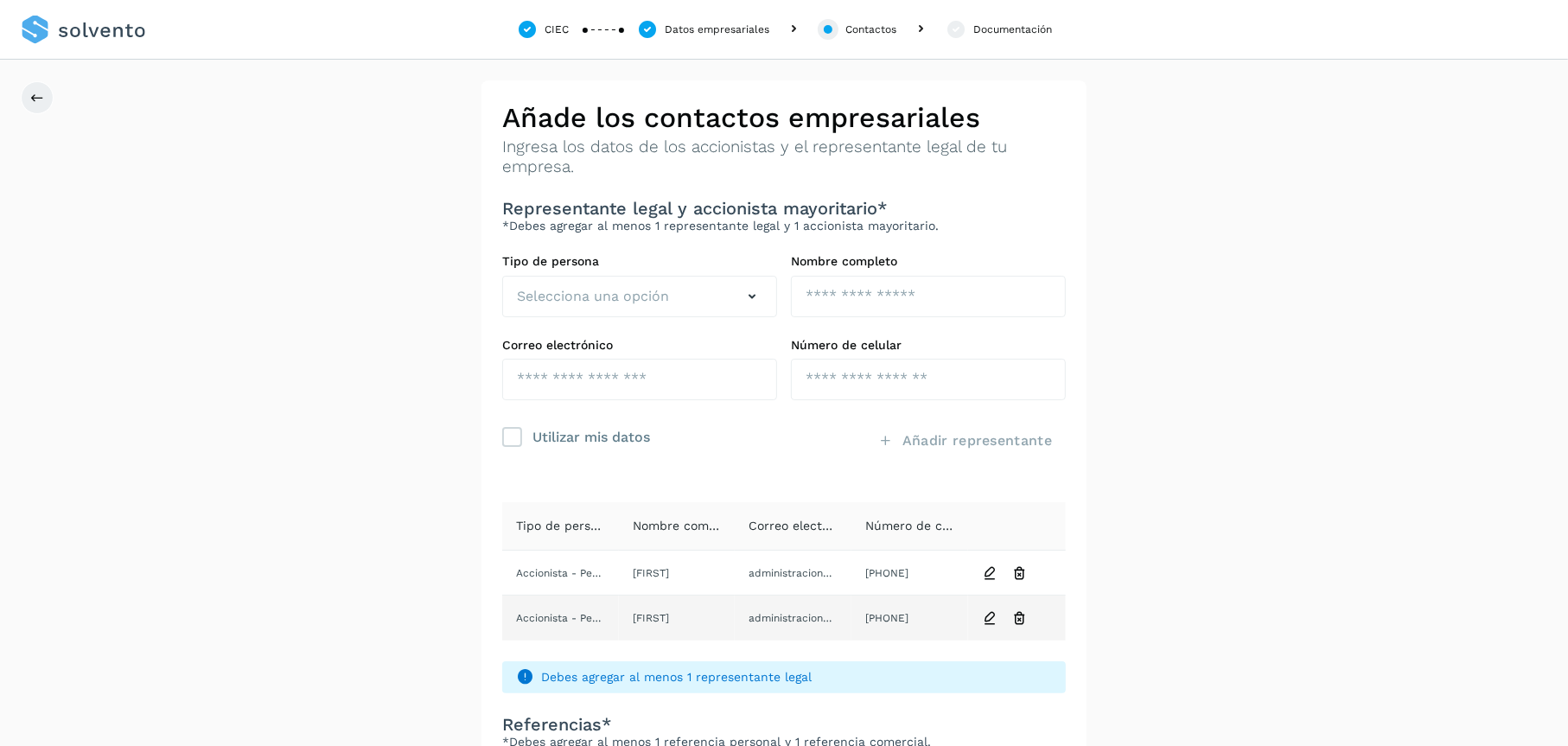click at bounding box center [1019, 573] 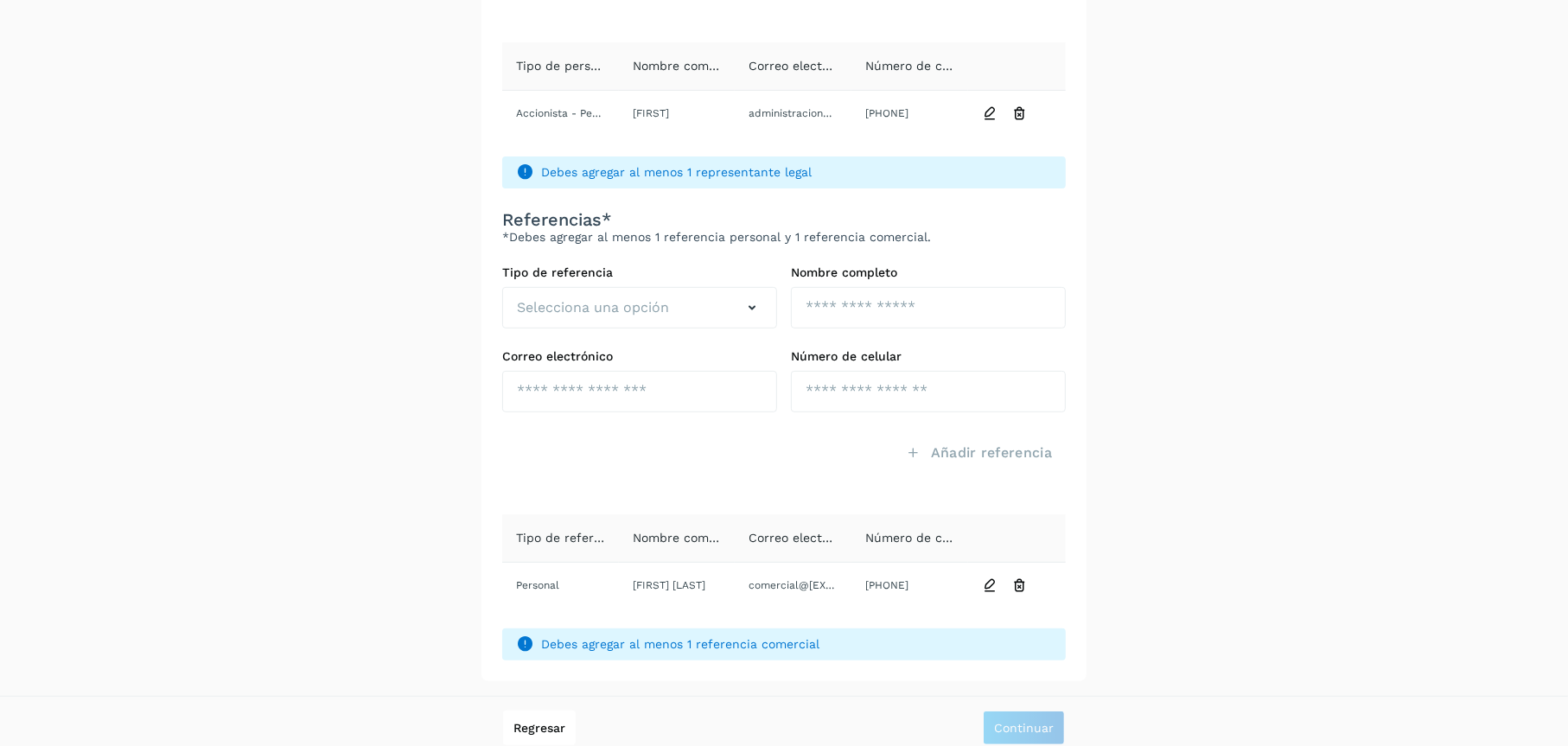 scroll, scrollTop: 471, scrollLeft: 0, axis: vertical 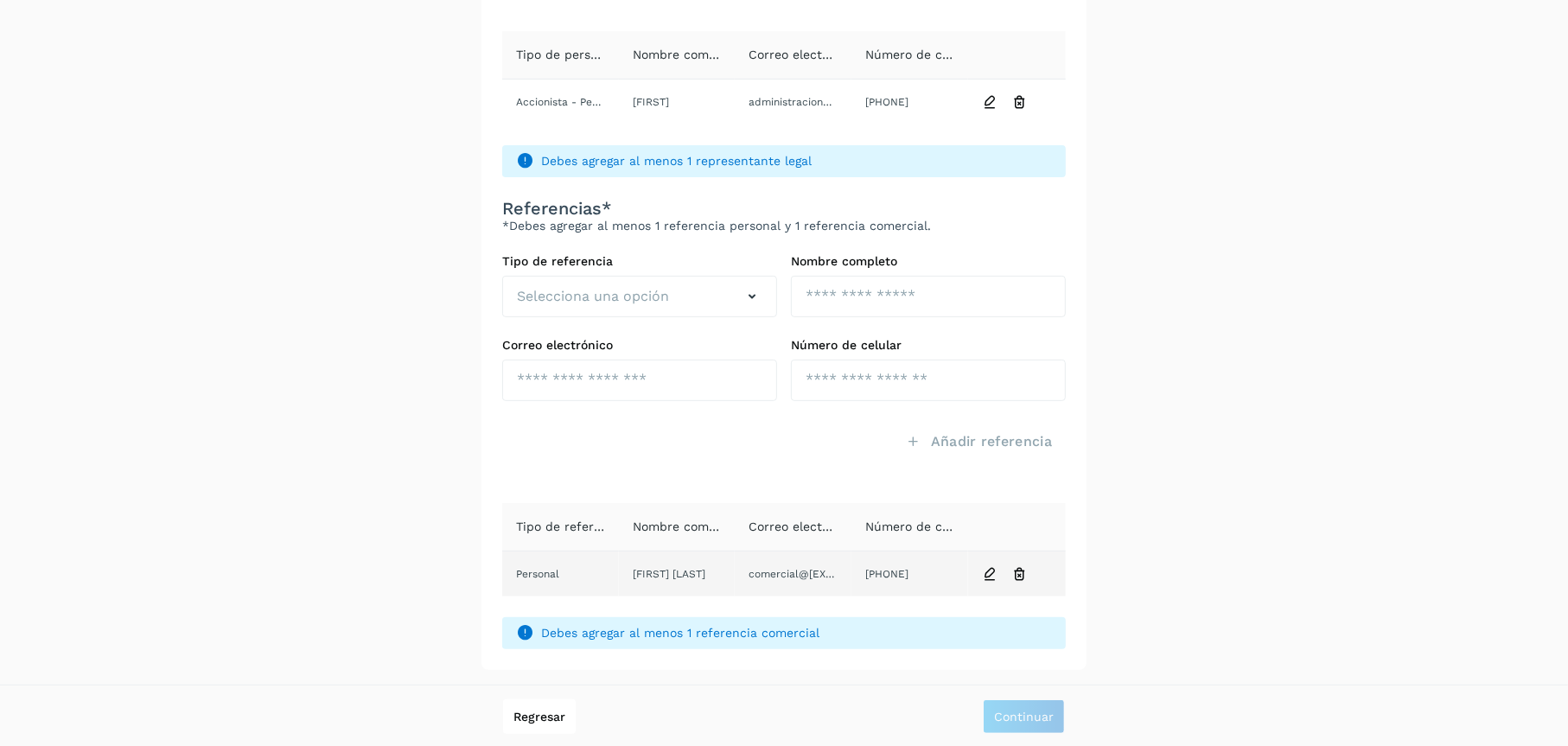 click on "Personal" 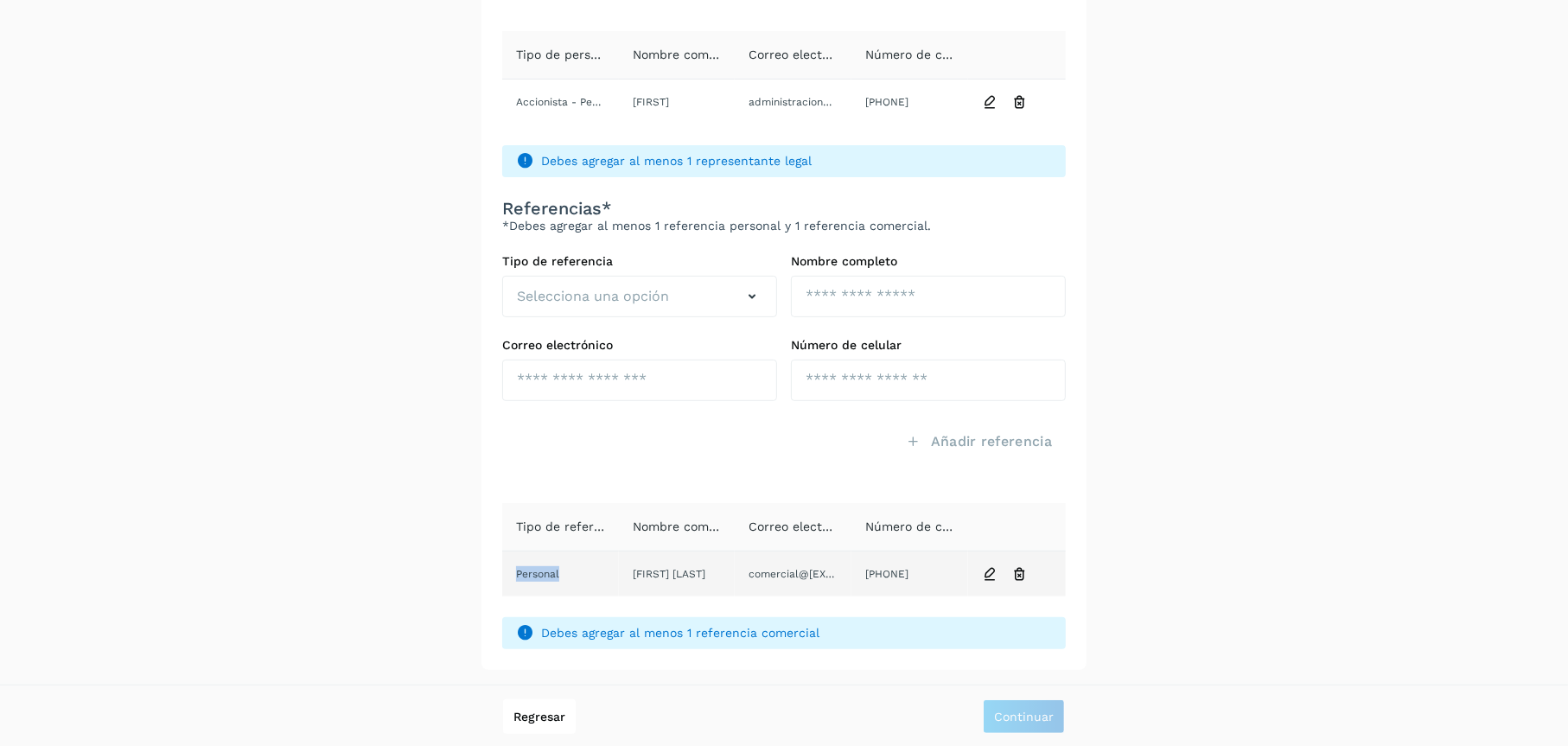 click on "Personal" 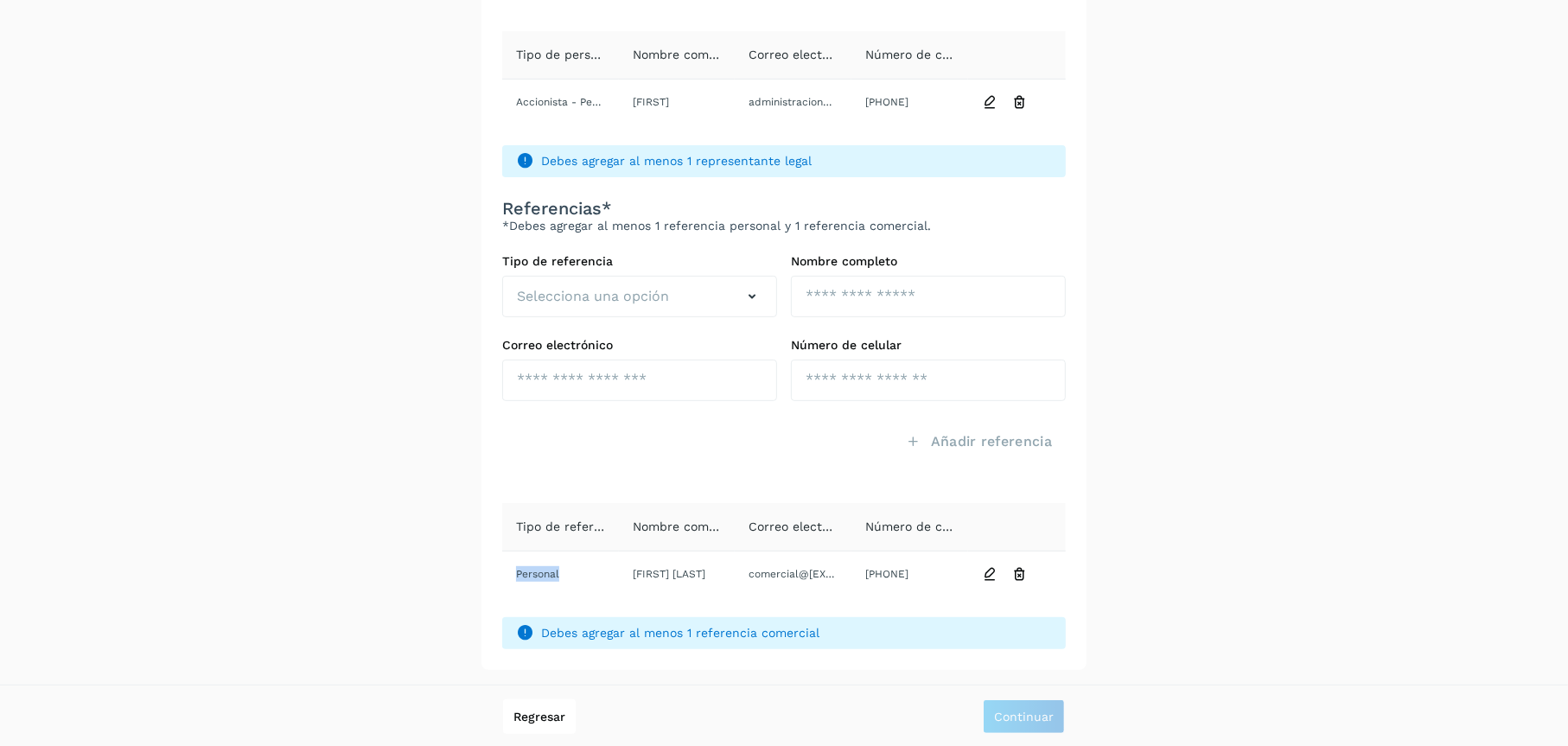 click on "Tipo de referencia" 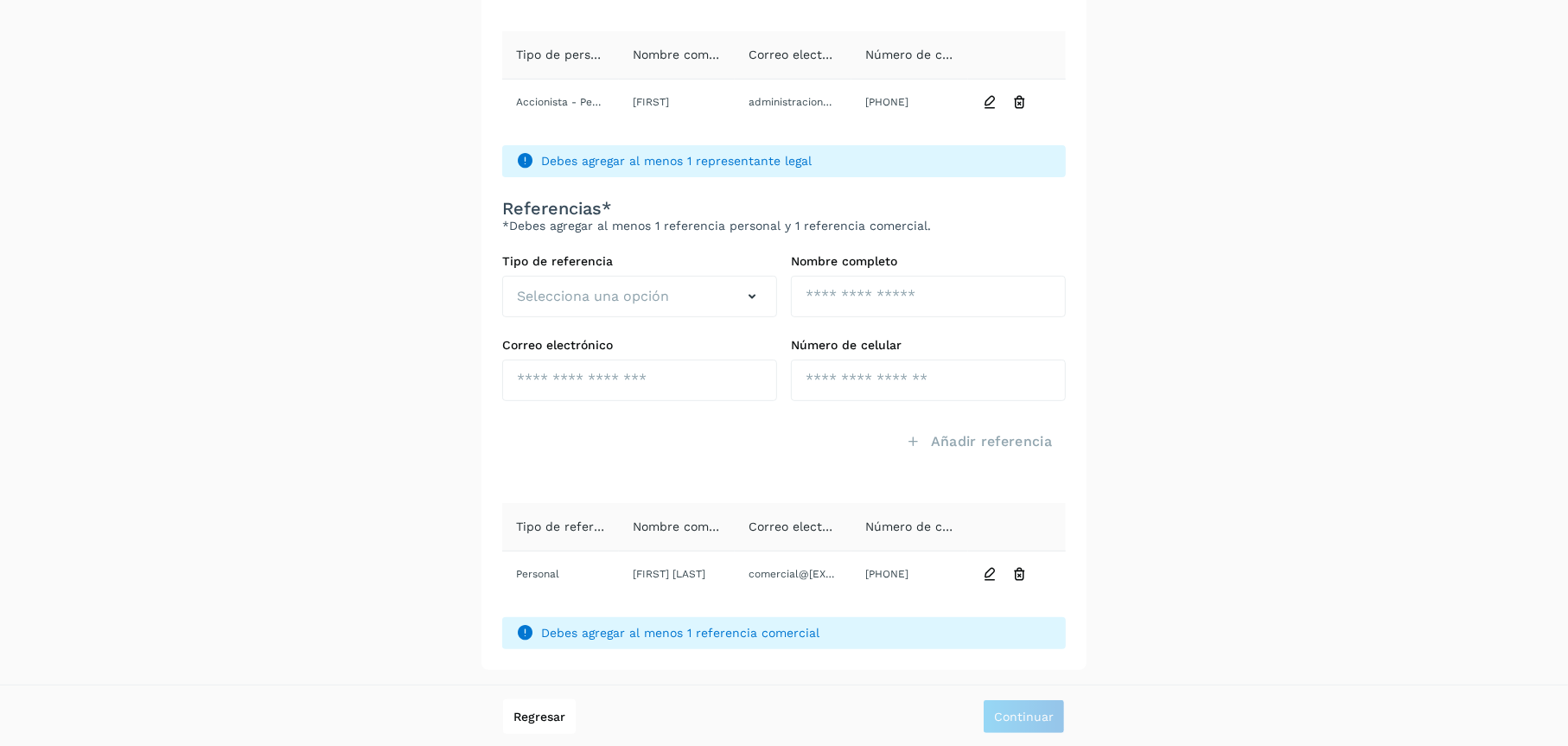 click on "Debes agregar al menos 1 referencia comercial" at bounding box center [784, 633] 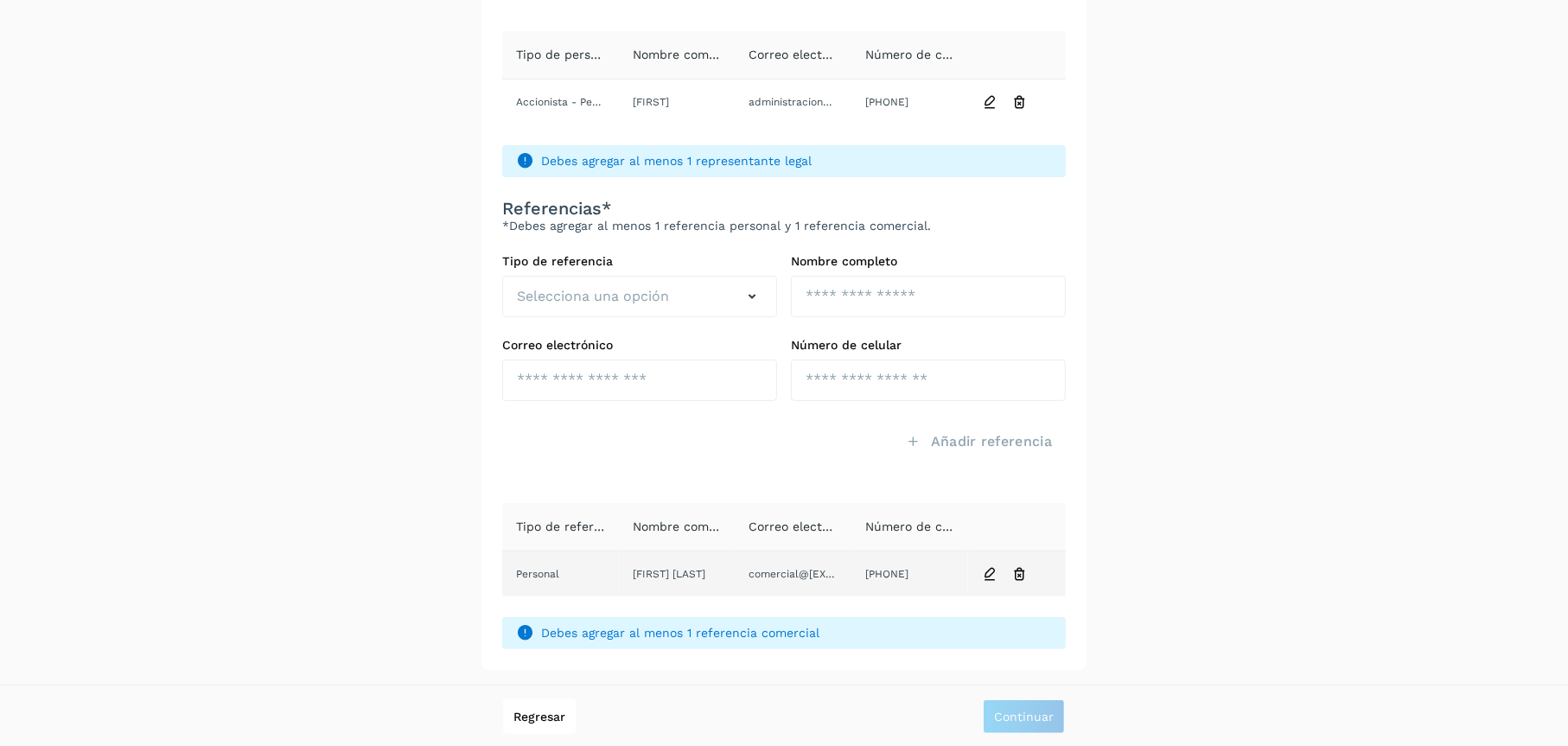 click on "Martha Natali Amezcua Cortes" 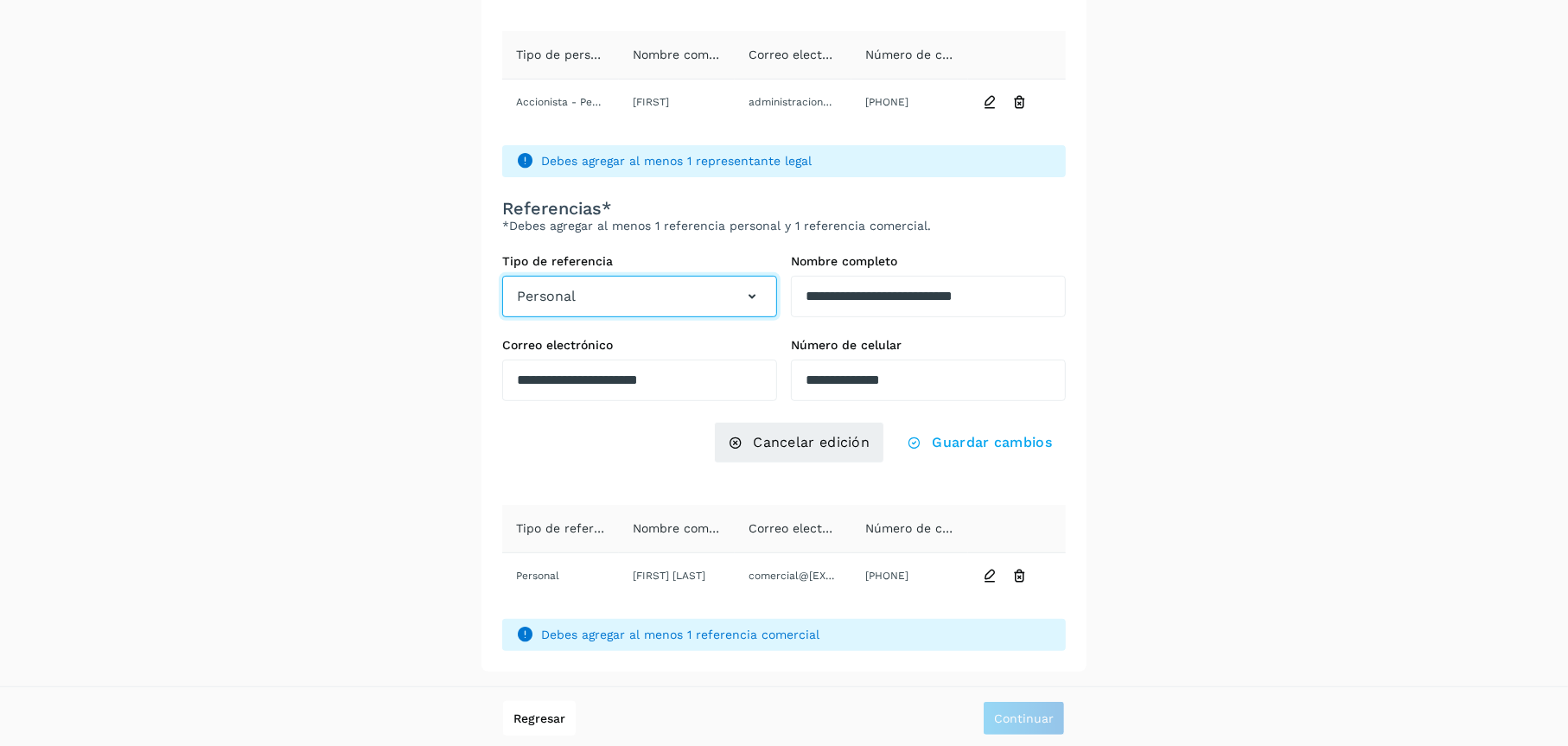 click at bounding box center [752, 296] 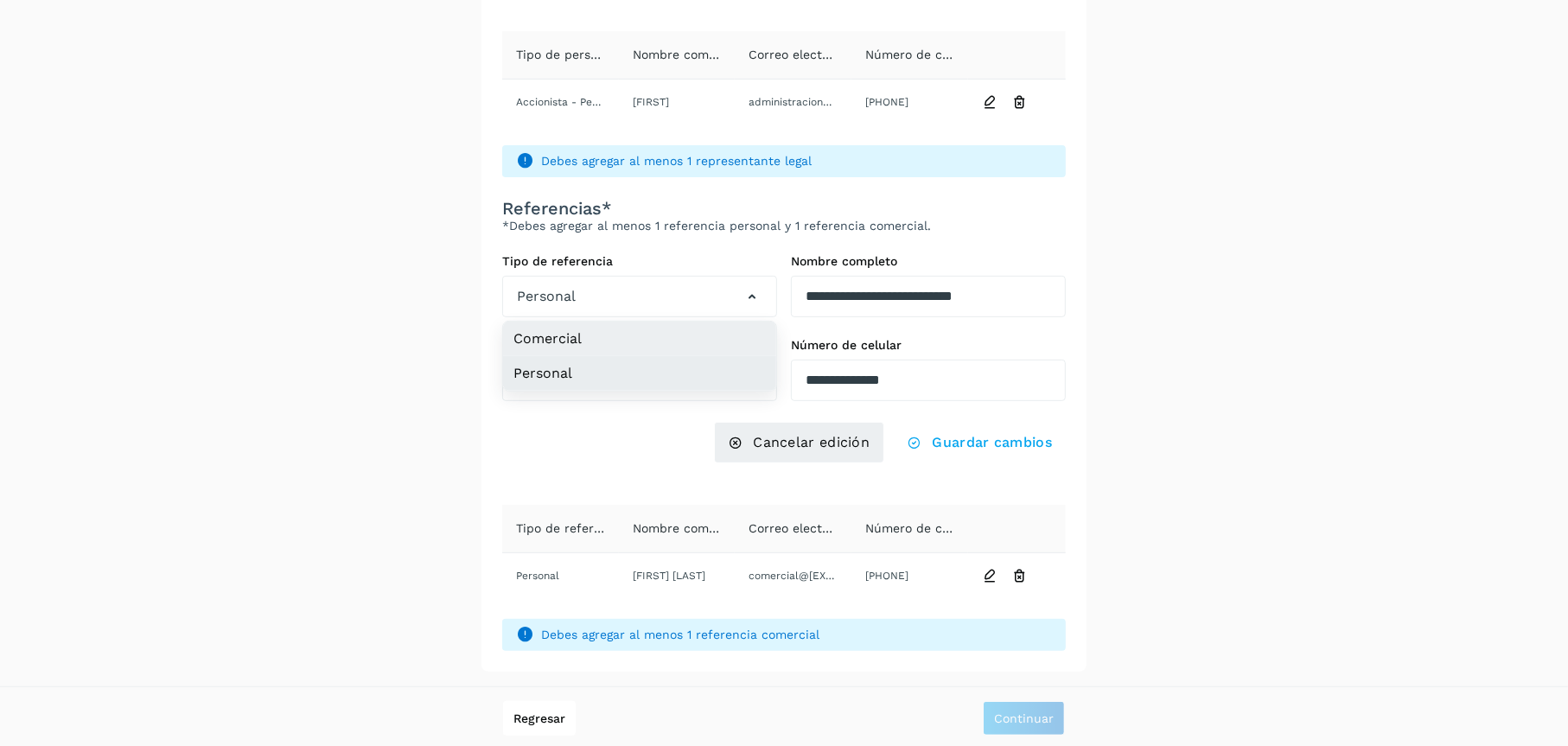 click on "Comercial" 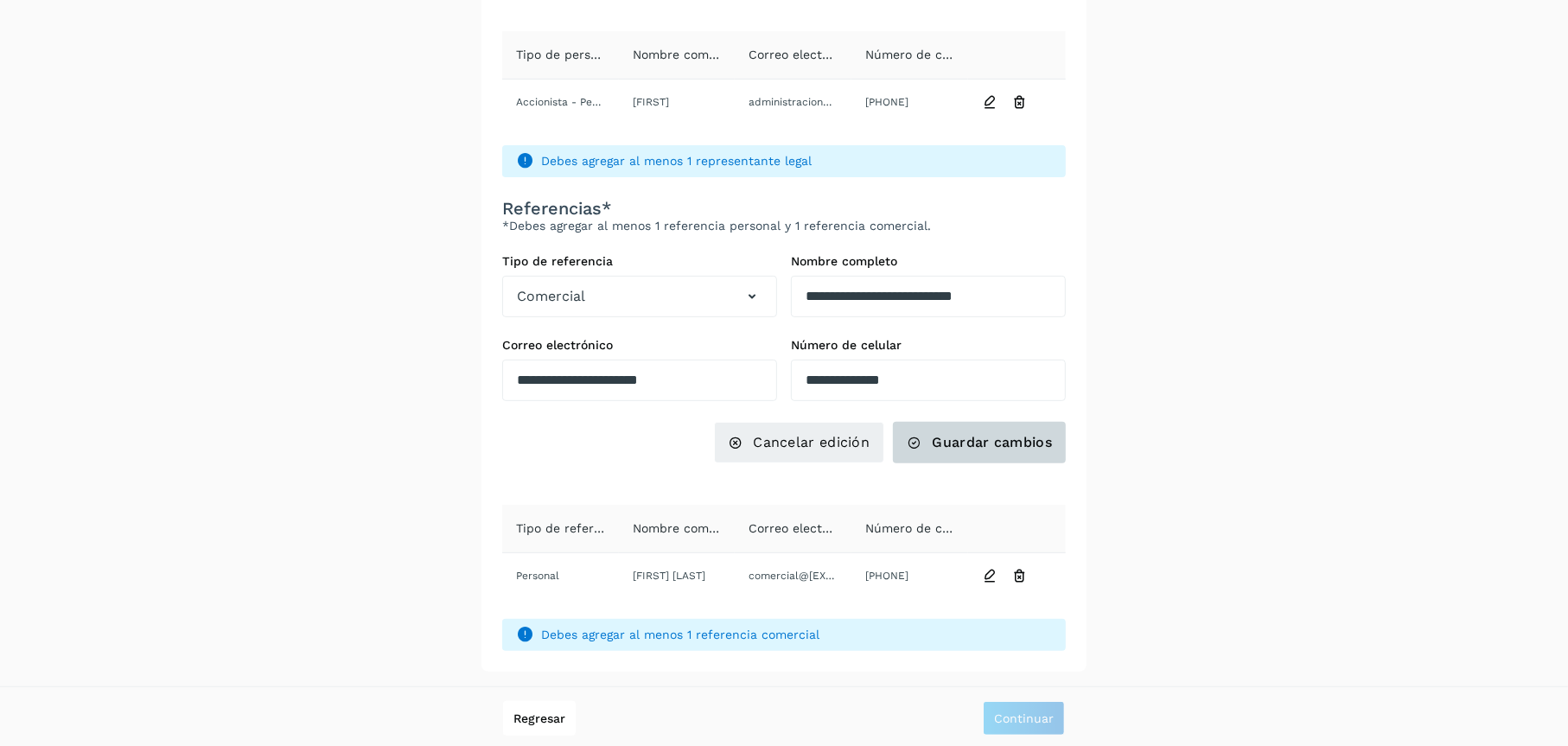click on "Guardar cambios" 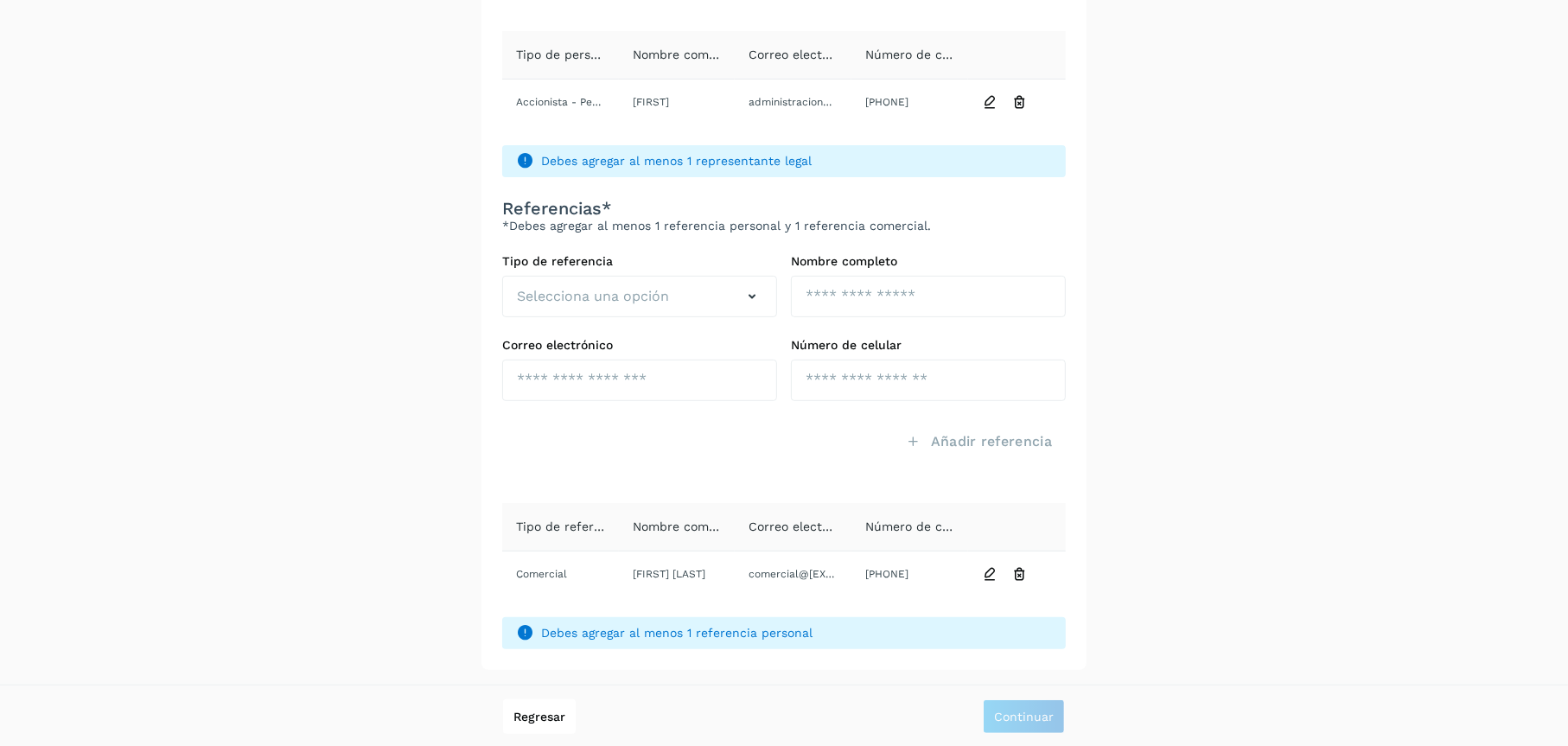 click on "Debes agregar al menos 1 referencia personal" 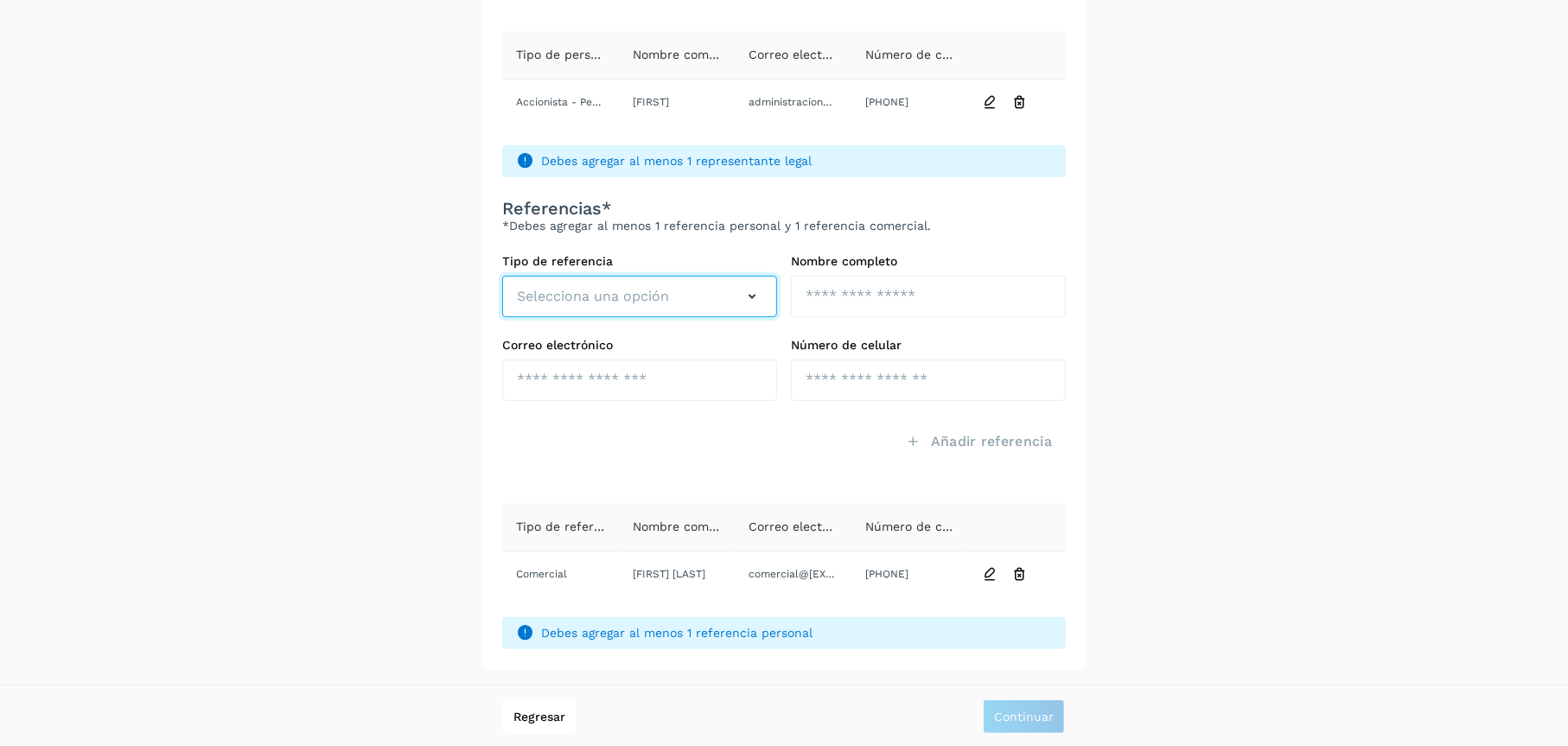 click on "Selecciona una opción" at bounding box center (593, 296) 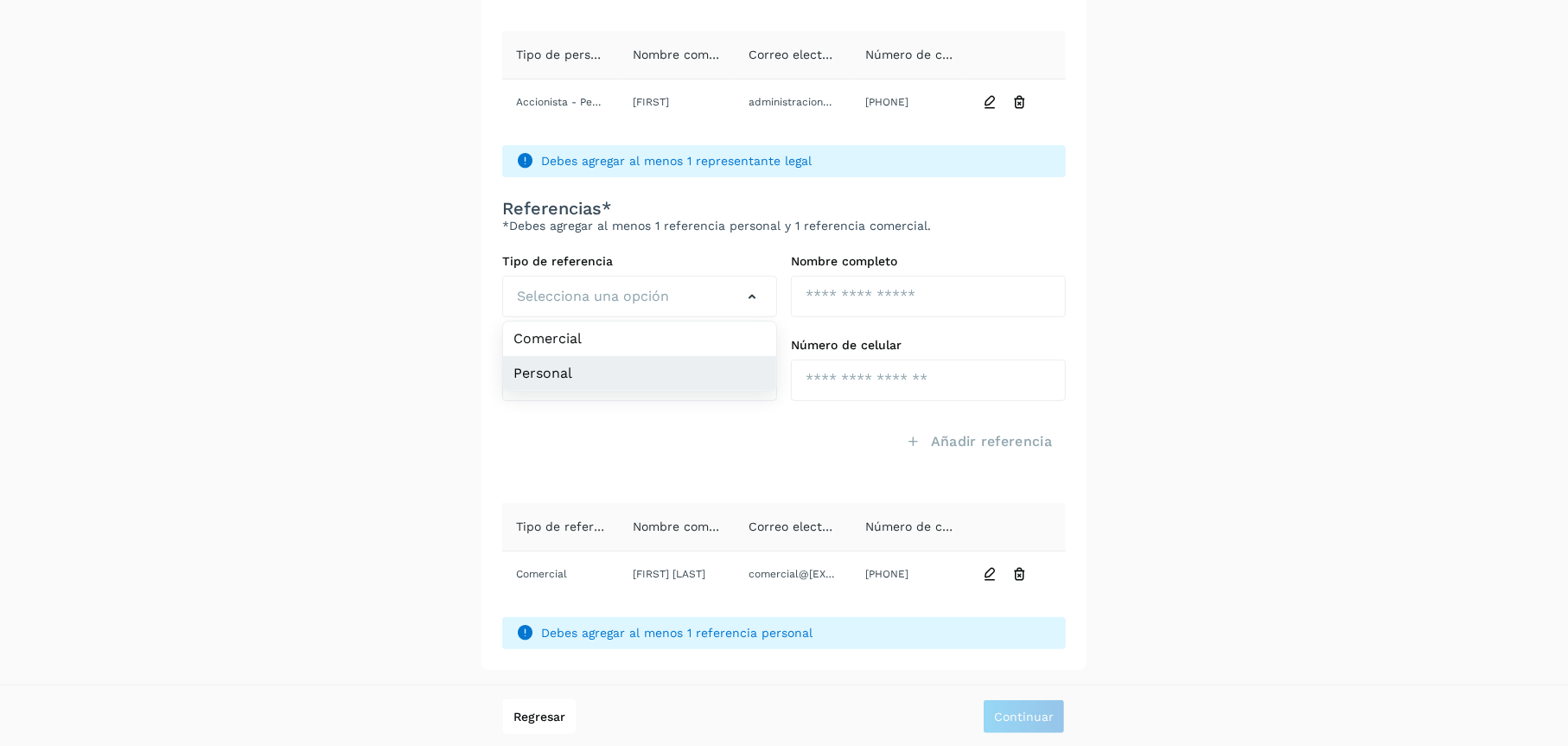 click on "Personal" 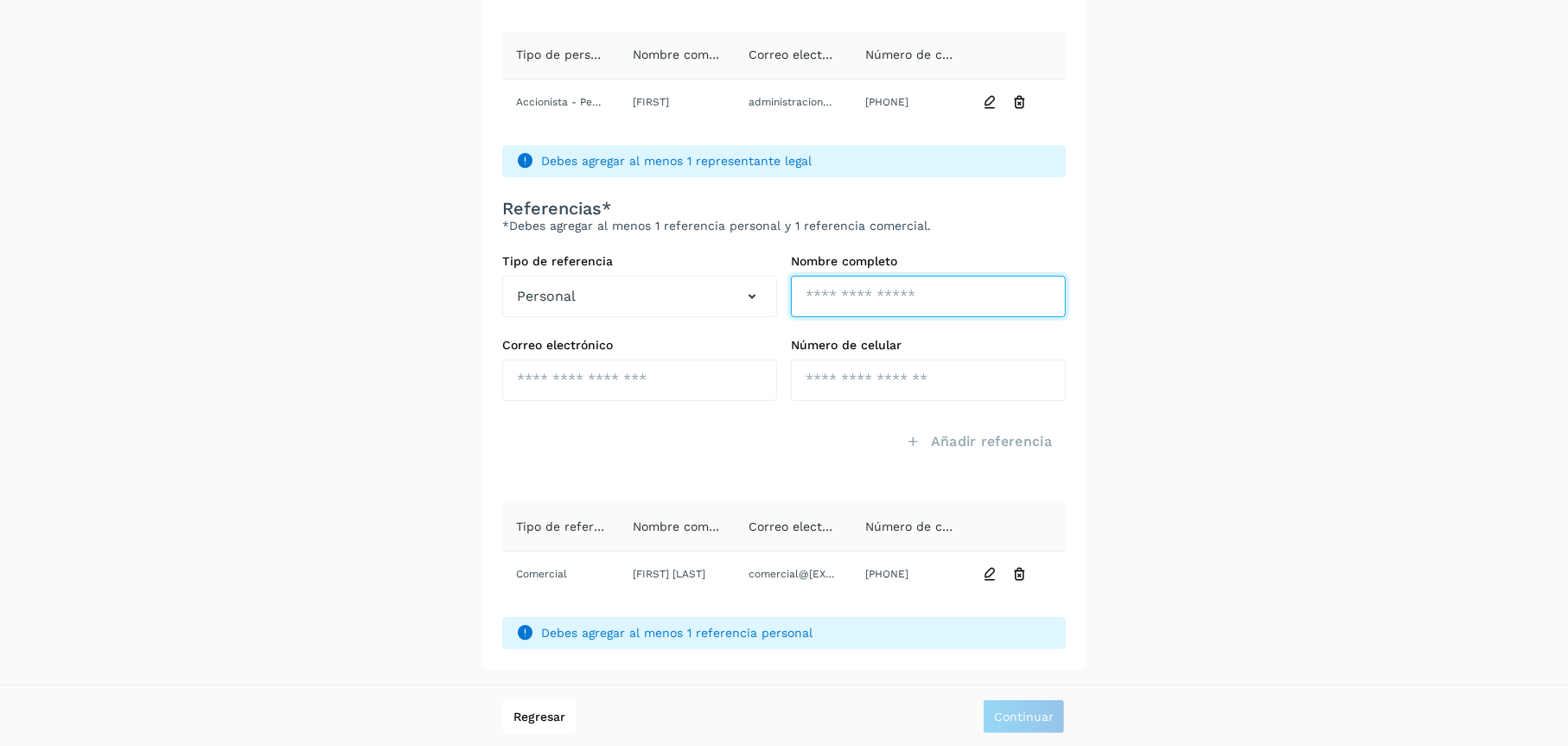 click at bounding box center (928, -175) 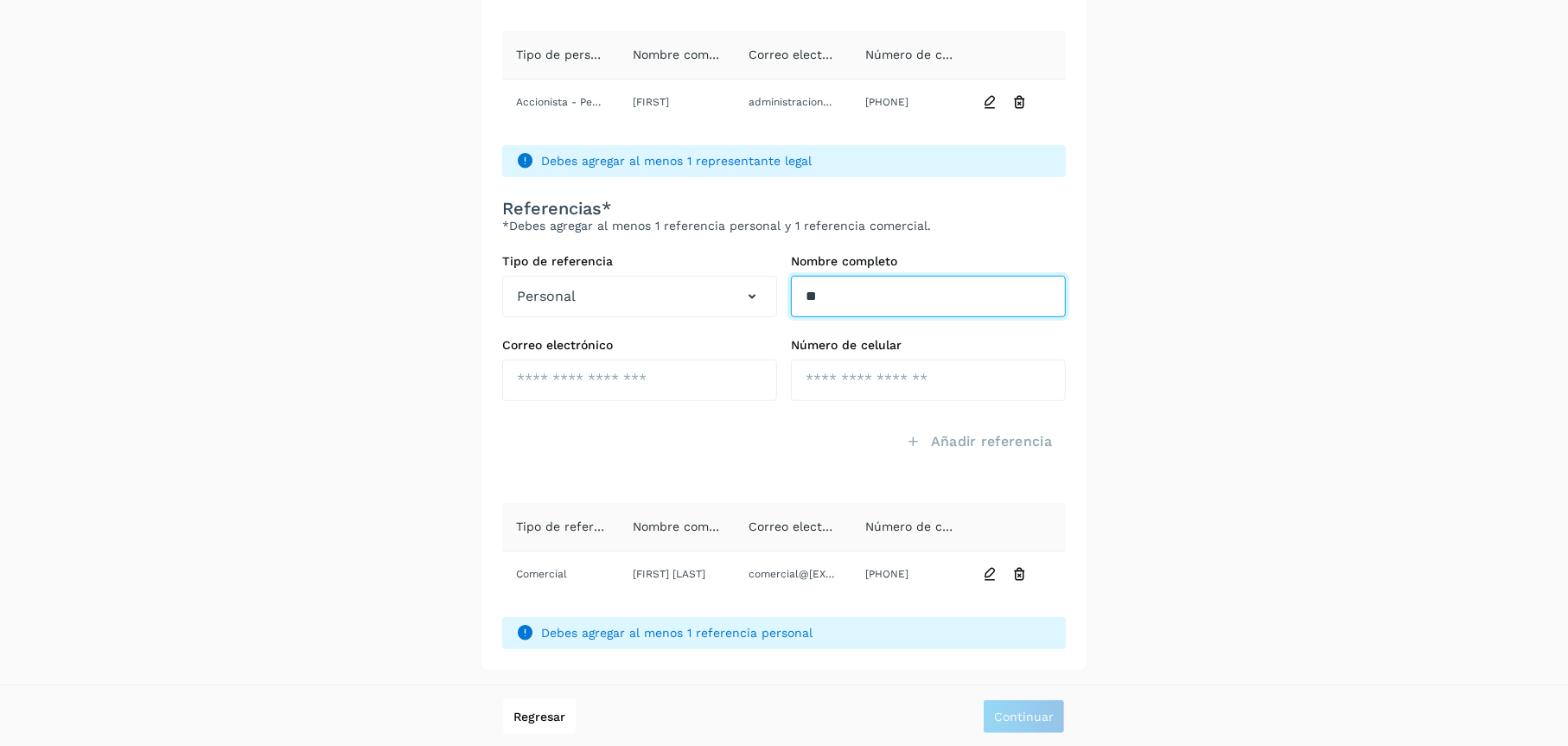 type on "*" 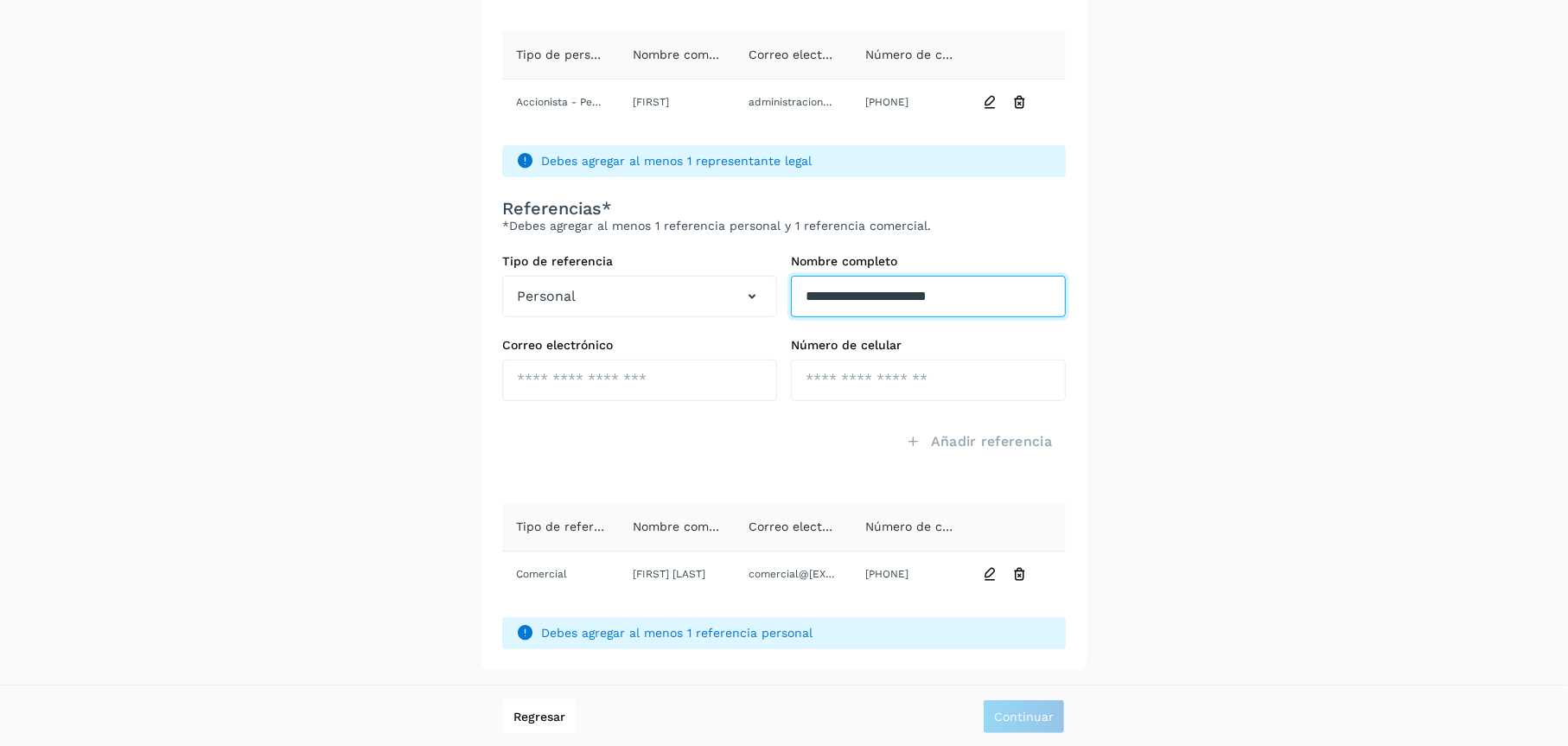 type on "**********" 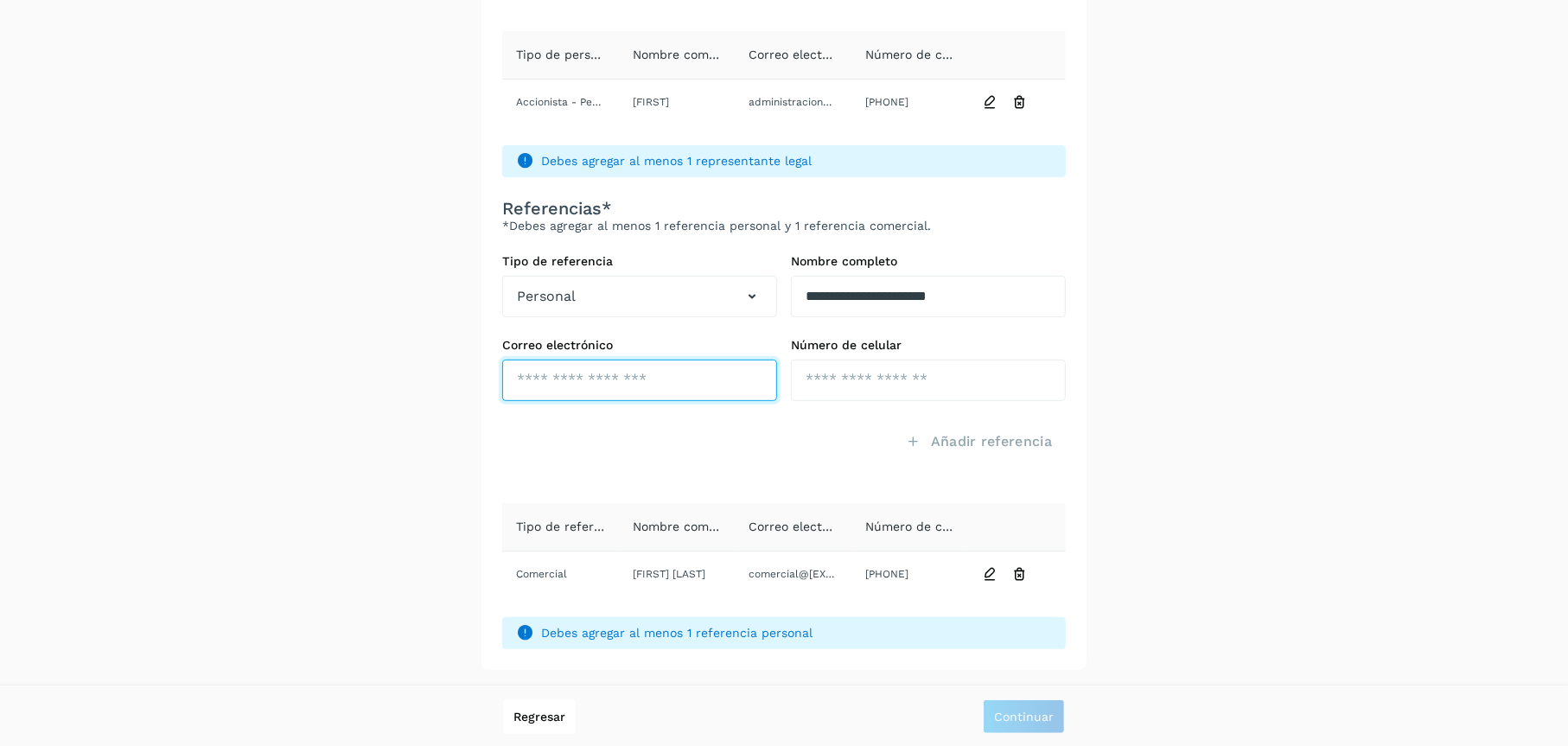 click at bounding box center (640, -92) 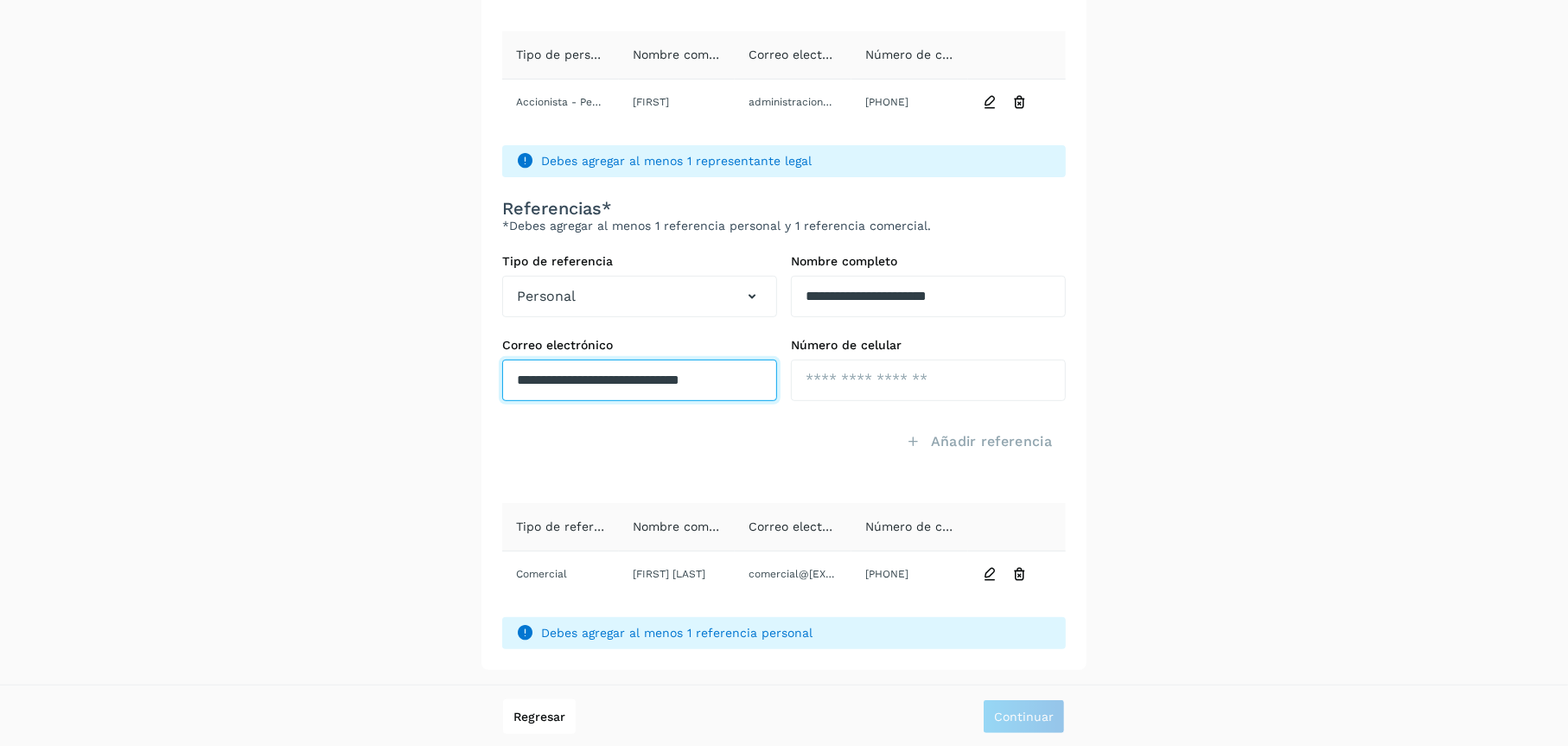 type on "**********" 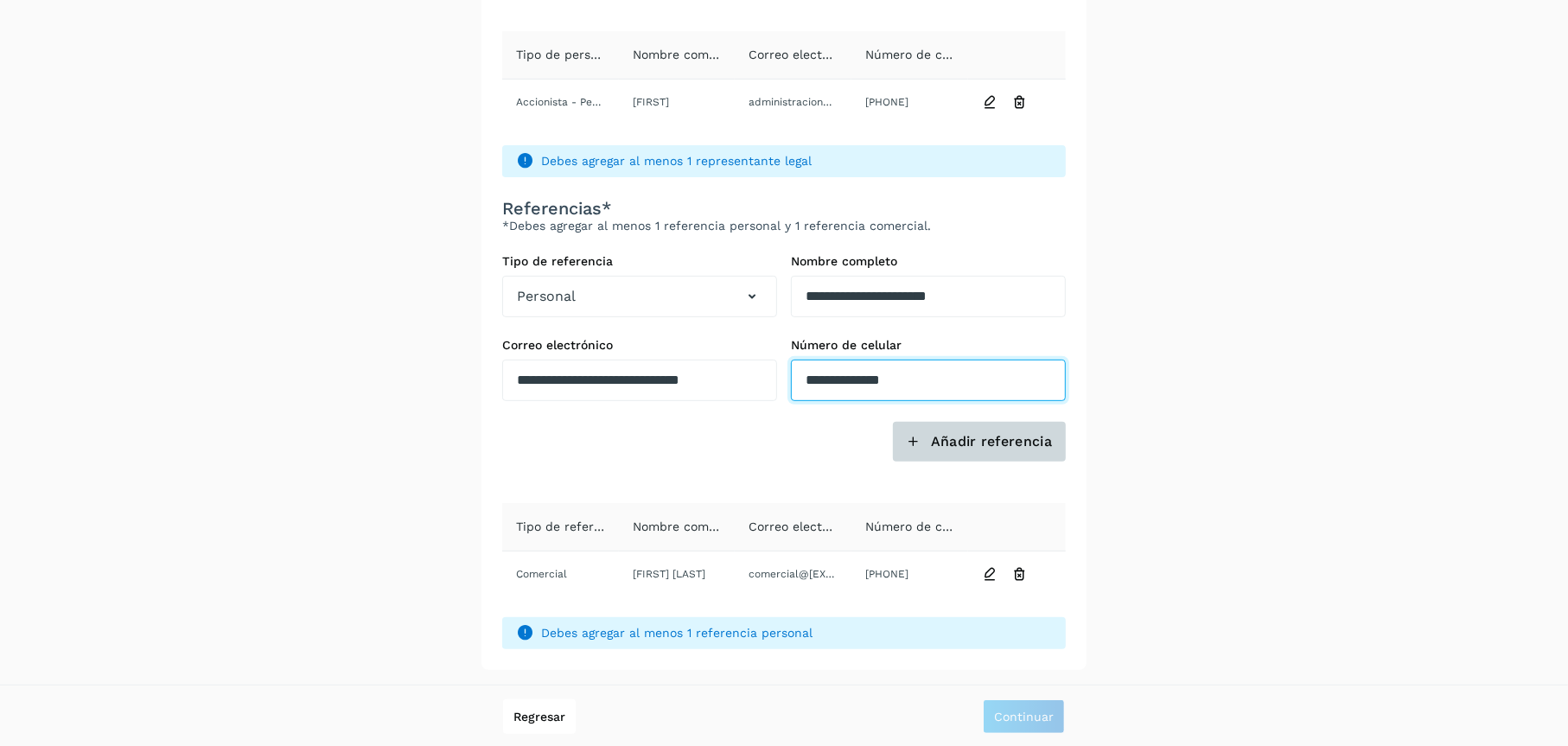 type on "**********" 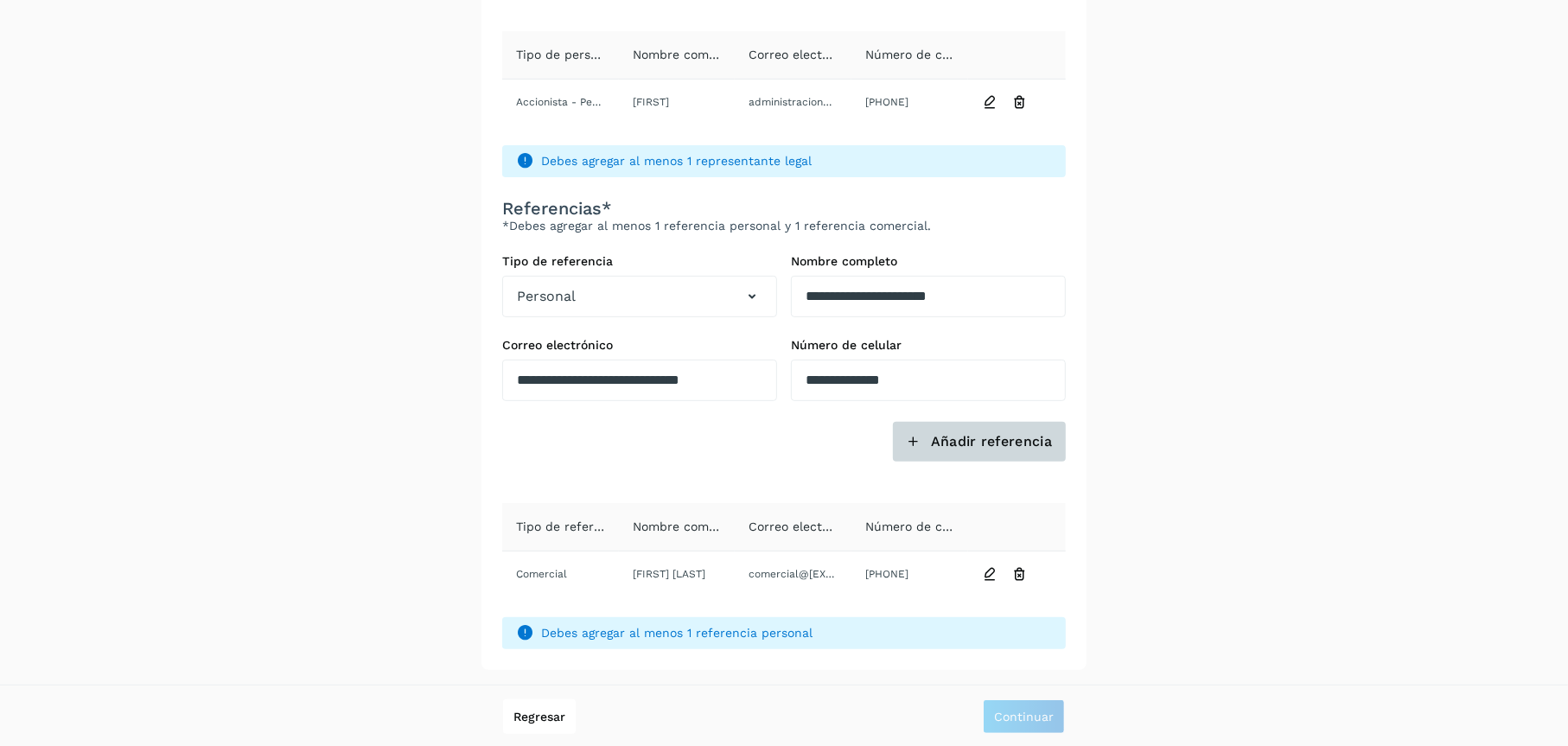 click on "Añadir referencia" 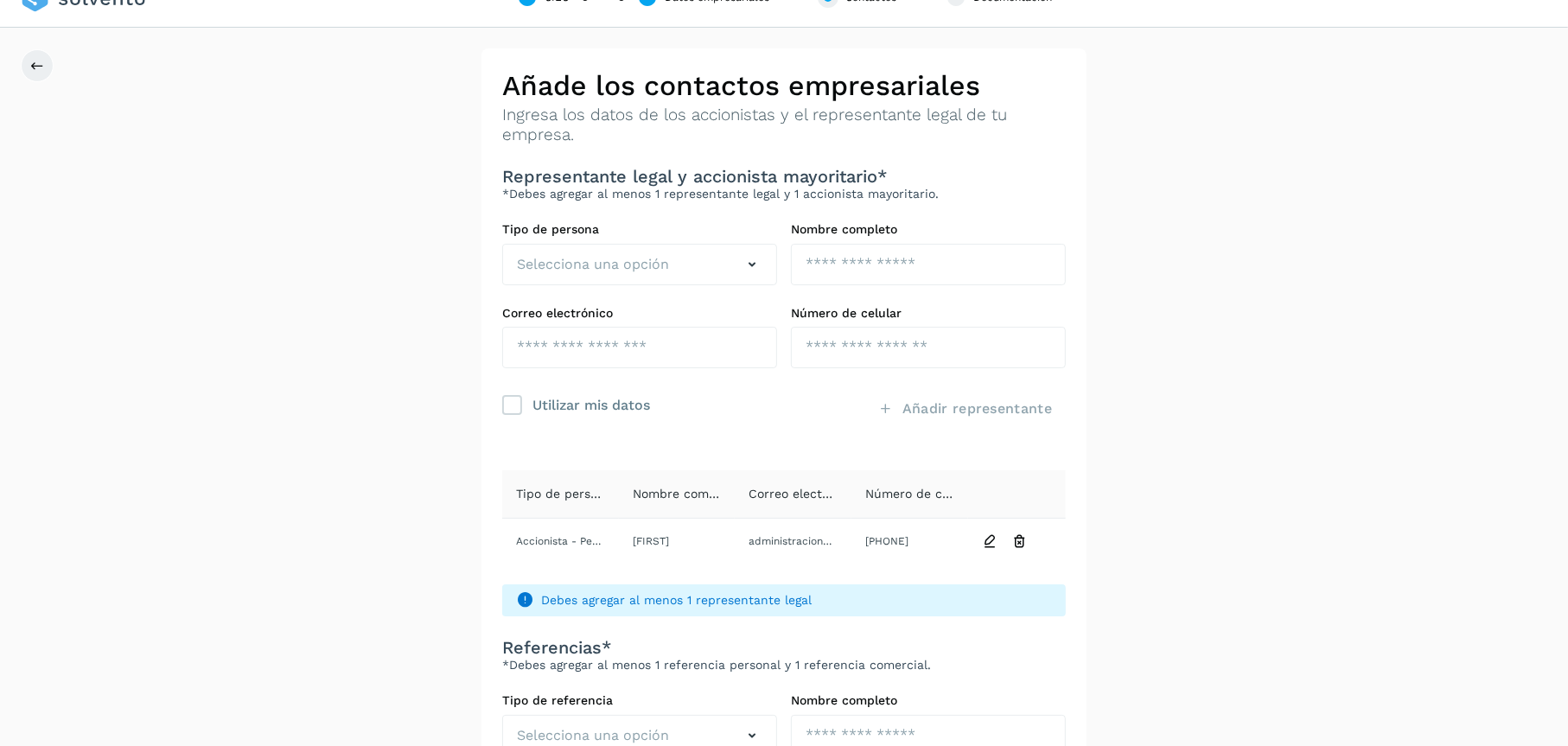 scroll, scrollTop: 118, scrollLeft: 0, axis: vertical 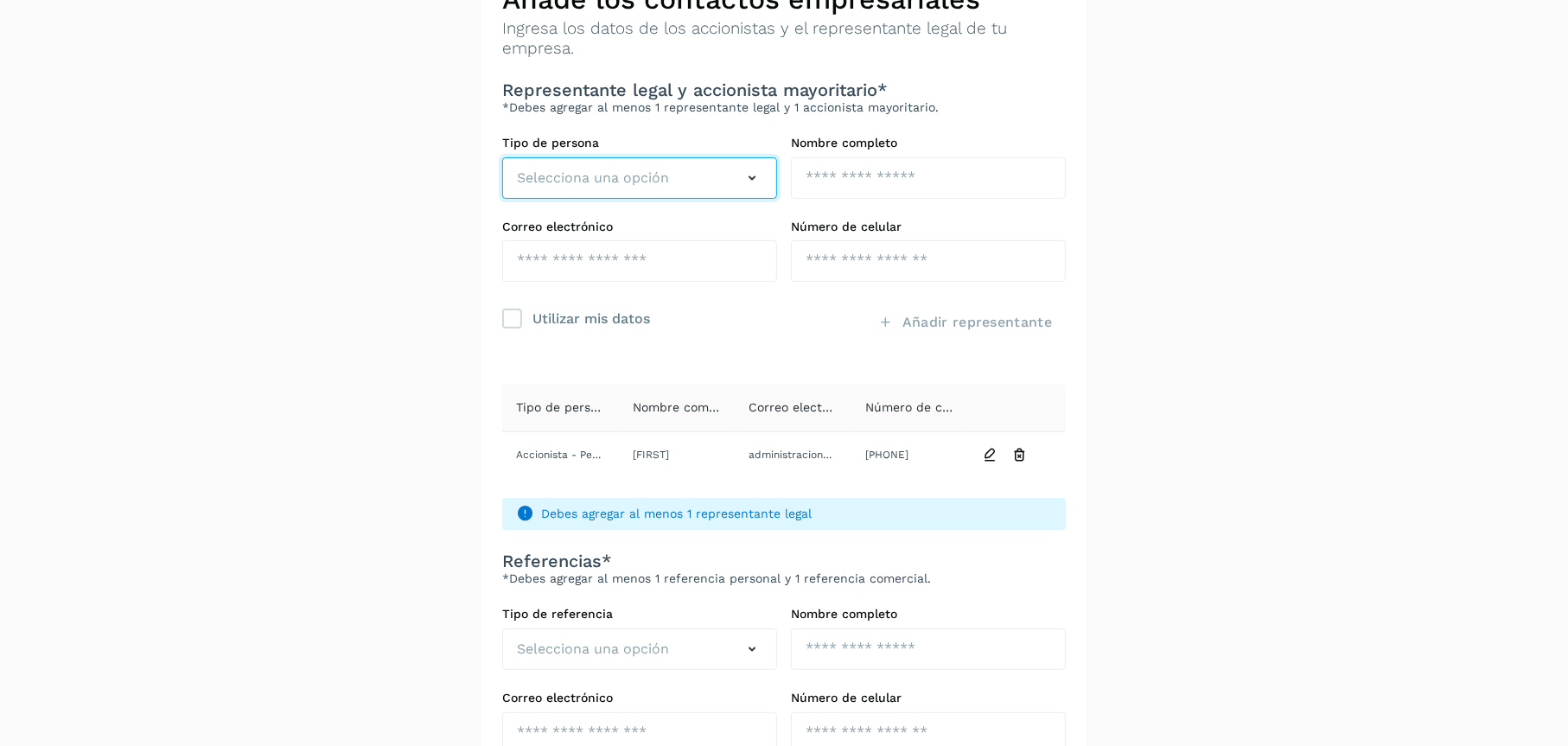 click on "Selecciona una opción" at bounding box center [640, 178] 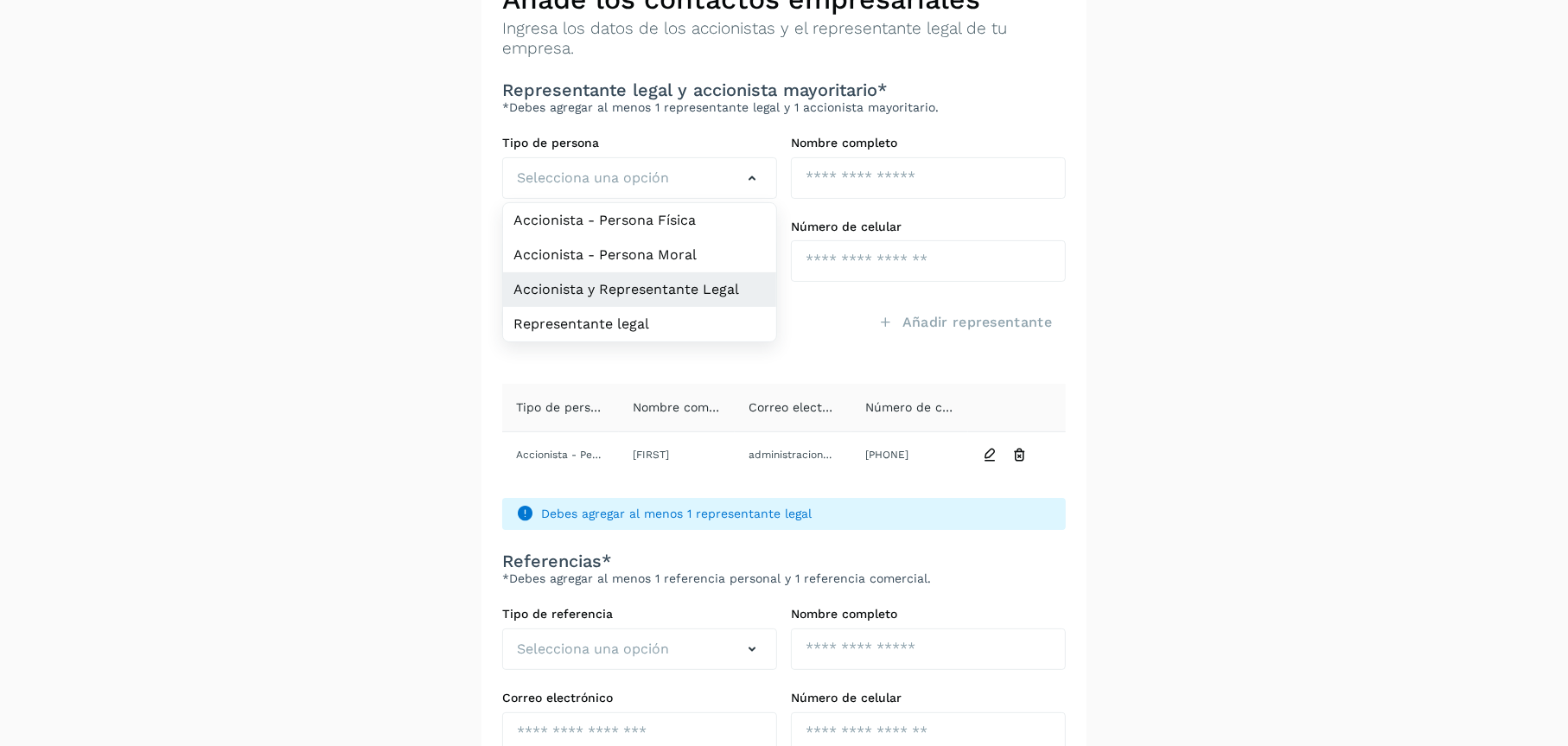 click on "Accionista y Representante Legal" 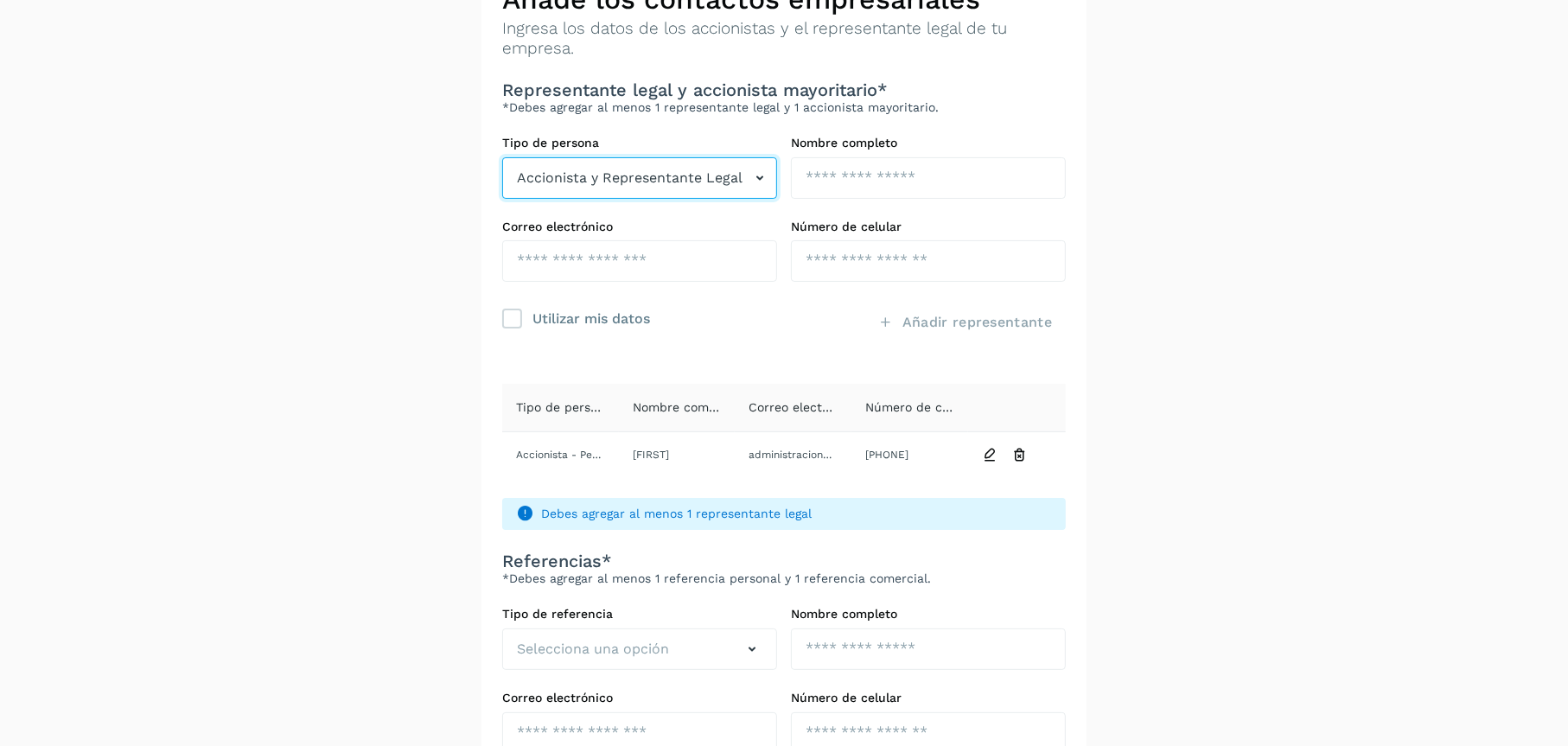 click on "Accionista y Representante Legal" at bounding box center [629, 178] 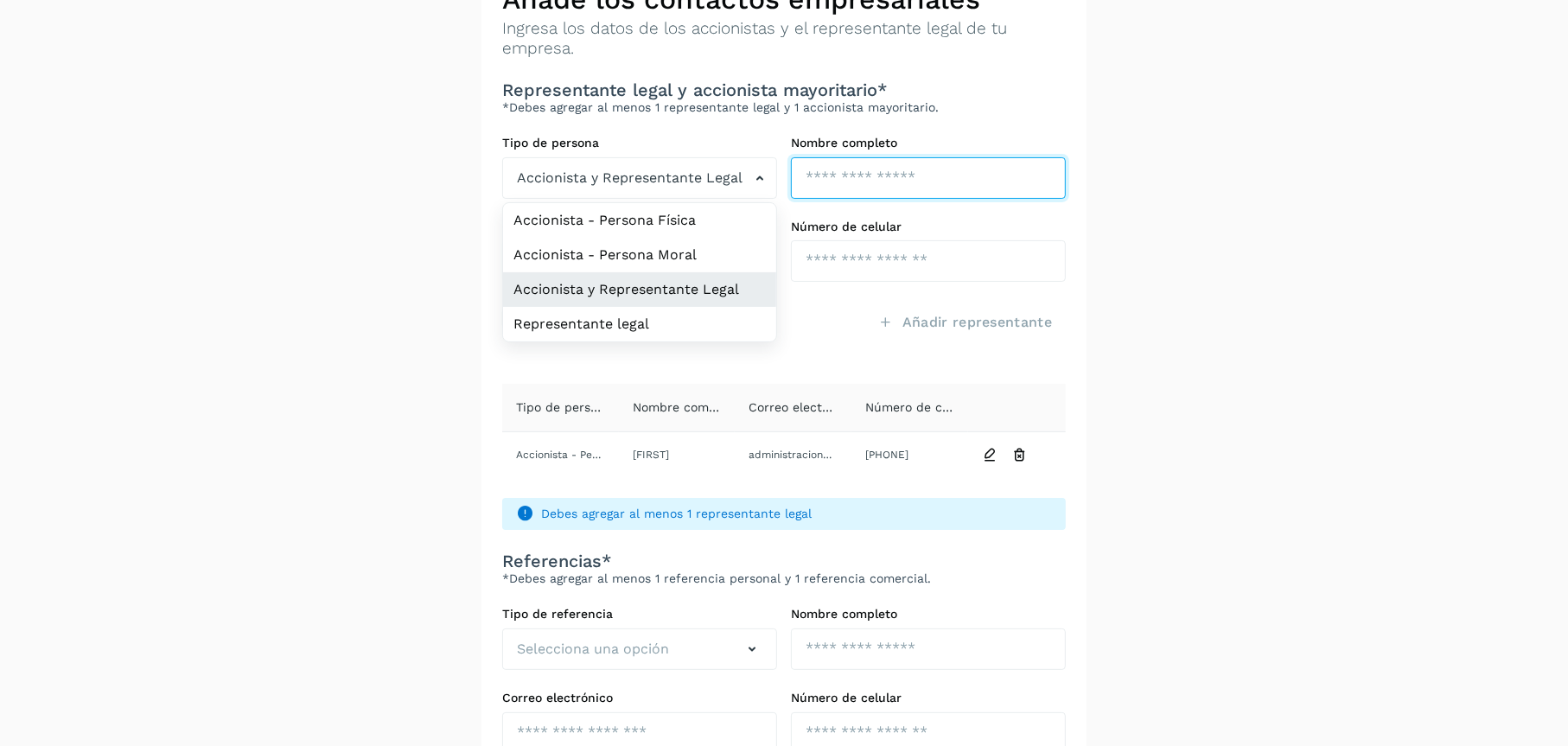 click at bounding box center [928, 178] 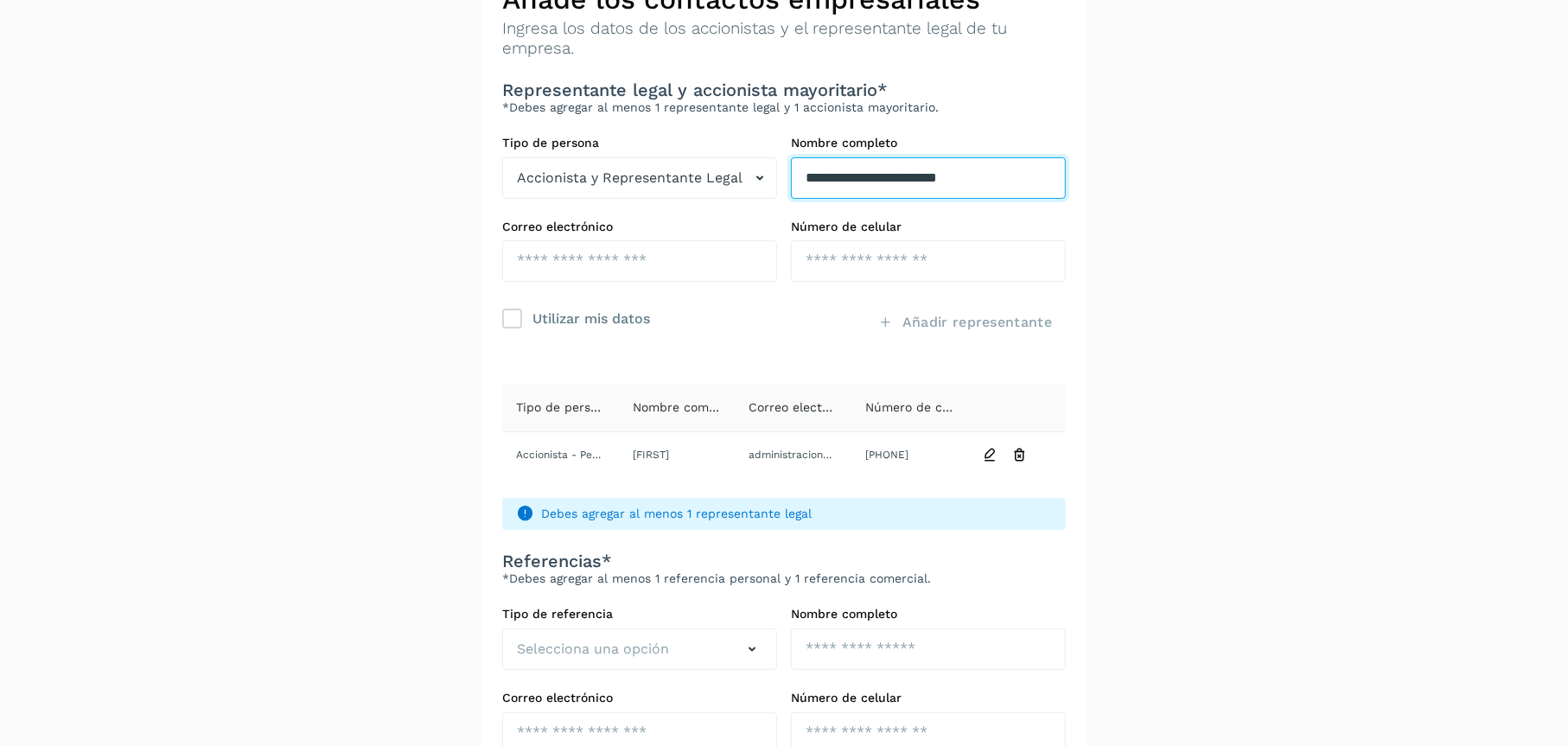 type on "**********" 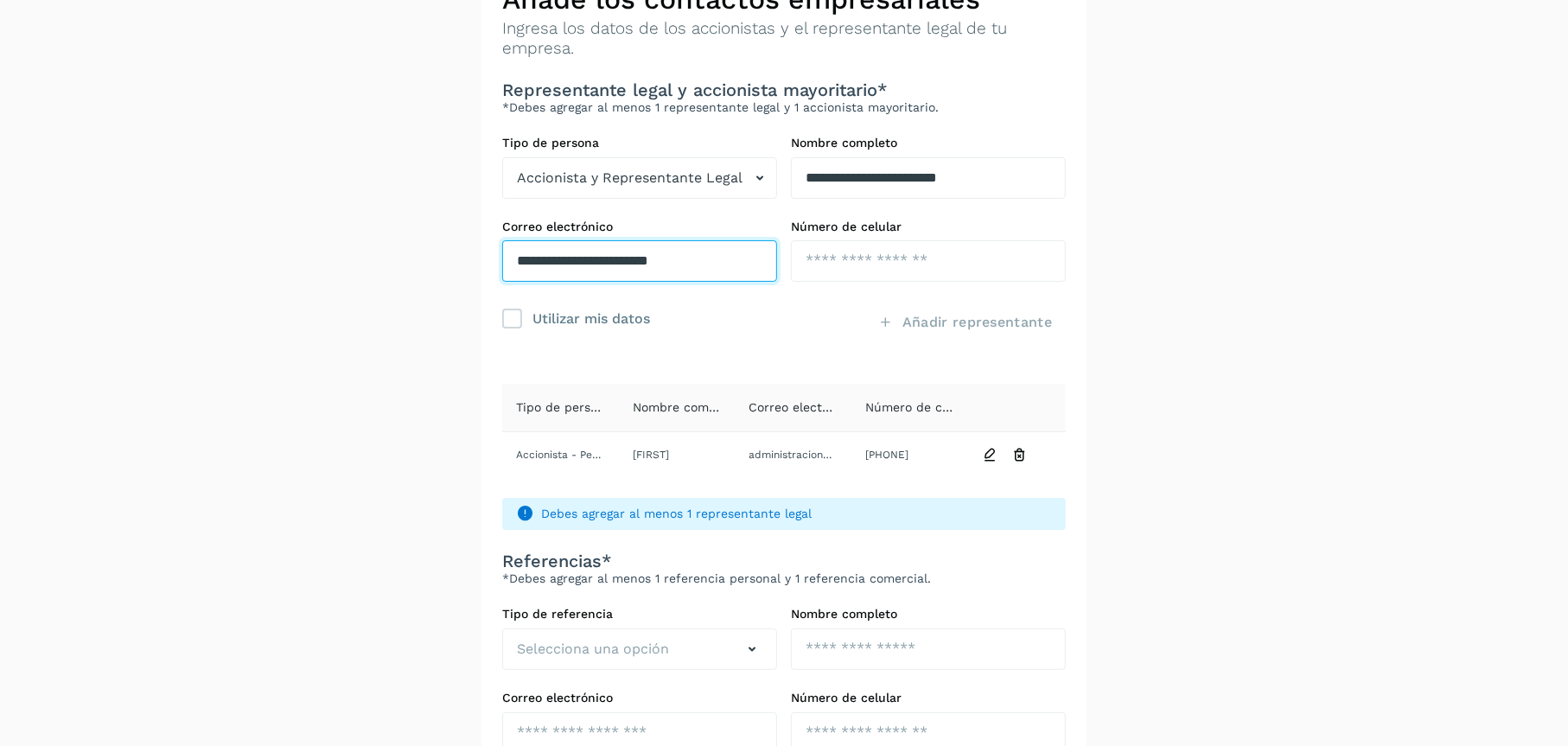 type on "**********" 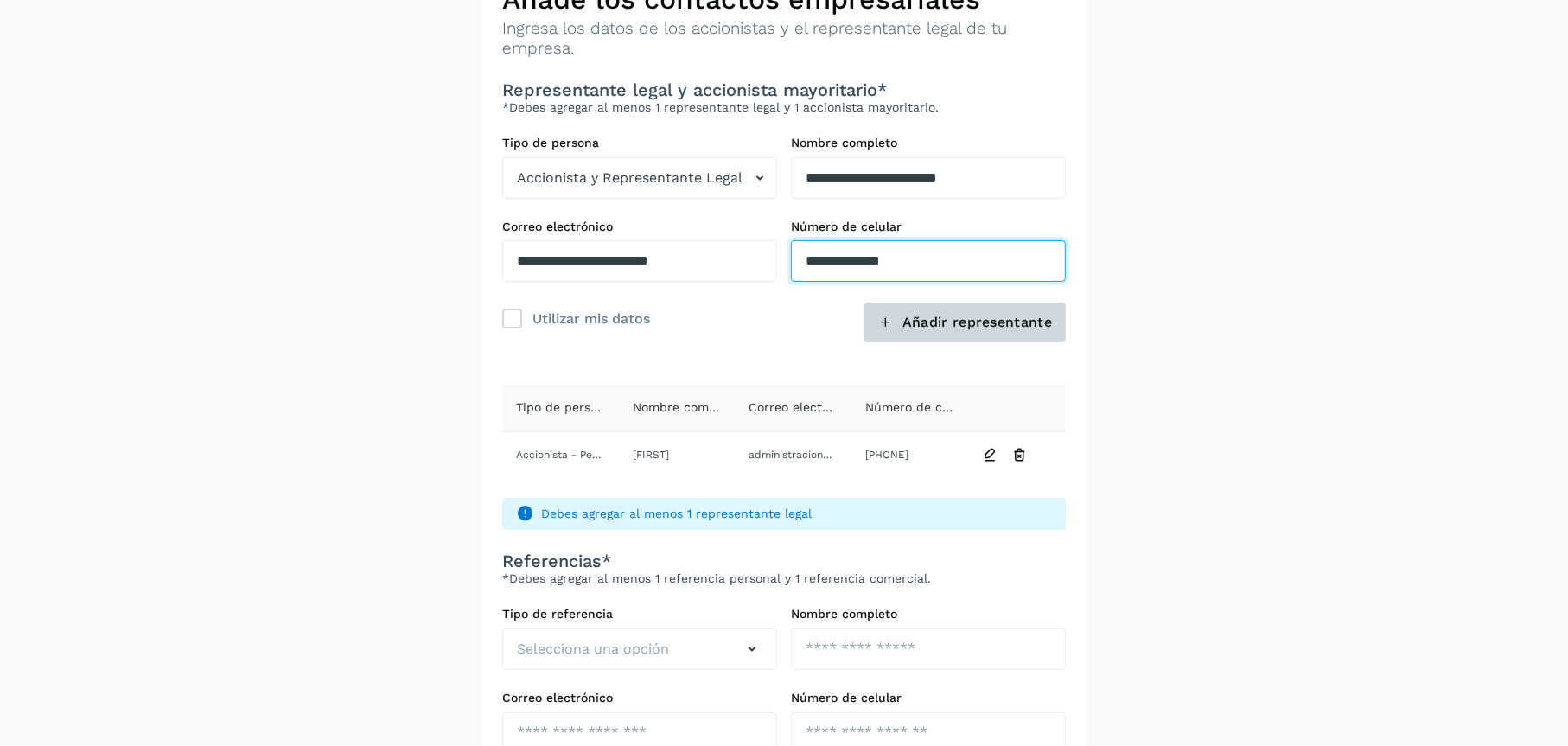 type on "**********" 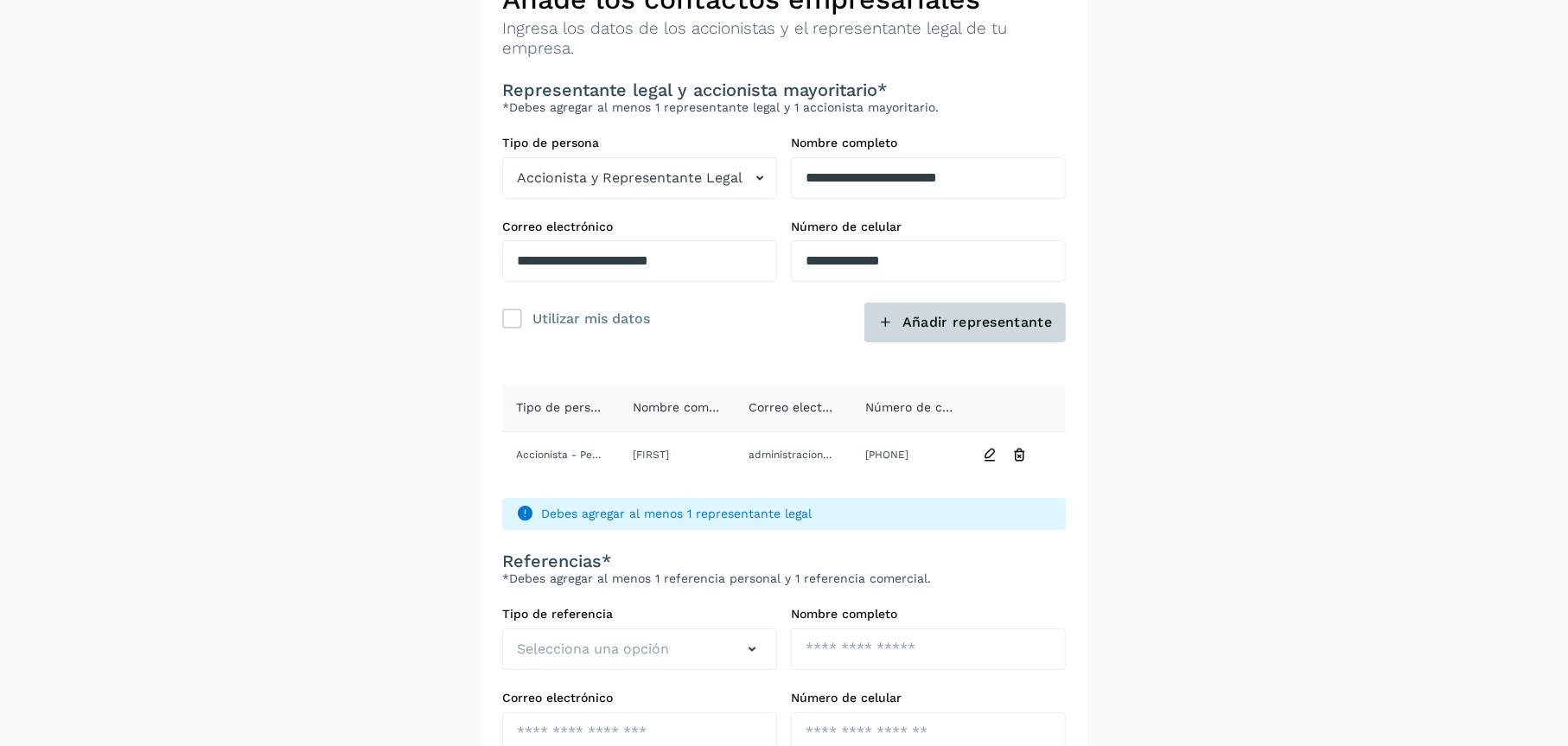 click on "Añadir representante" at bounding box center (965, 322) 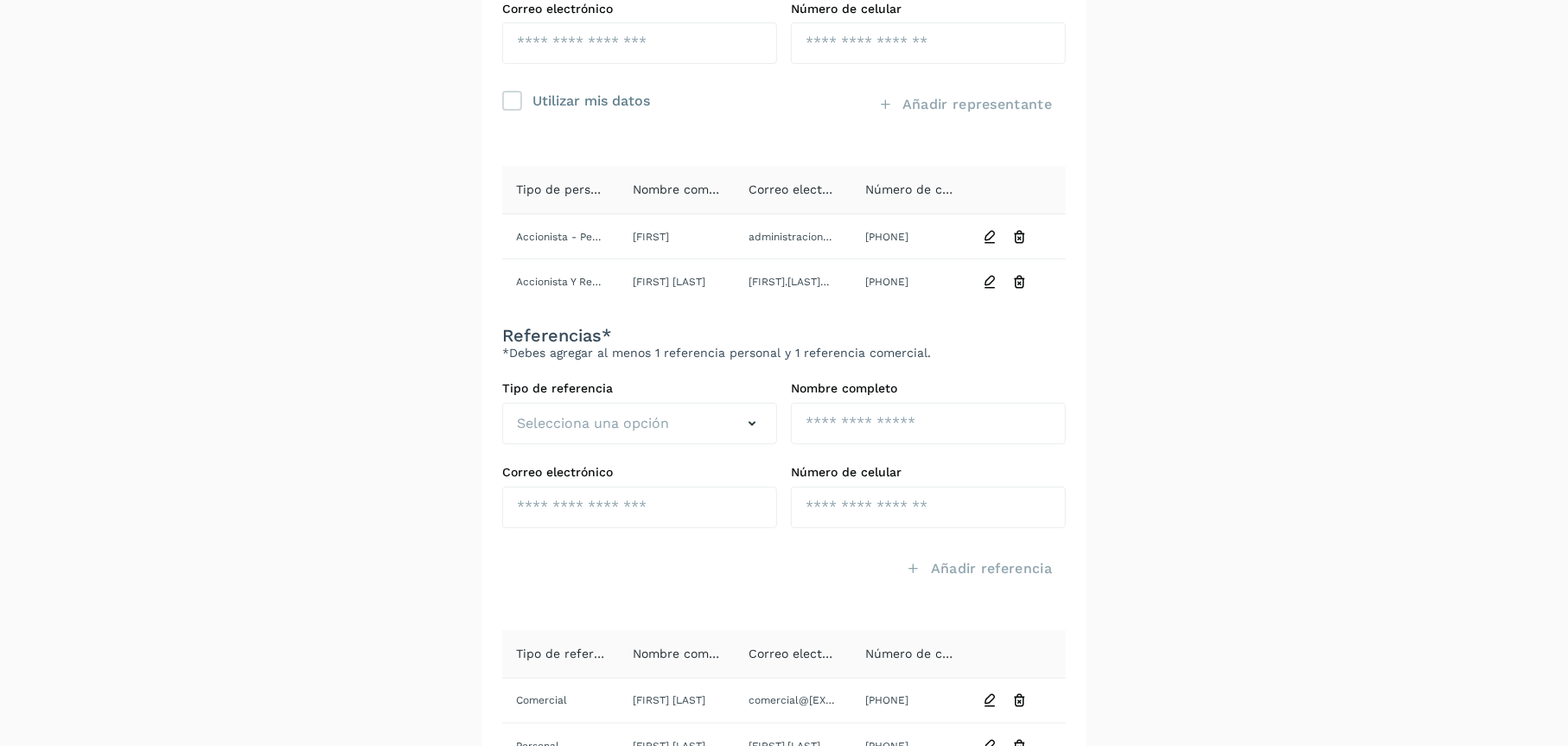 scroll, scrollTop: 456, scrollLeft: 0, axis: vertical 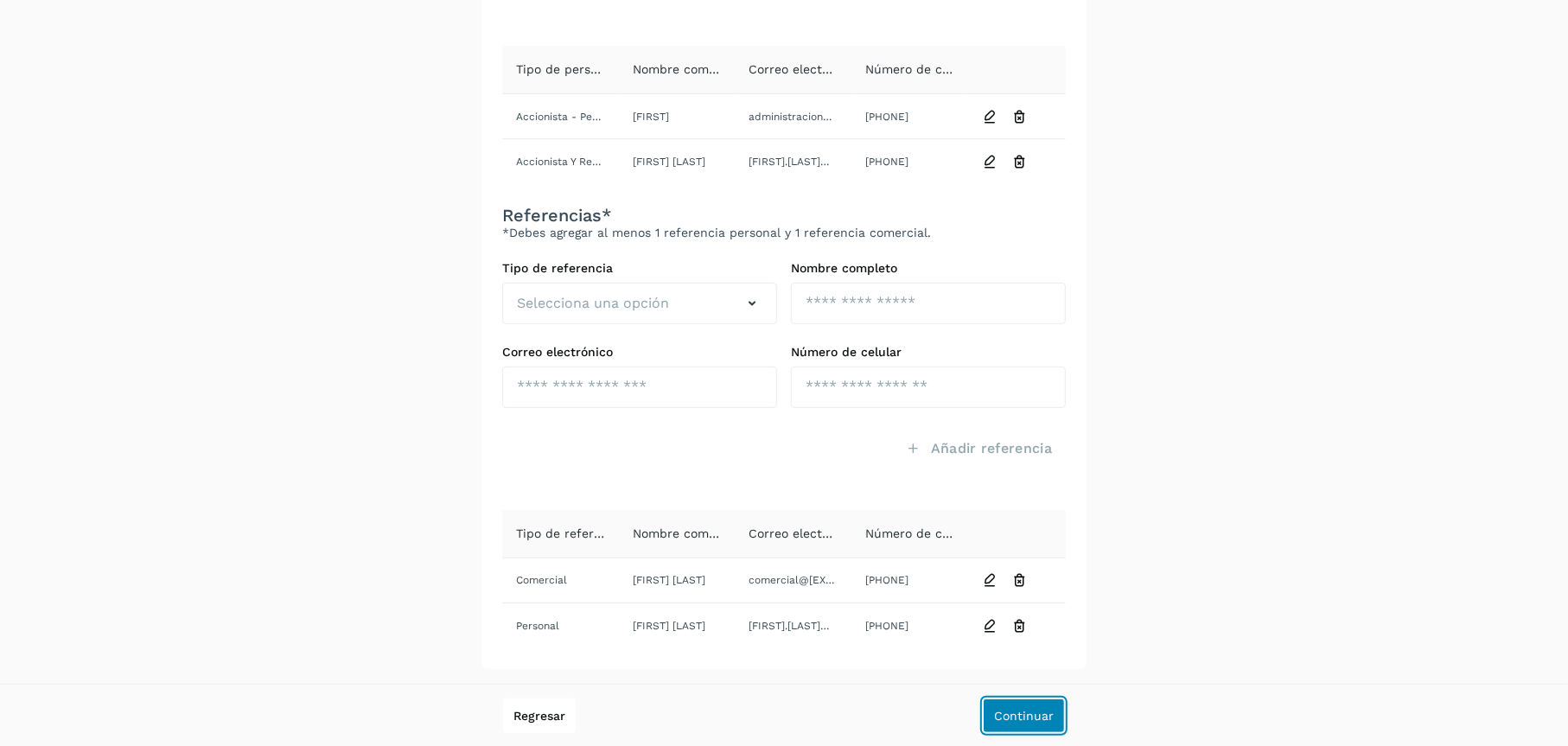 click on "Continuar" 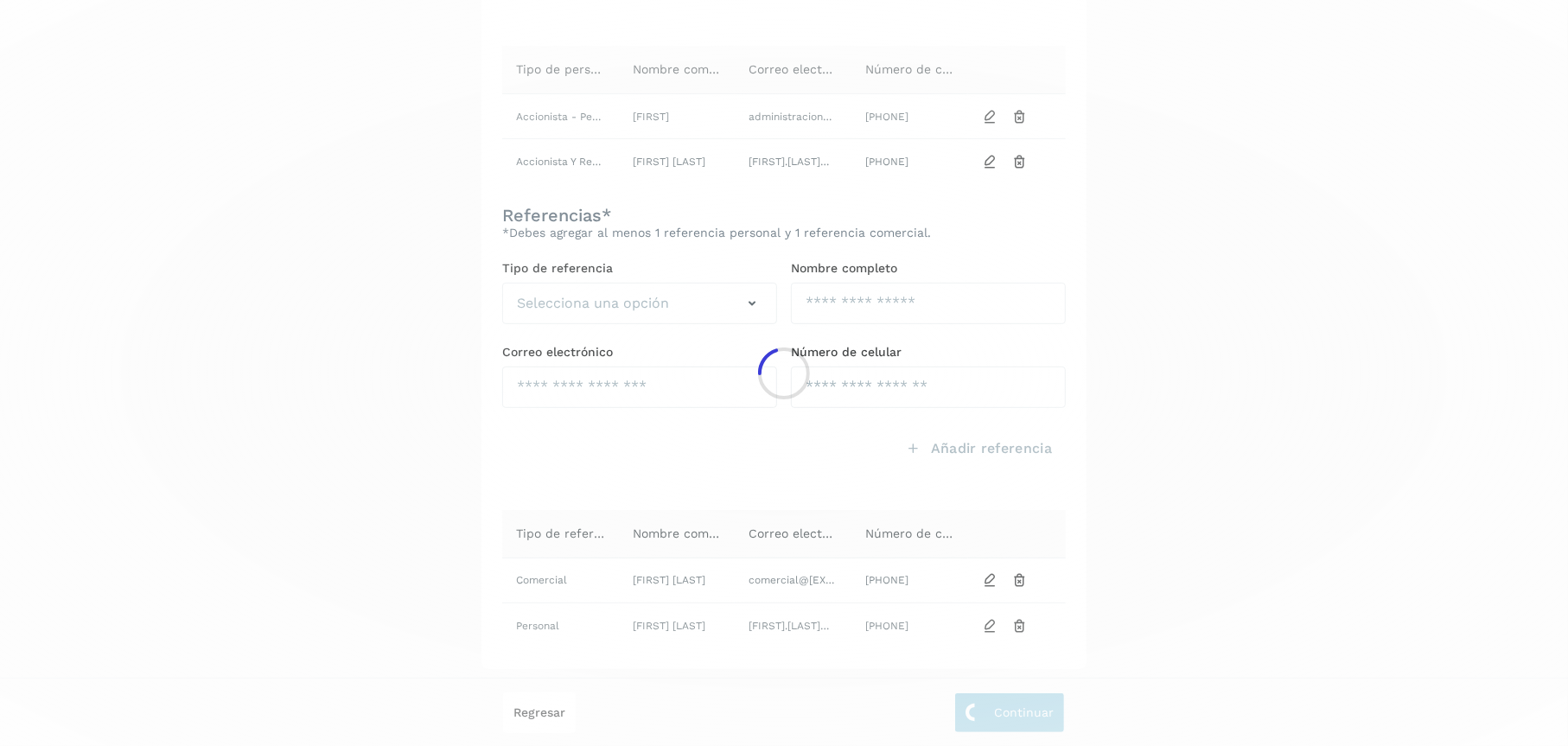 scroll, scrollTop: 0, scrollLeft: 0, axis: both 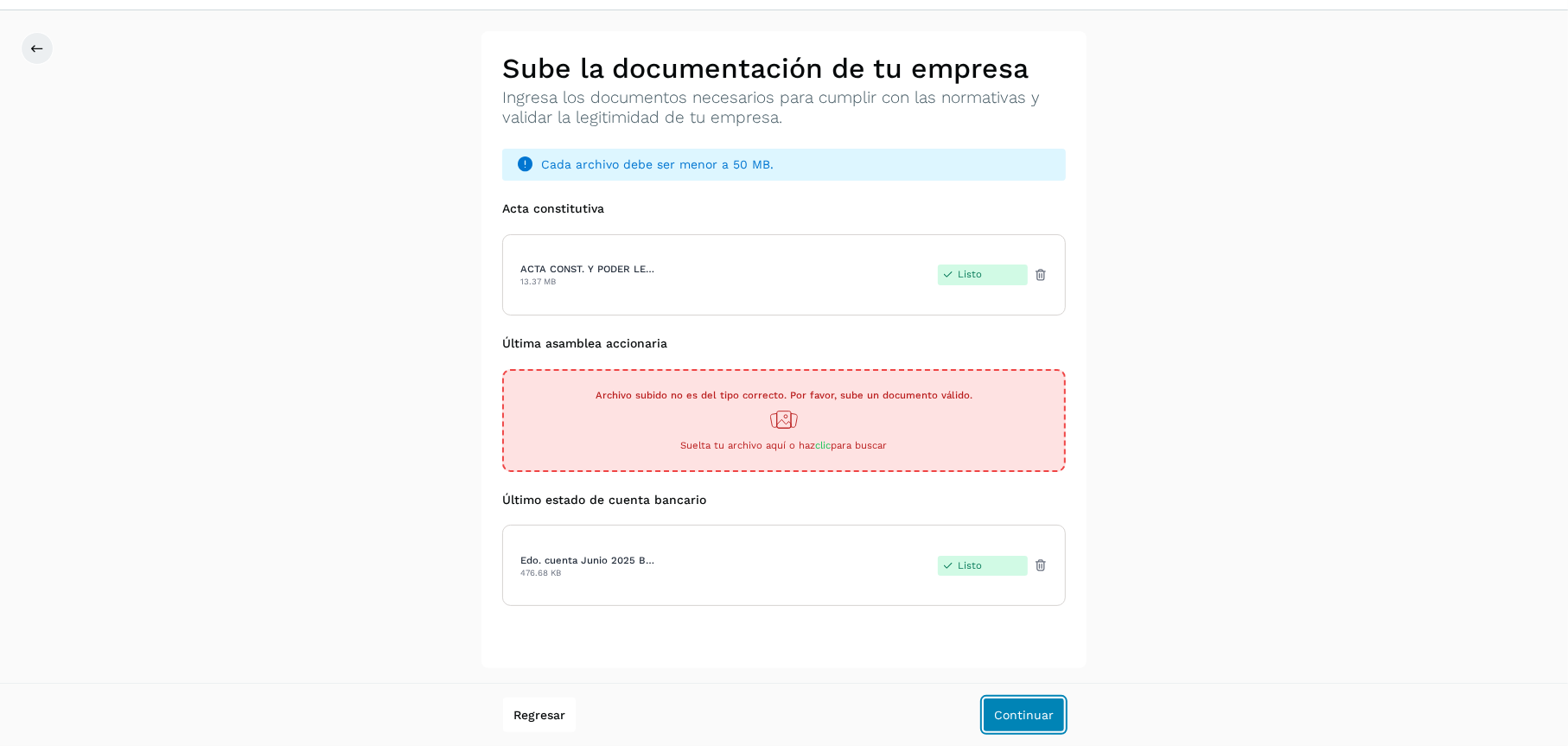 click on "Continuar" 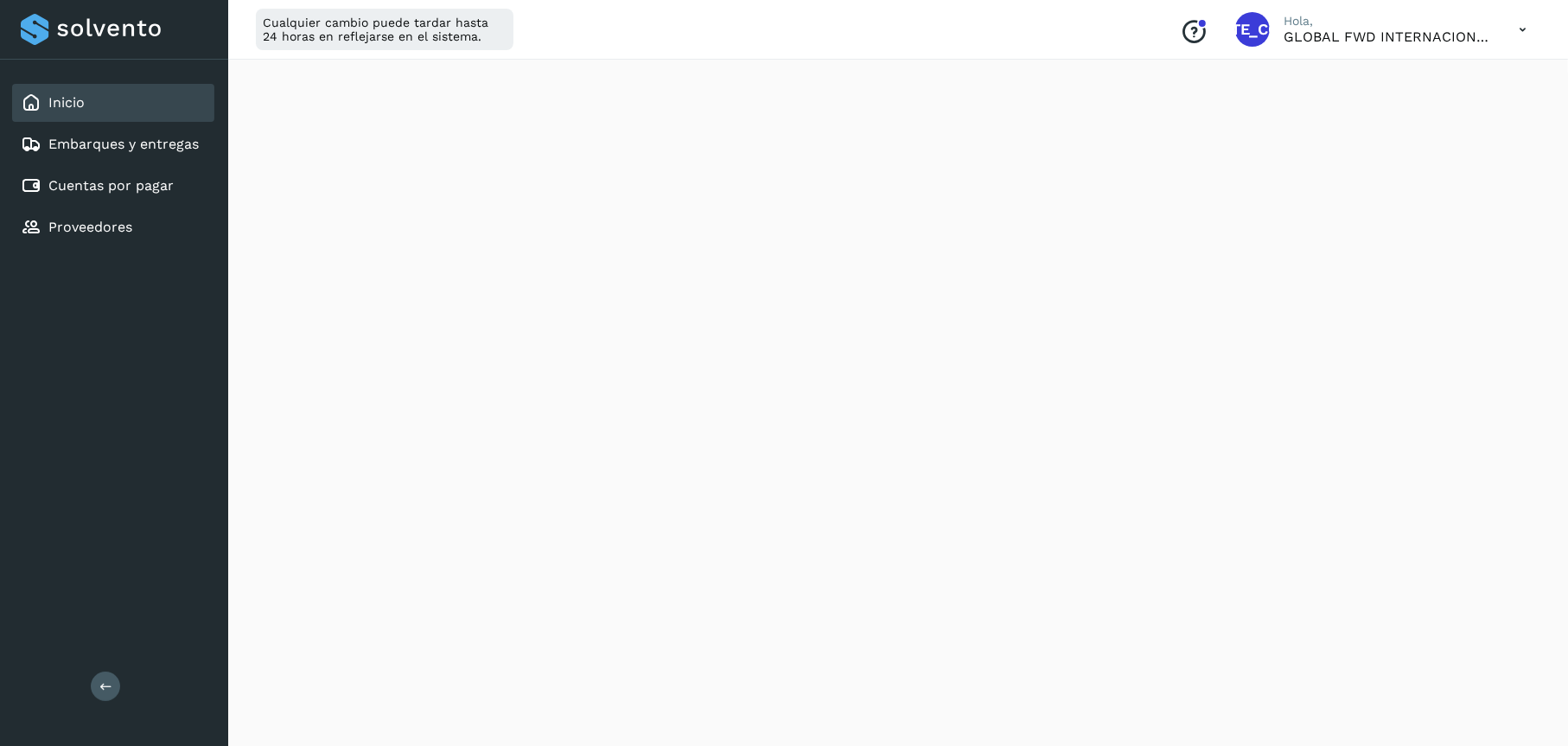 scroll, scrollTop: 0, scrollLeft: 0, axis: both 